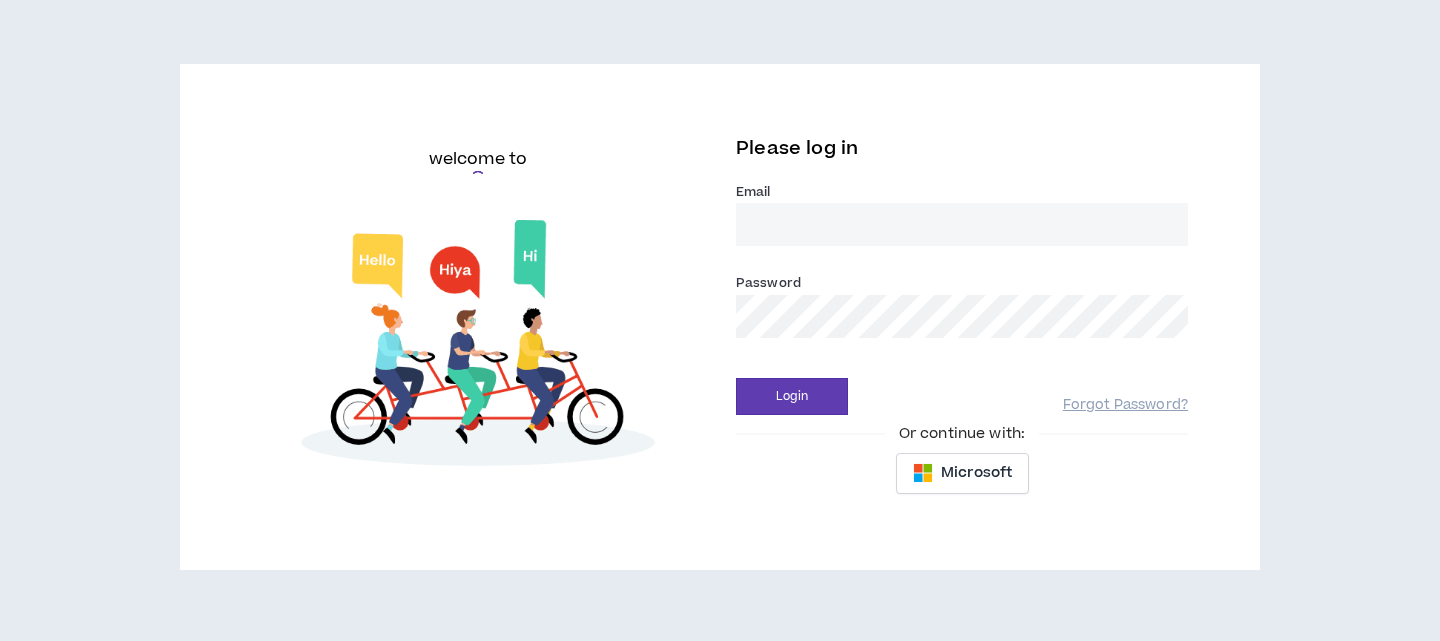 scroll, scrollTop: 0, scrollLeft: 0, axis: both 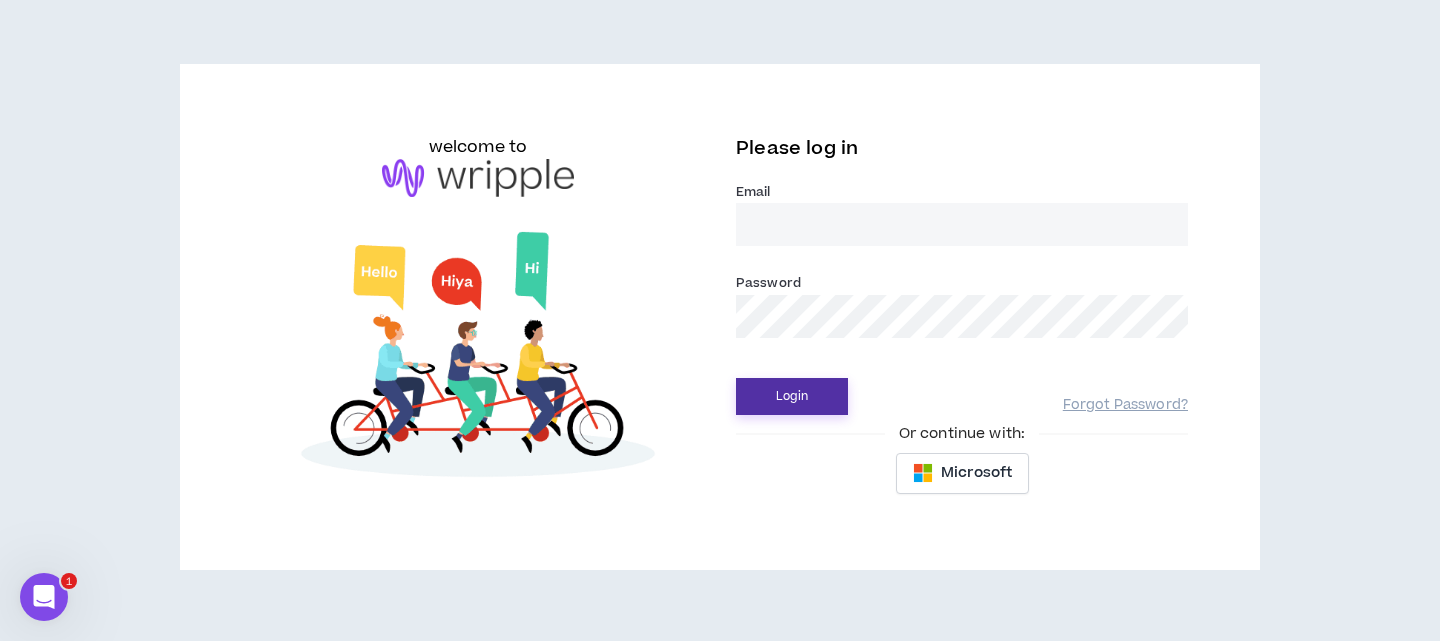 type on "angieclientlead@wripple.com" 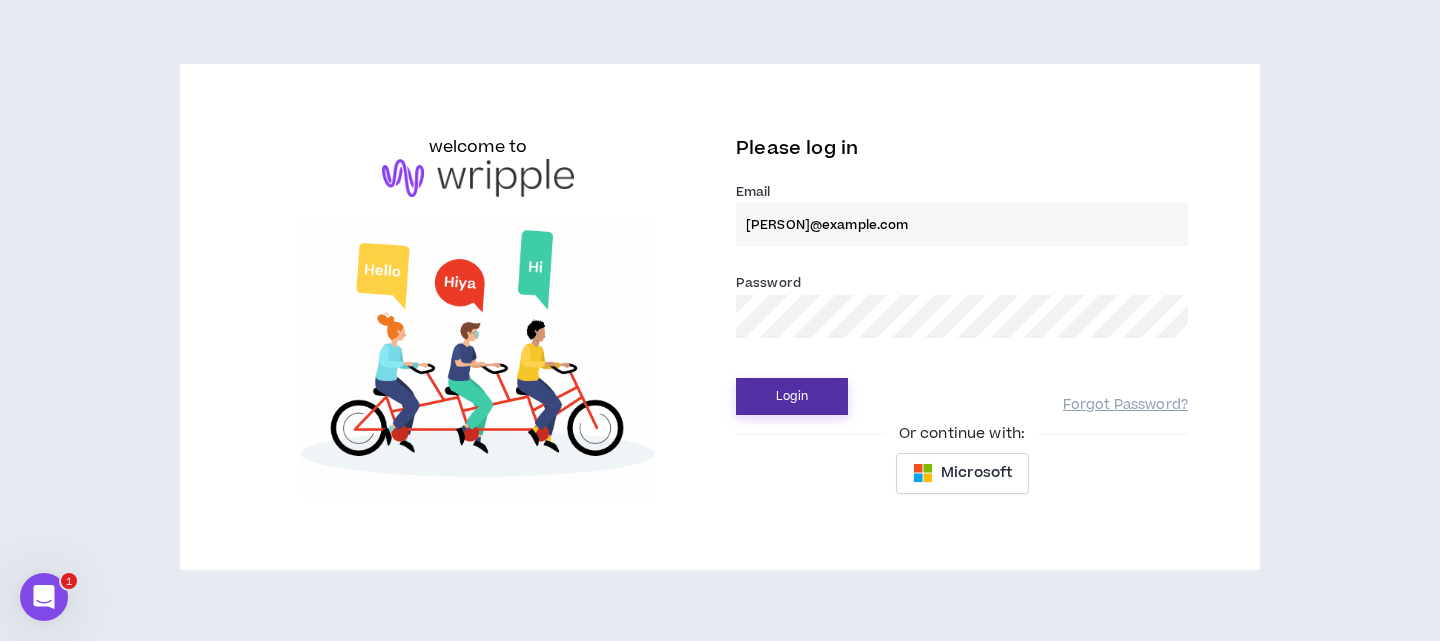 click on "Login" at bounding box center [792, 396] 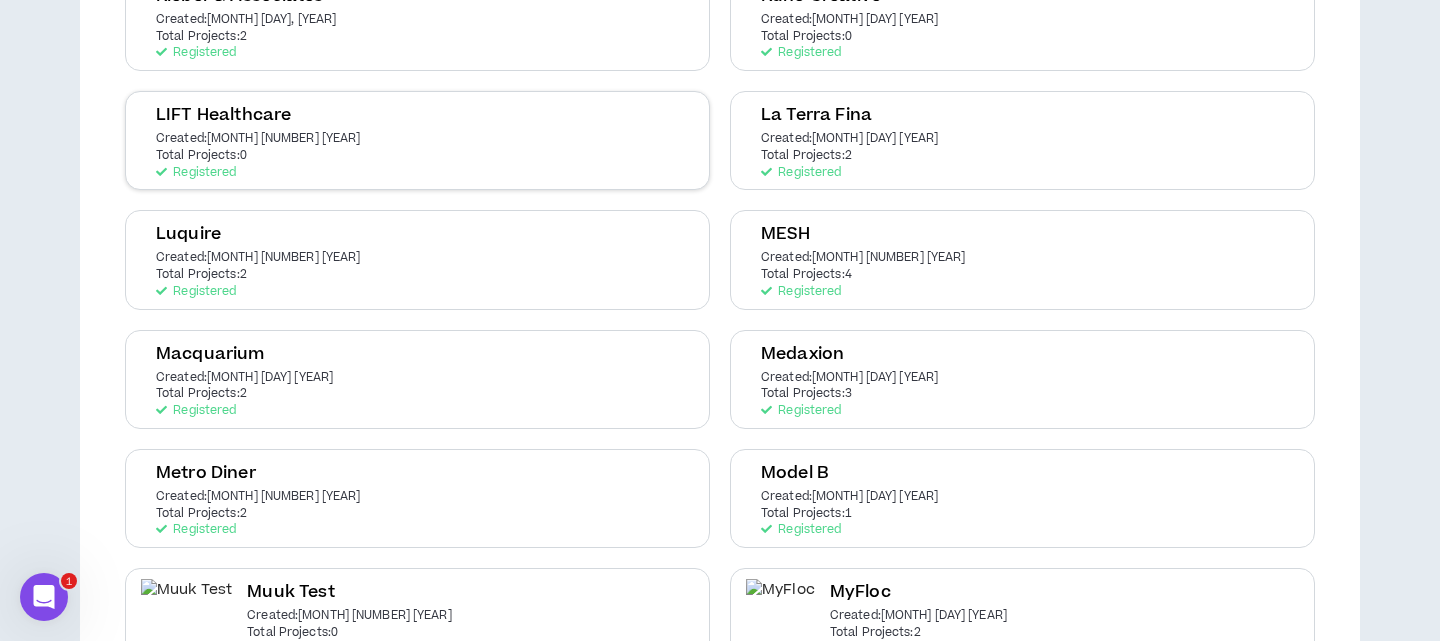 scroll, scrollTop: 1642, scrollLeft: 0, axis: vertical 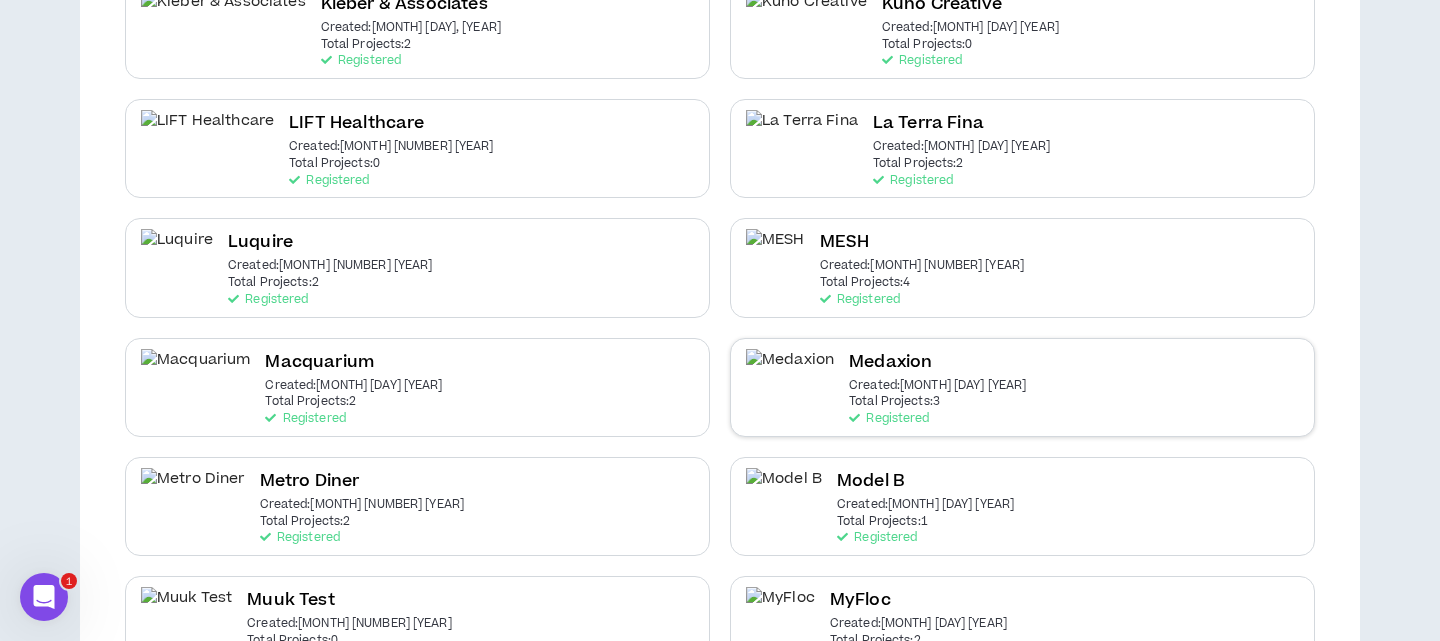 click on "Medaxion Created:  Nov 12 2021 Total Projects:  3    Registered" at bounding box center (937, 387) 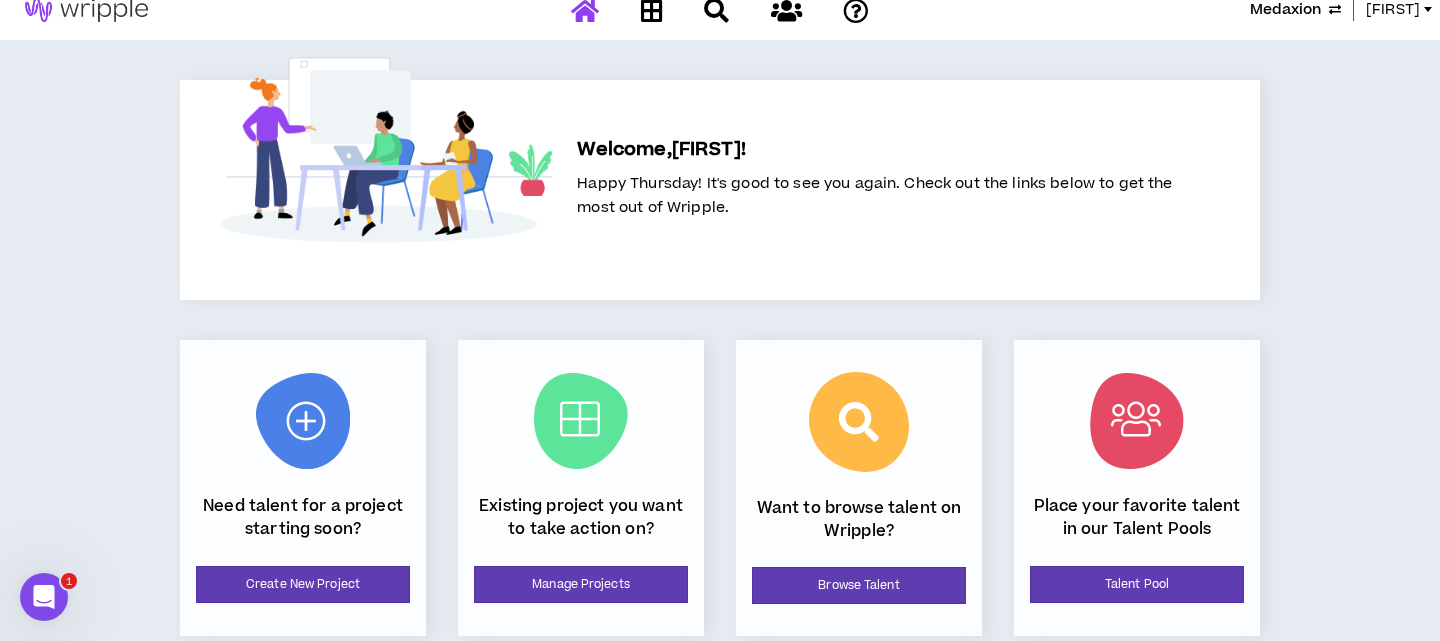 scroll, scrollTop: 7, scrollLeft: 0, axis: vertical 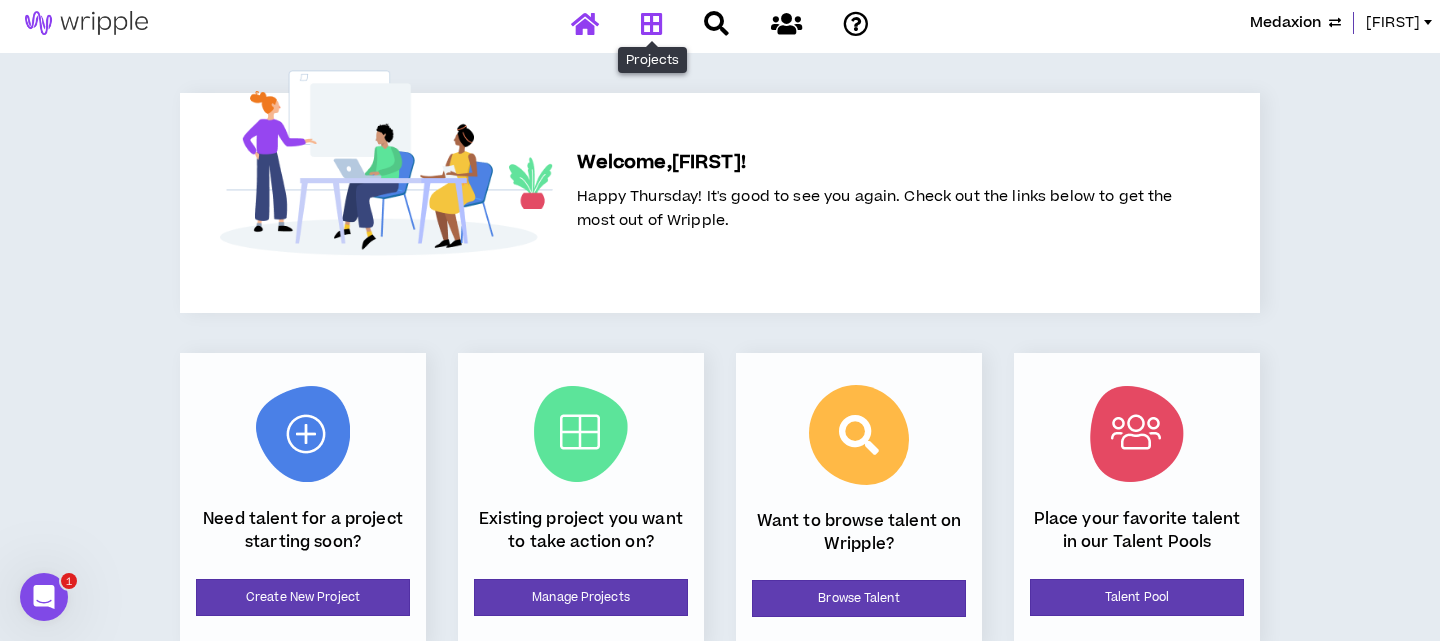 click at bounding box center (652, 23) 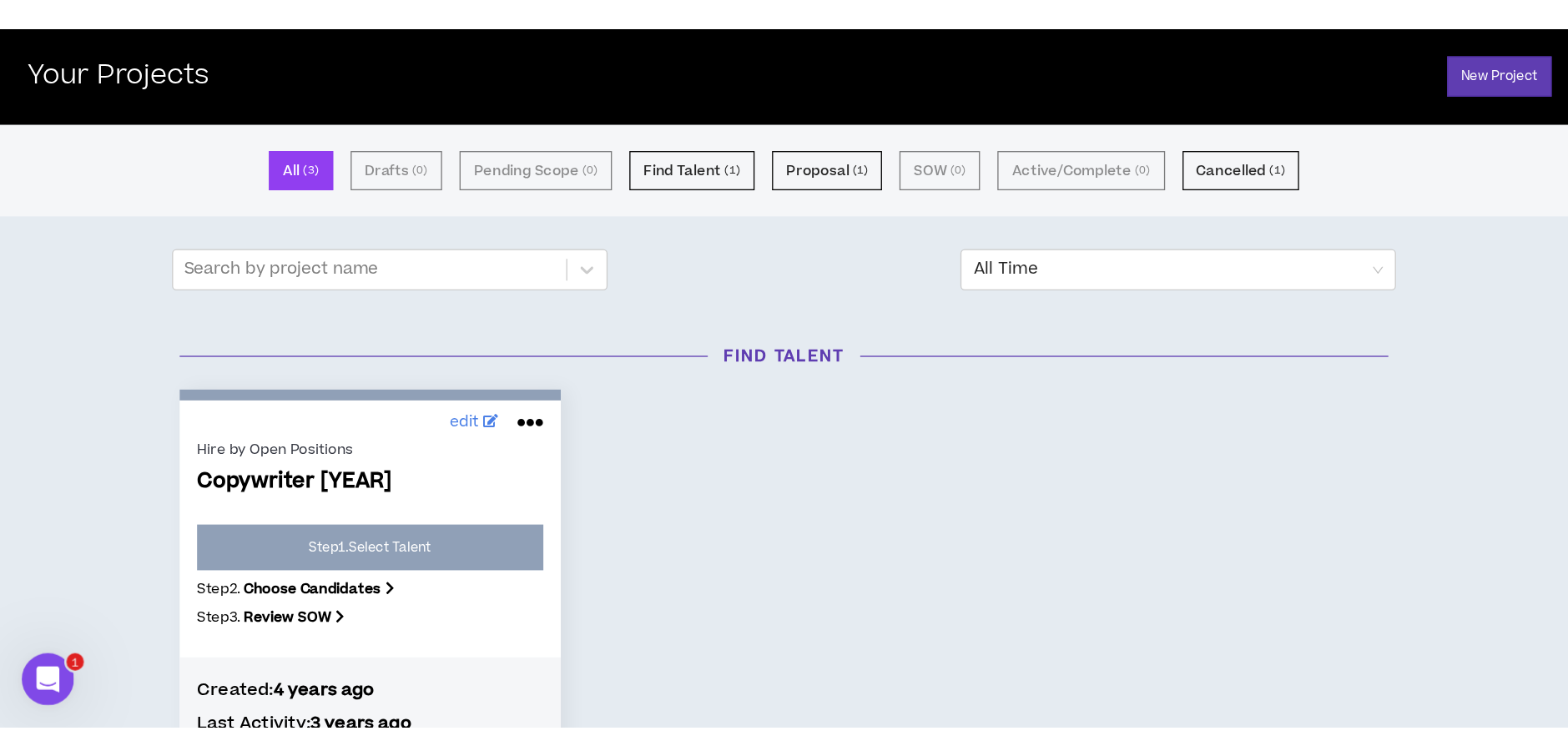 scroll, scrollTop: 0, scrollLeft: 0, axis: both 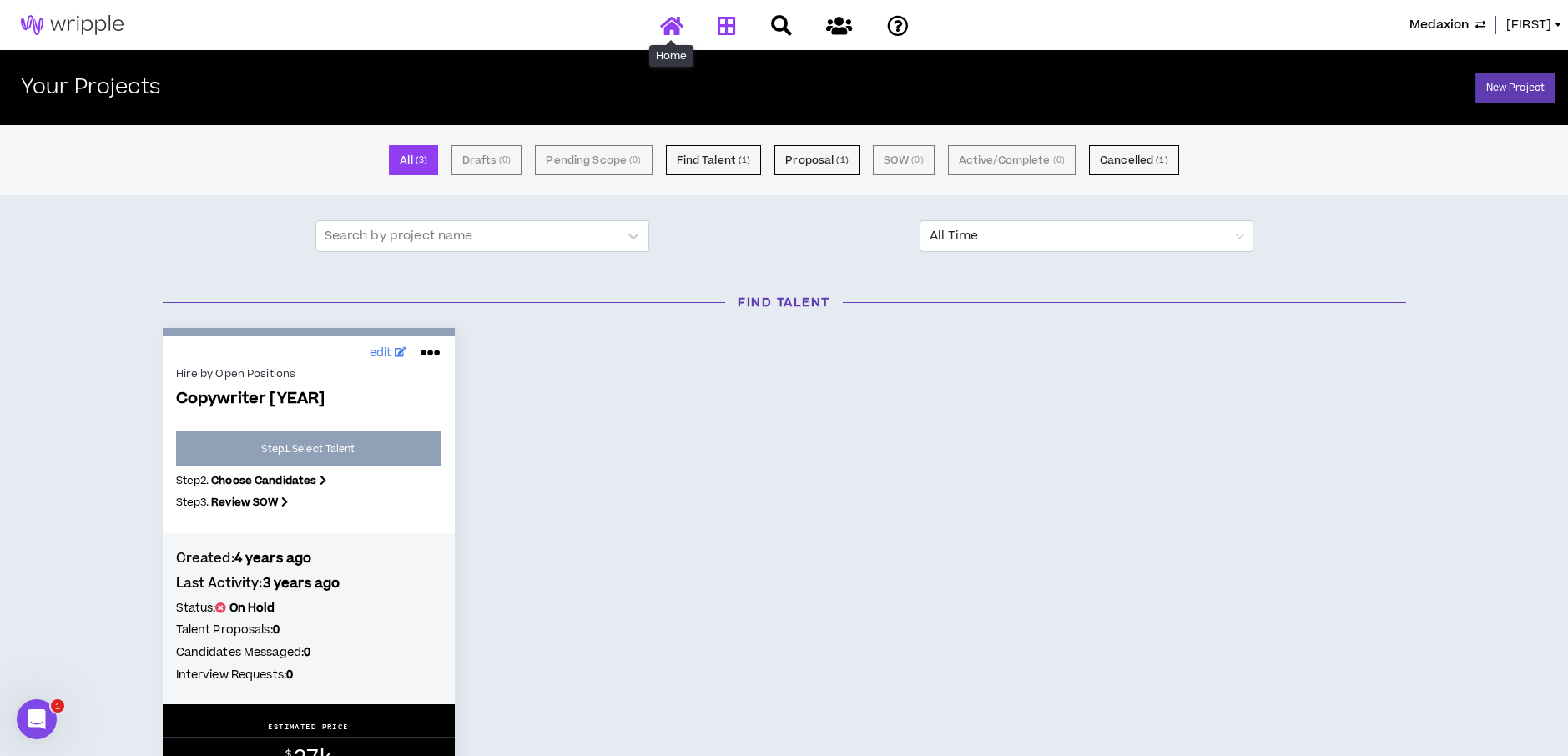 click at bounding box center (672, 25) 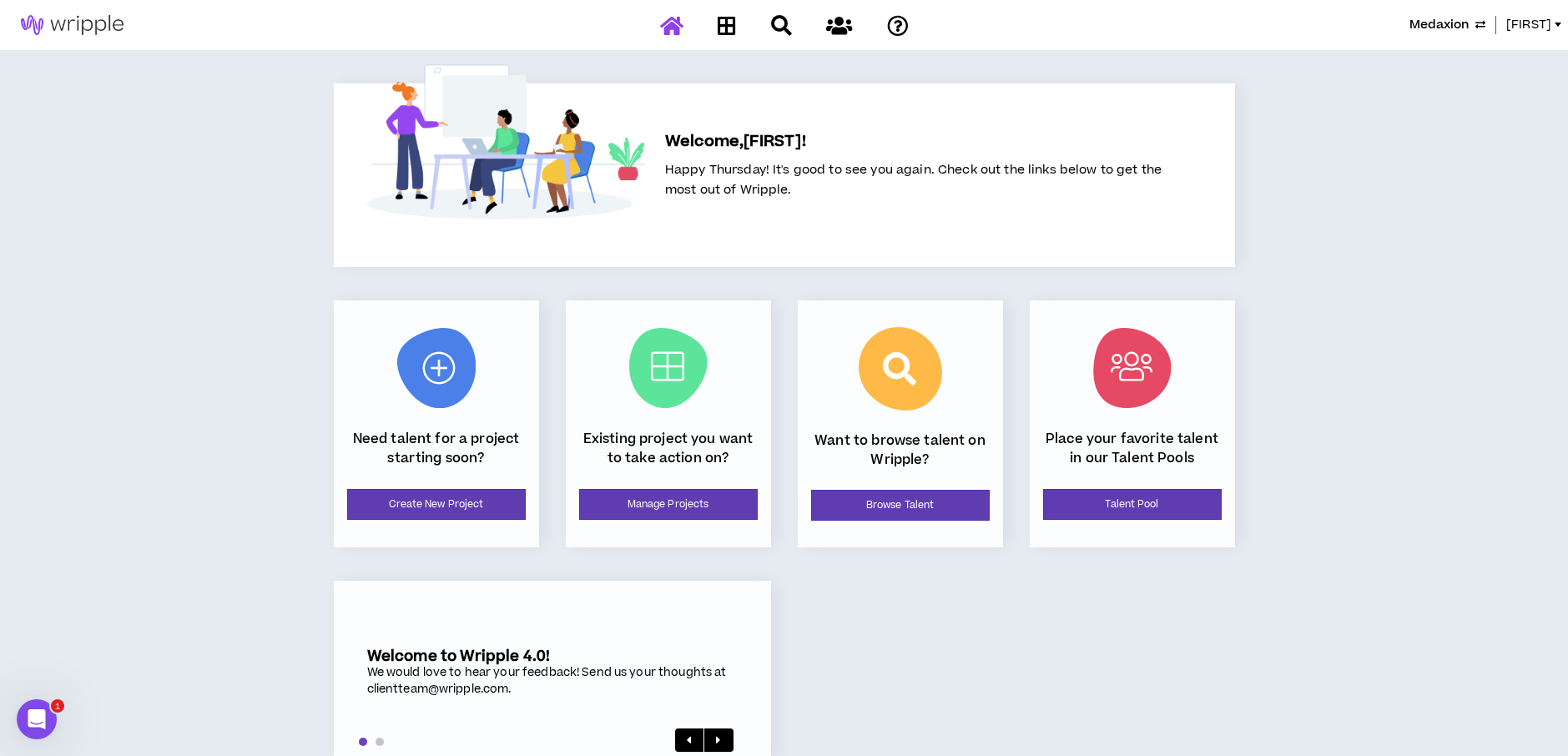 click on "Medaxion Angie Welcome,  Angie ! Happy Thursday! It's good to see you again. Check out the links below to get the most out of Wripple. Need talent for a project starting soon? Create New Project Existing project you want to take action on? Manage Projects Want to browse talent on Wripple? Browse Talent Place your favorite talent in our Talent Pools Talent Pool Not seeing the perfect fit for a project role? More talent is on the way! Our Talent Team is constantly adding more talent and if needed, we will launch specific recruiting efforts based upon your unique project requirements. Welcome to Wripple 4.0! We would love to hear your feedback! Send us your thoughts at clientteam@wripple.com. Not seeing the perfect fit for a project role? More talent is on the way! Our Talent Team is constantly adding more talent and if needed, we will launch specific recruiting efforts based upon your unique project requirements. Welcome to Wripple 4.0!" at bounding box center [784, 399] 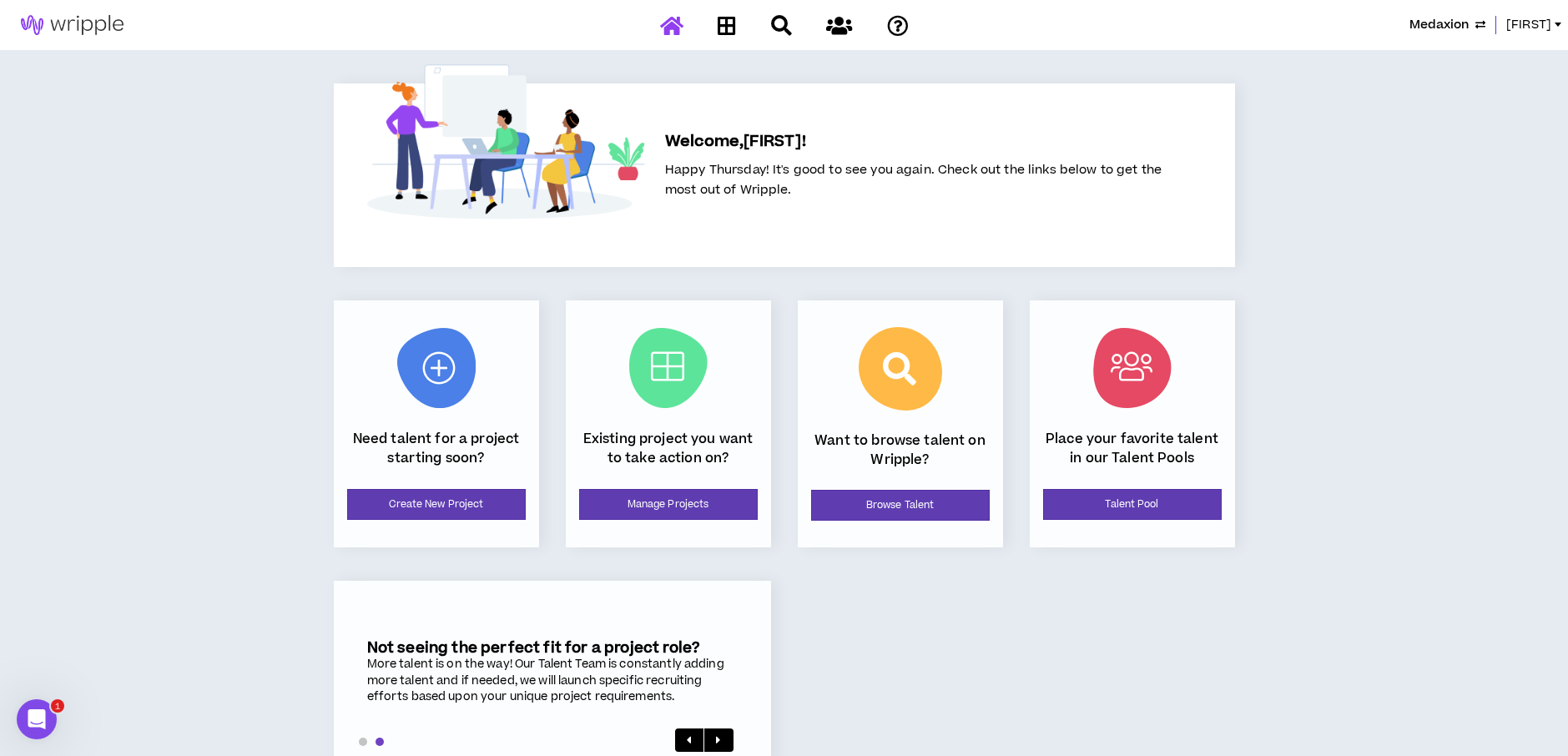 click on "Medaxion Angie Welcome,  Angie ! Happy Thursday! It's good to see you again. Check out the links below to get the most out of Wripple. Need talent for a project starting soon? Create New Project Existing project you want to take action on? Manage Projects Want to browse talent on Wripple? Browse Talent Place your favorite talent in our Talent Pools Talent Pool Not seeing the perfect fit for a project role? More talent is on the way! Our Talent Team is constantly adding more talent and if needed, we will launch specific recruiting efforts based upon your unique project requirements. Welcome to Wripple 4.0! We would love to hear your feedback! Send us your thoughts at clientteam@wripple.com. Not seeing the perfect fit for a project role? More talent is on the way! Our Talent Team is constantly adding more talent and if needed, we will launch specific recruiting efforts based upon your unique project requirements. Welcome to Wripple 4.0!" at bounding box center (784, 399) 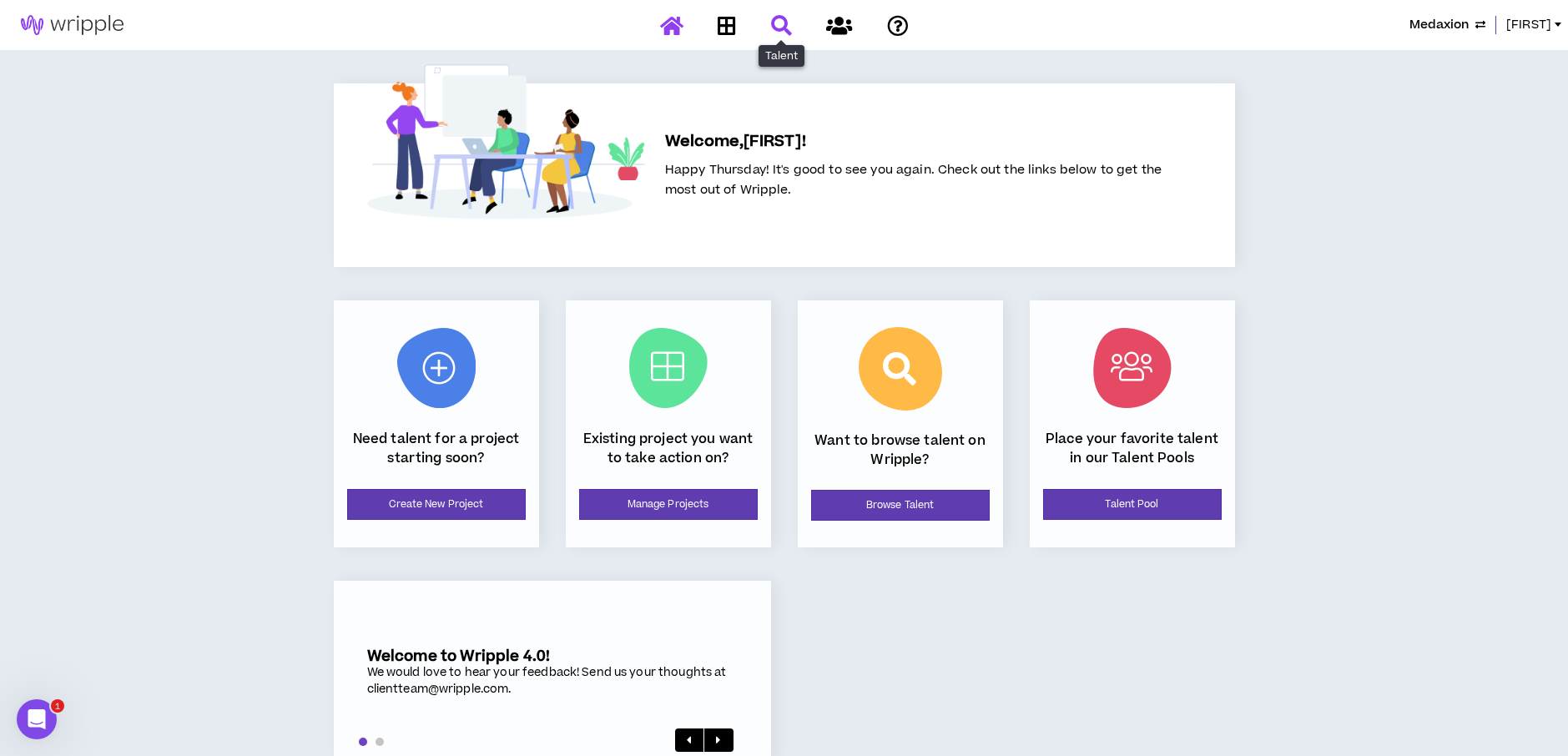click at bounding box center (781, 25) 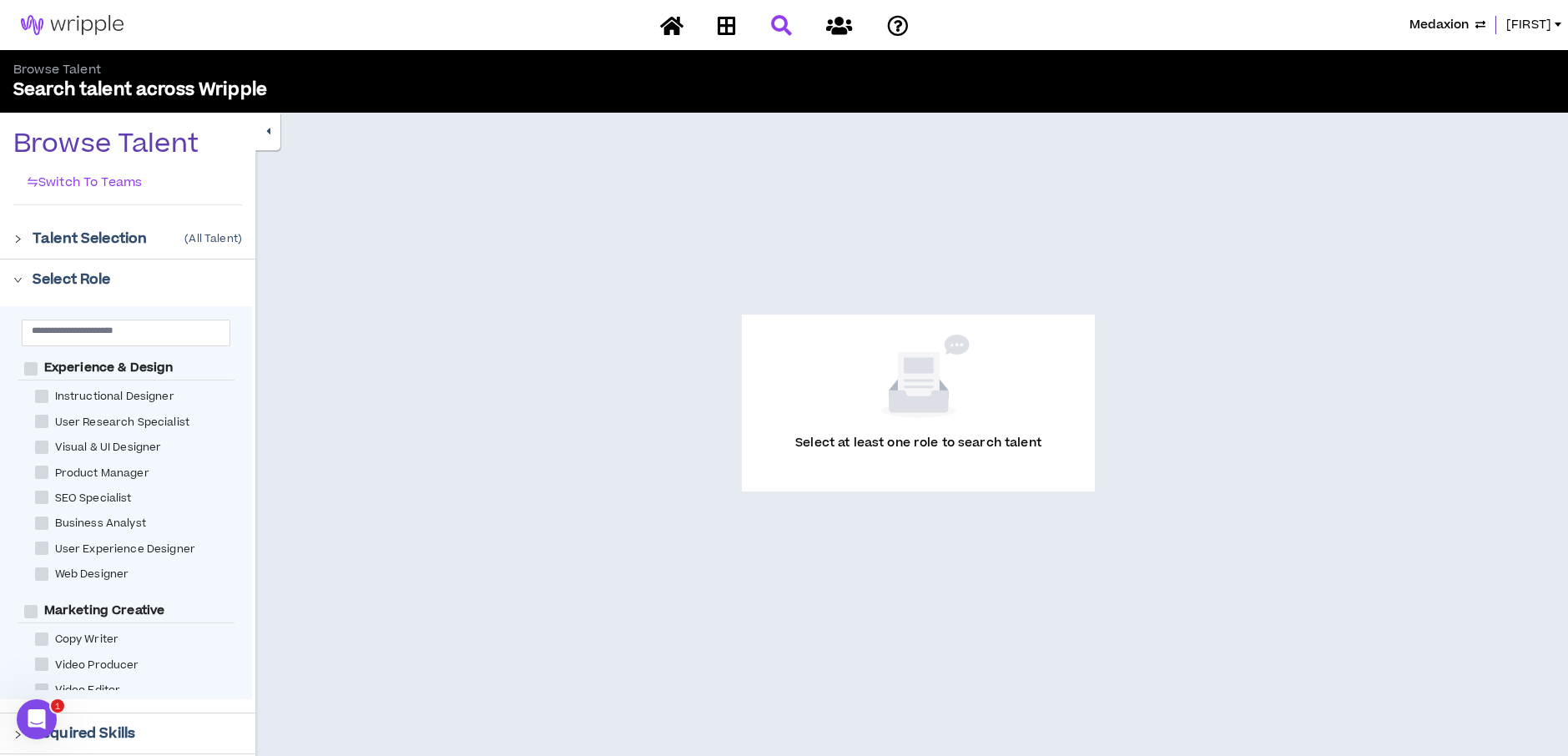 click 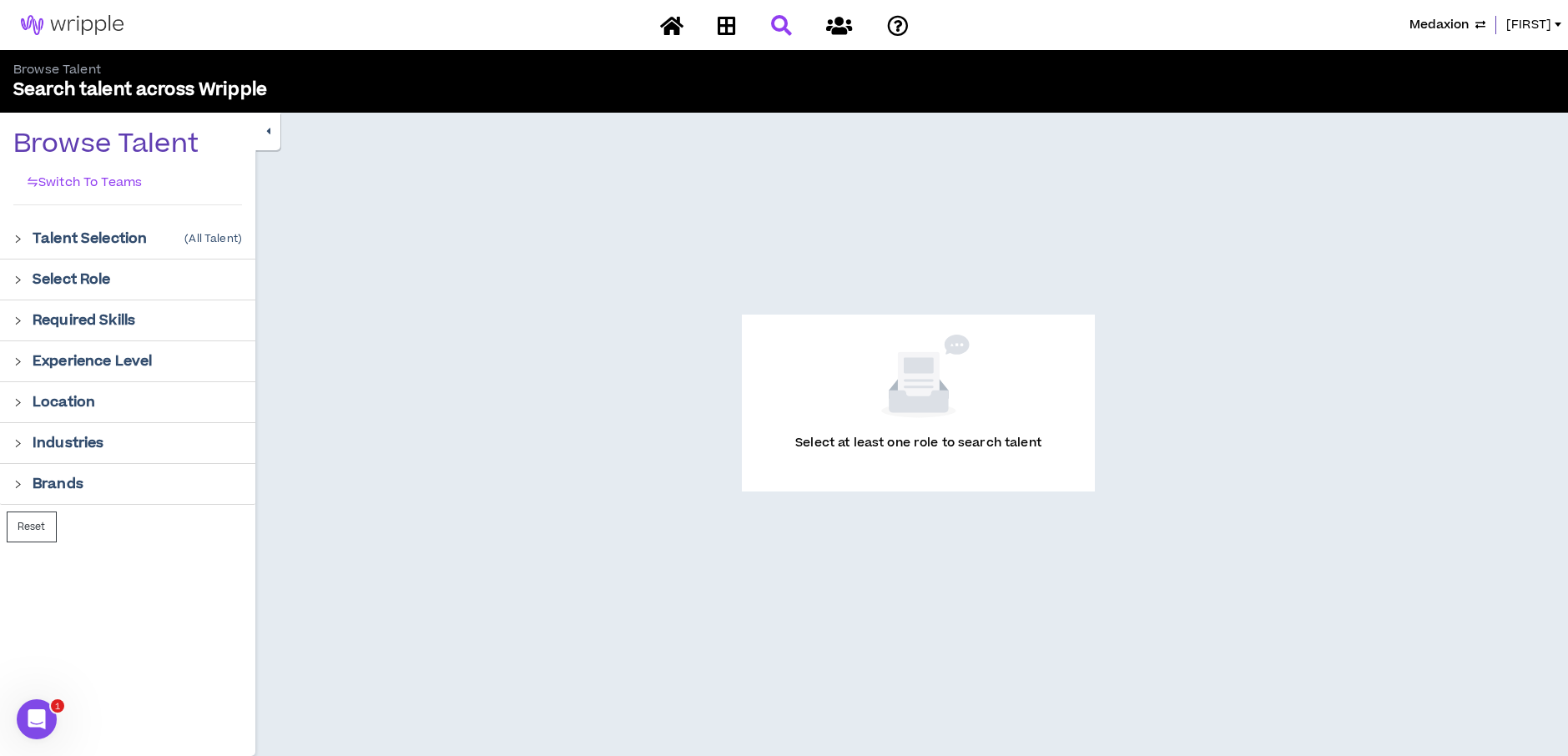 click 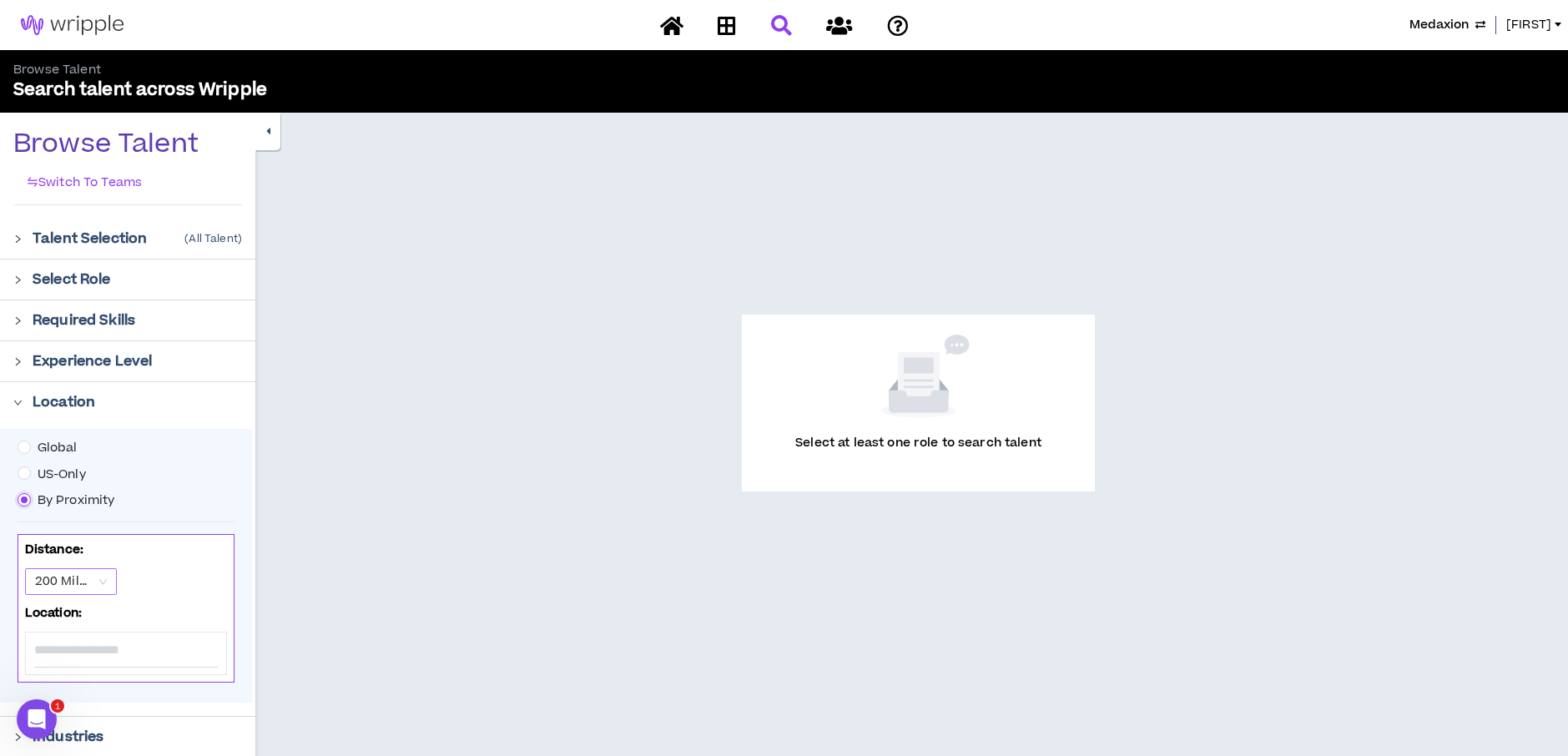click on "200 Miles" at bounding box center [71, 582] 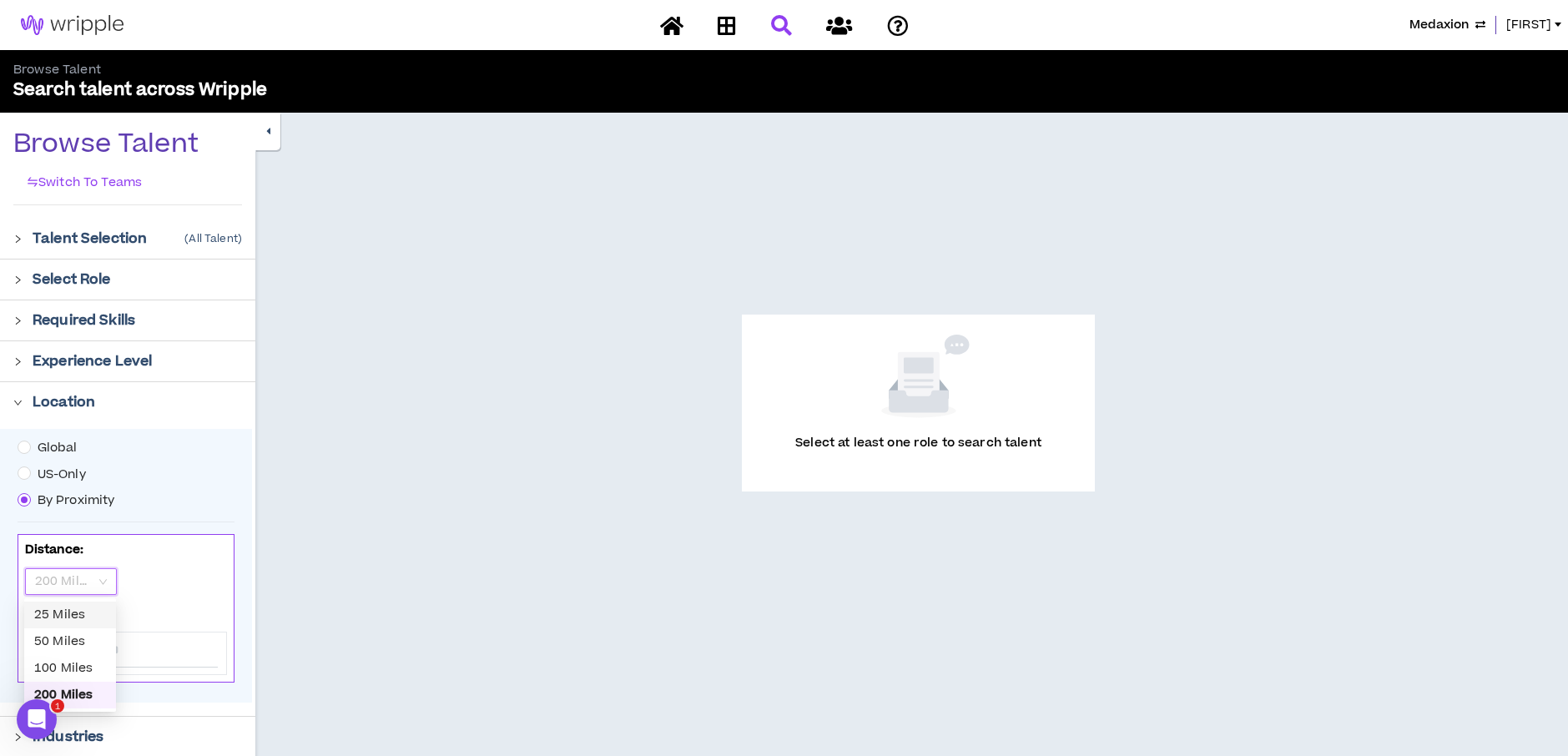 click on "25 Miles" at bounding box center [70, 615] 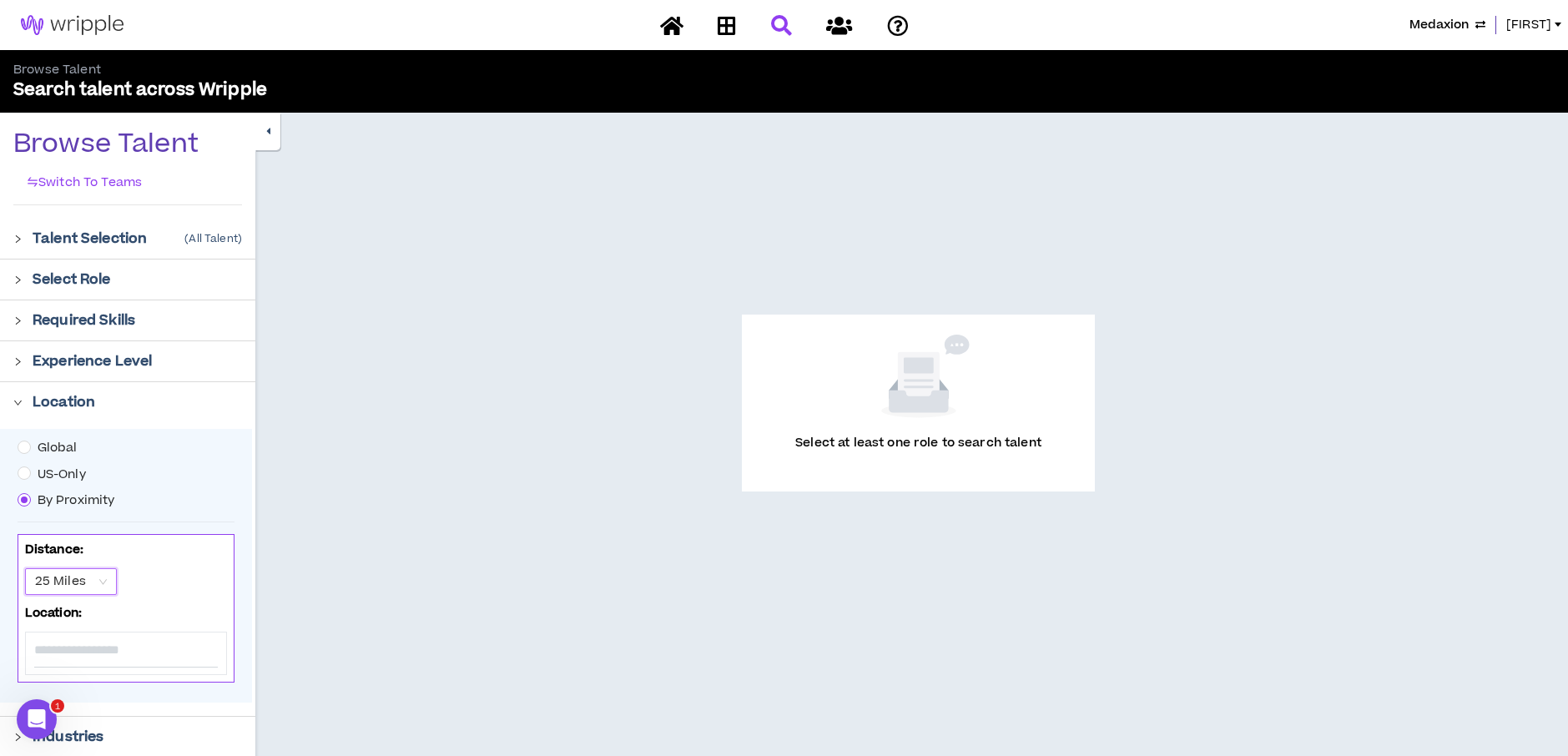 click at bounding box center (126, 650) 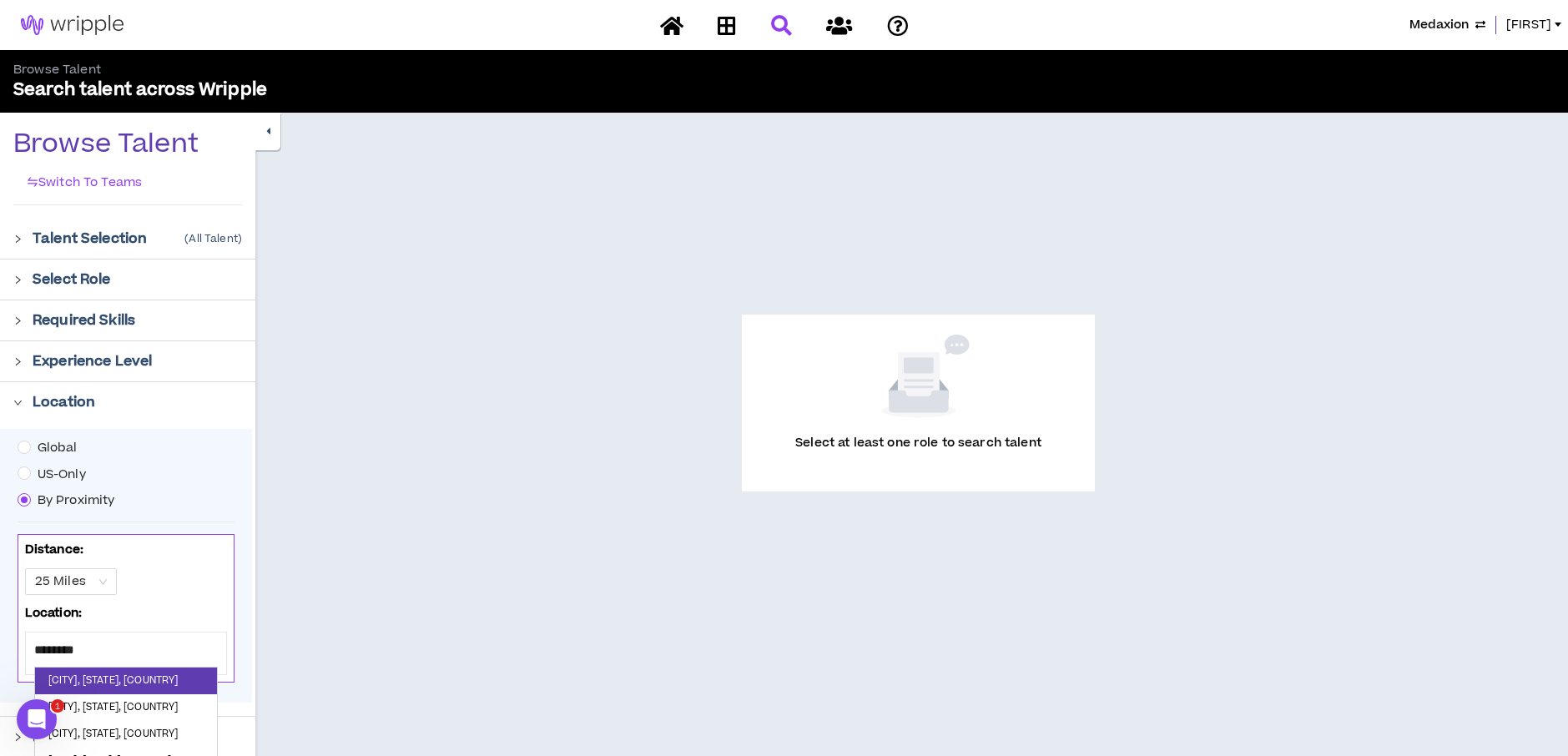 type on "*********" 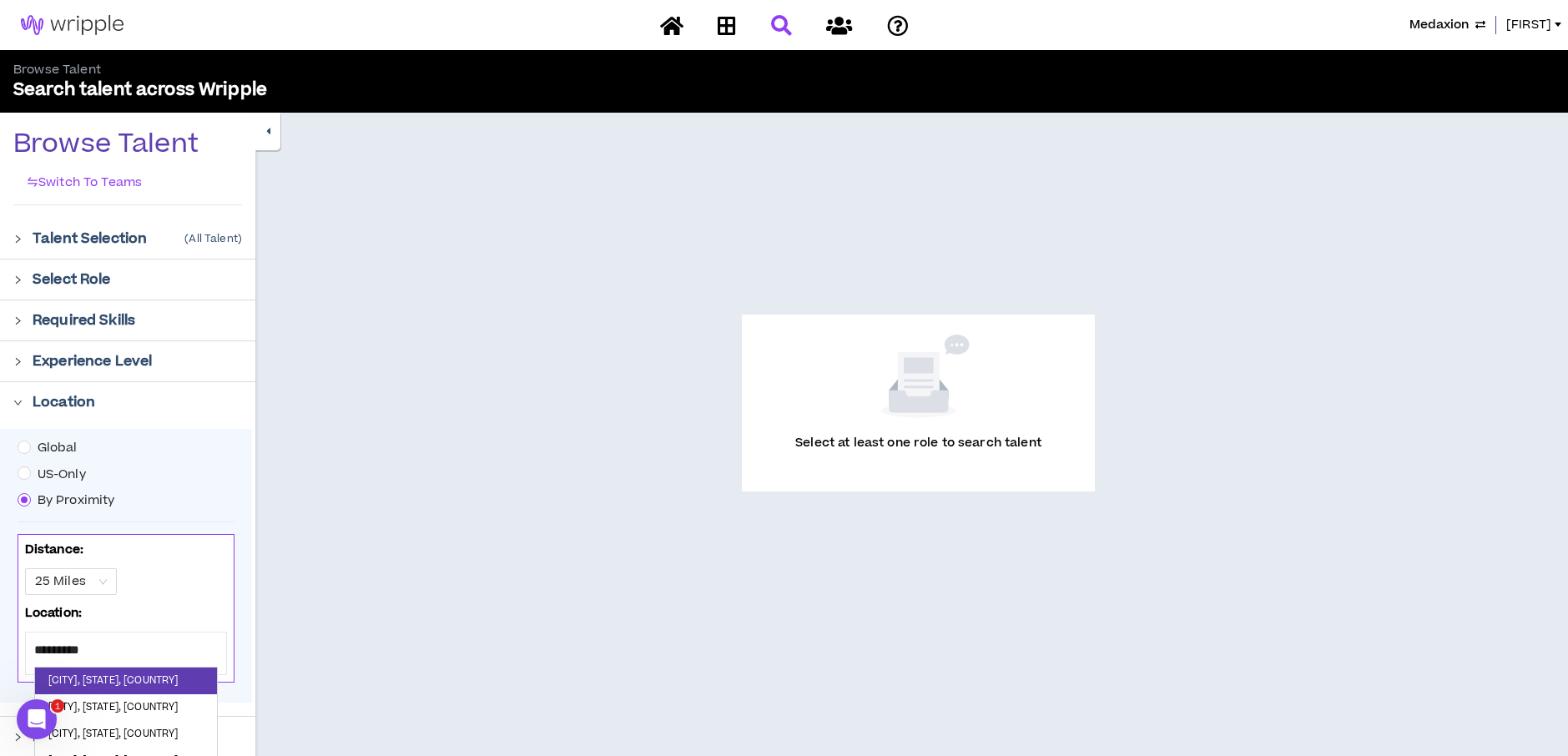 scroll, scrollTop: 1, scrollLeft: 0, axis: vertical 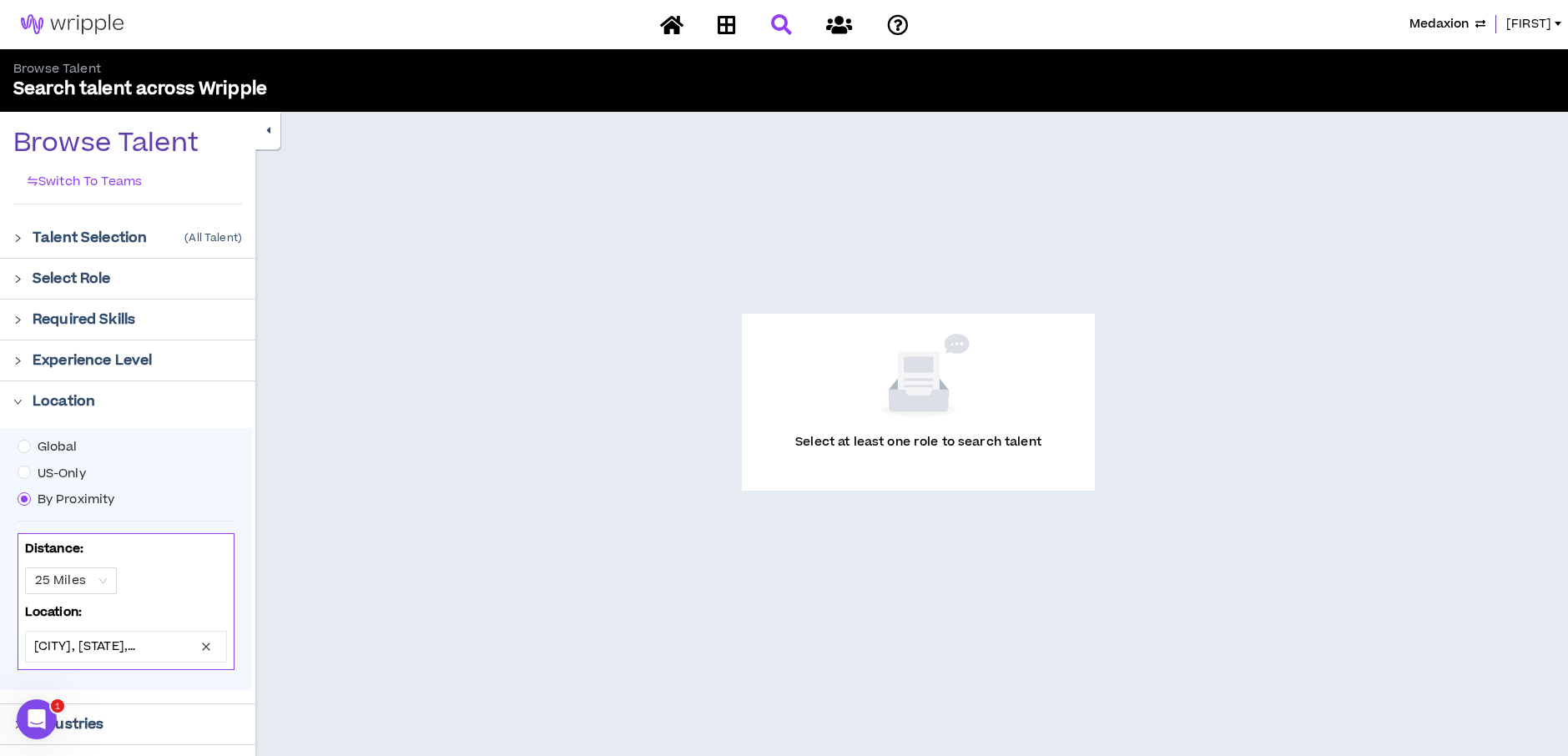 click on "Select at least one role to search talent" at bounding box center [911, 467] 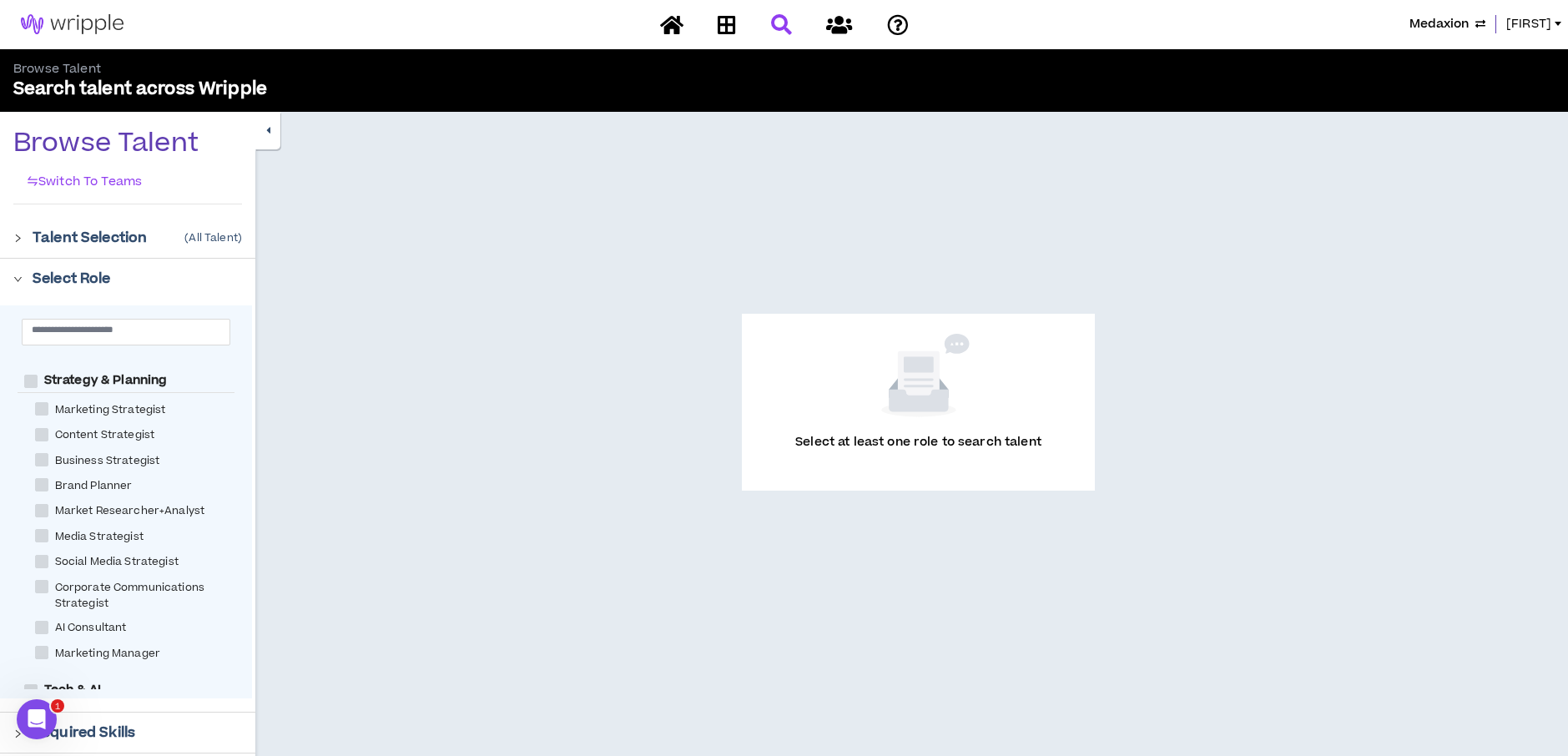 scroll, scrollTop: 915, scrollLeft: 0, axis: vertical 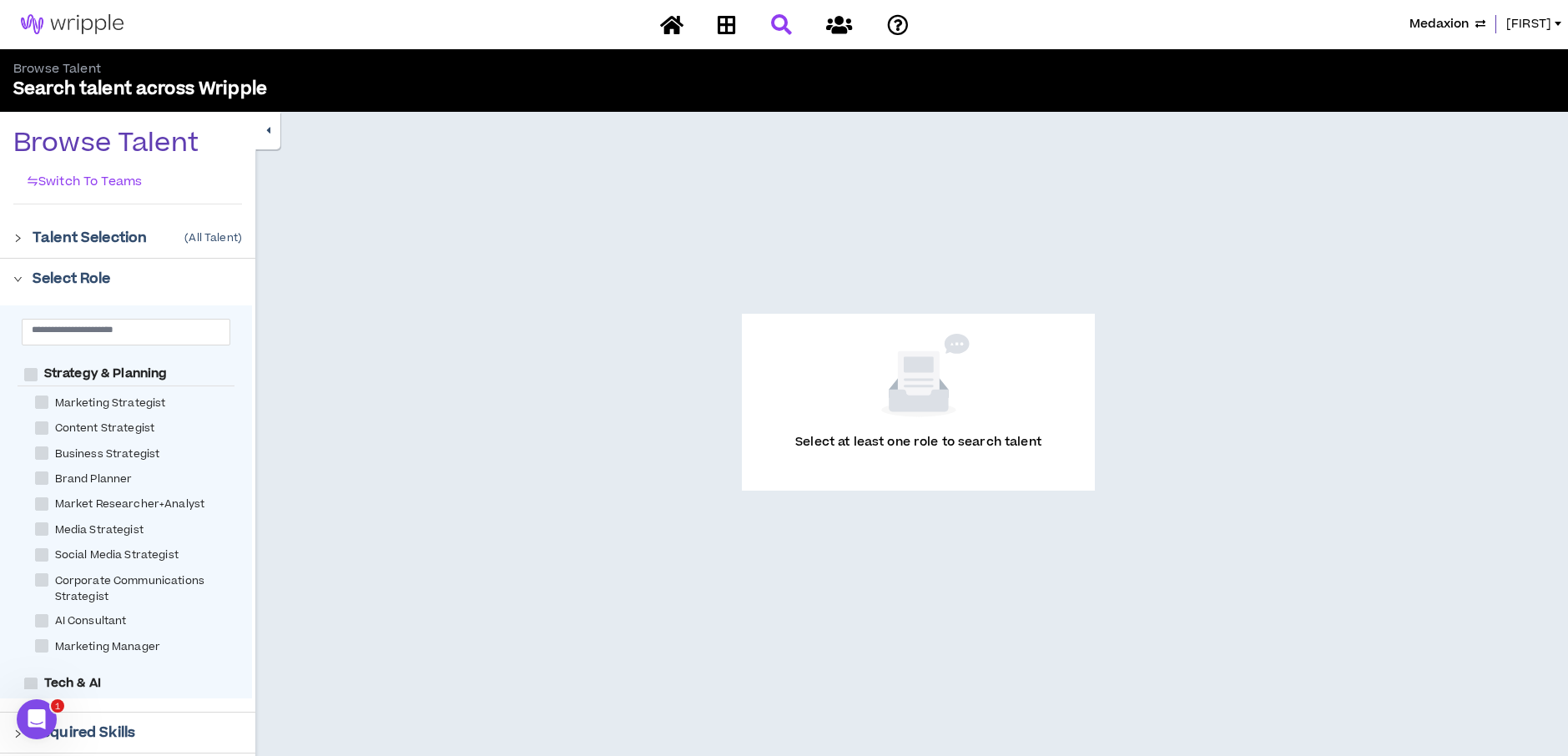 click at bounding box center [42, 402] 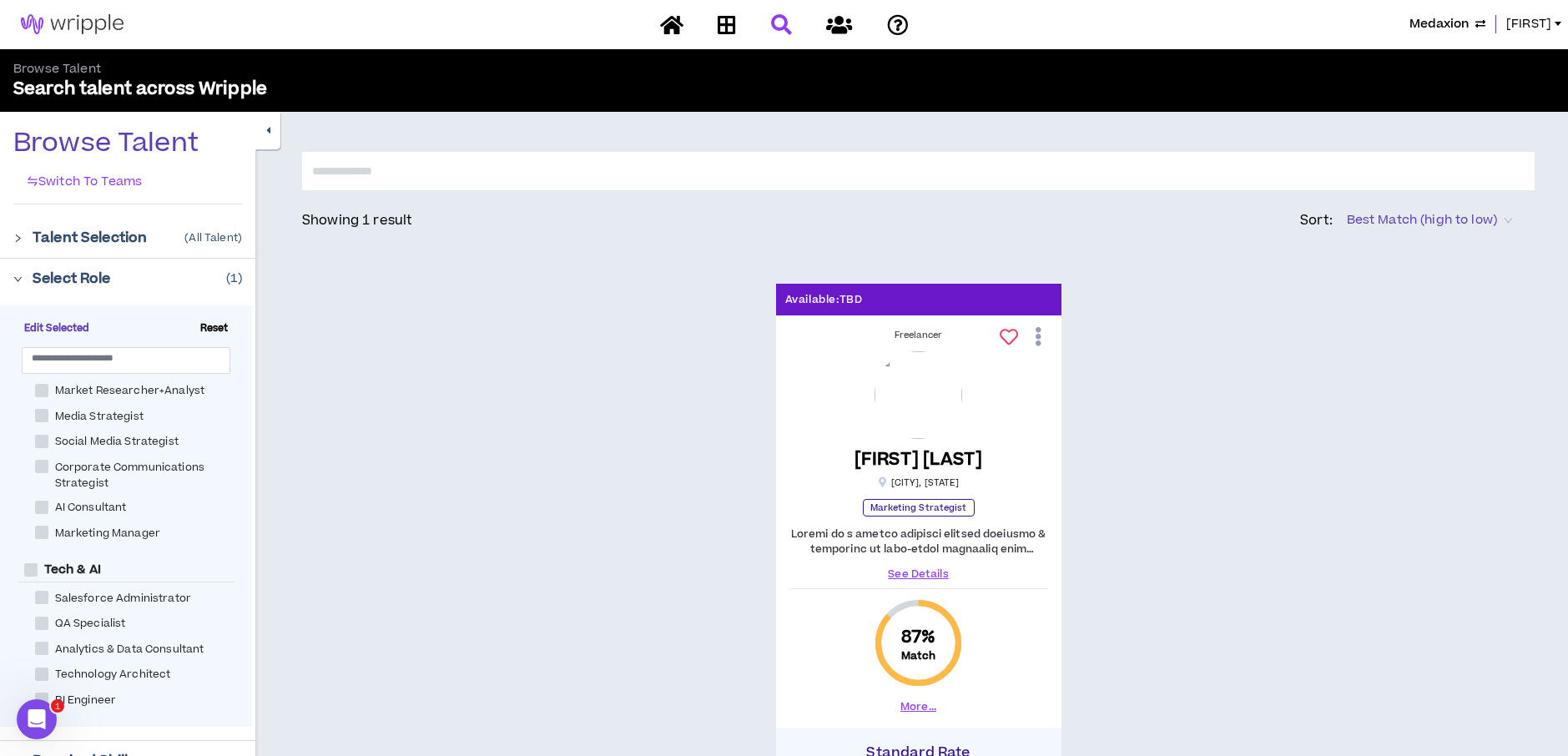 scroll, scrollTop: 1060, scrollLeft: 0, axis: vertical 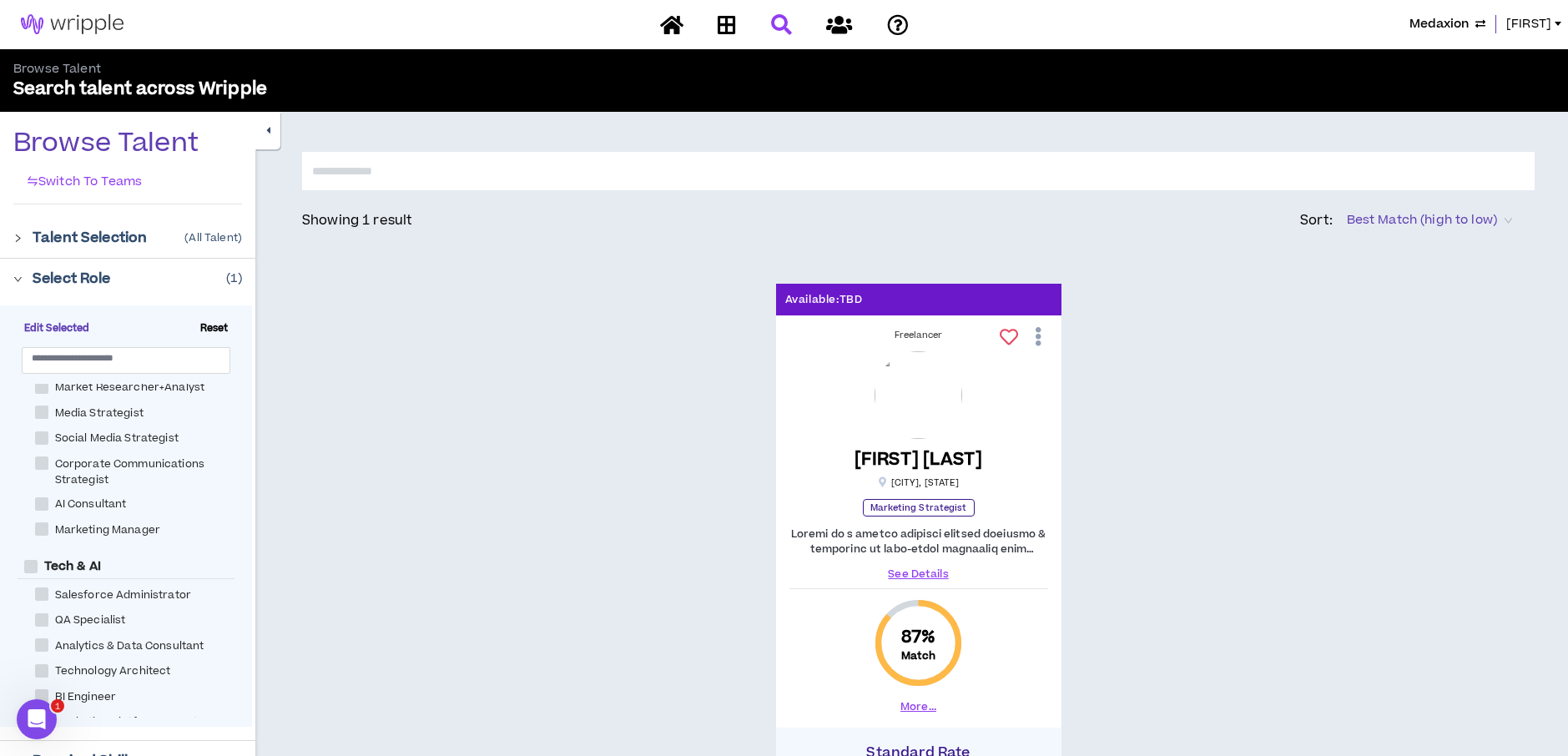 click at bounding box center (42, 529) 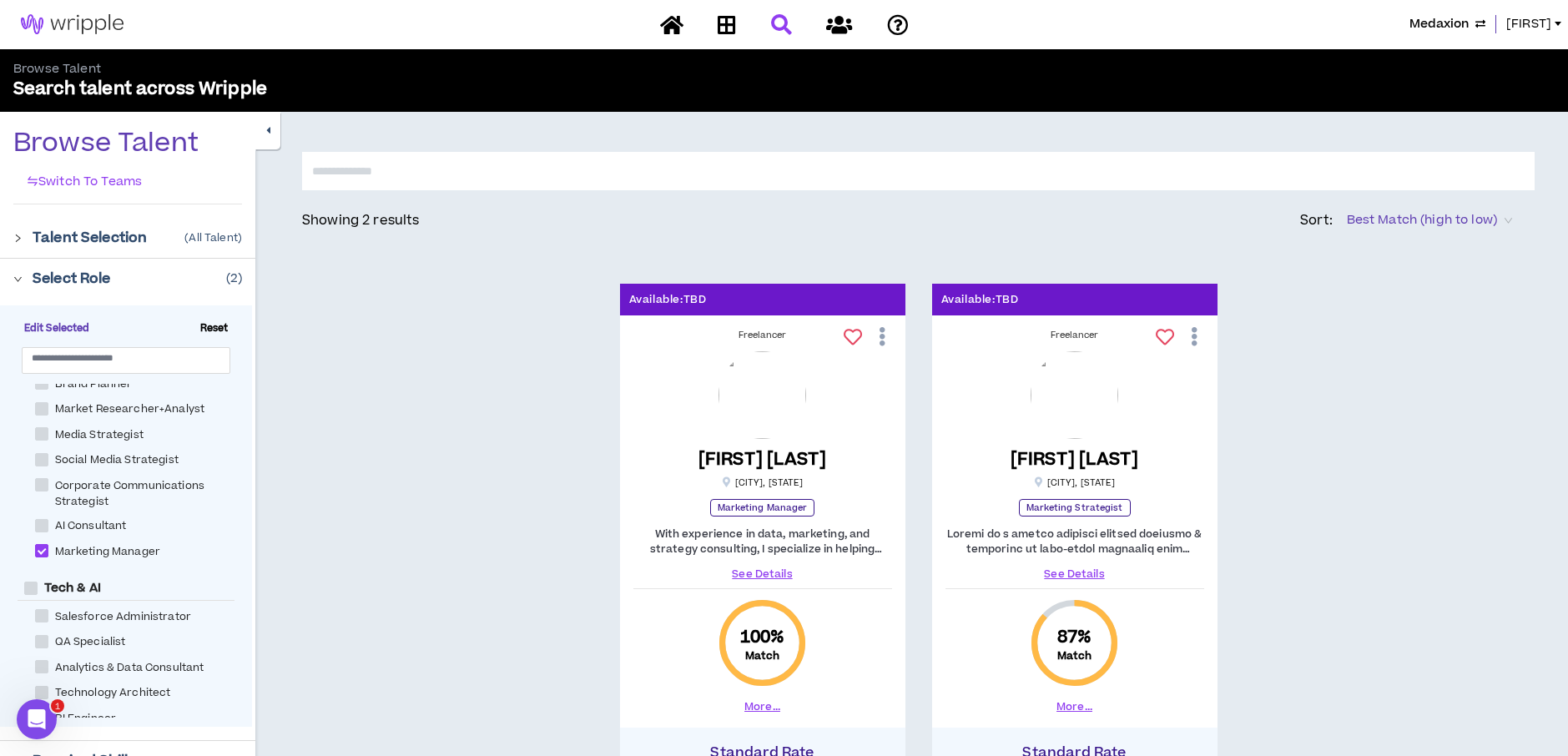 scroll, scrollTop: 1041, scrollLeft: 0, axis: vertical 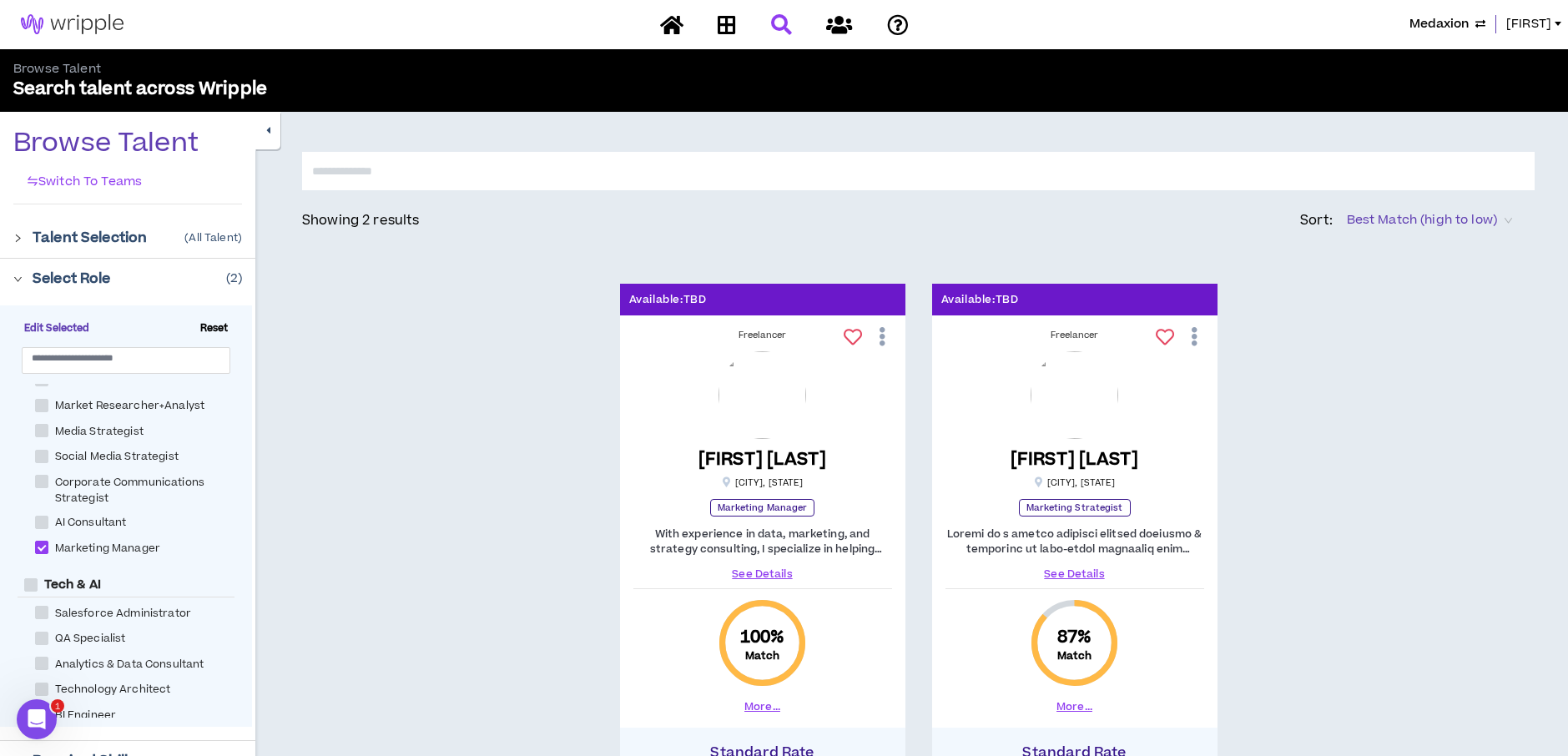 click at bounding box center (42, 481) 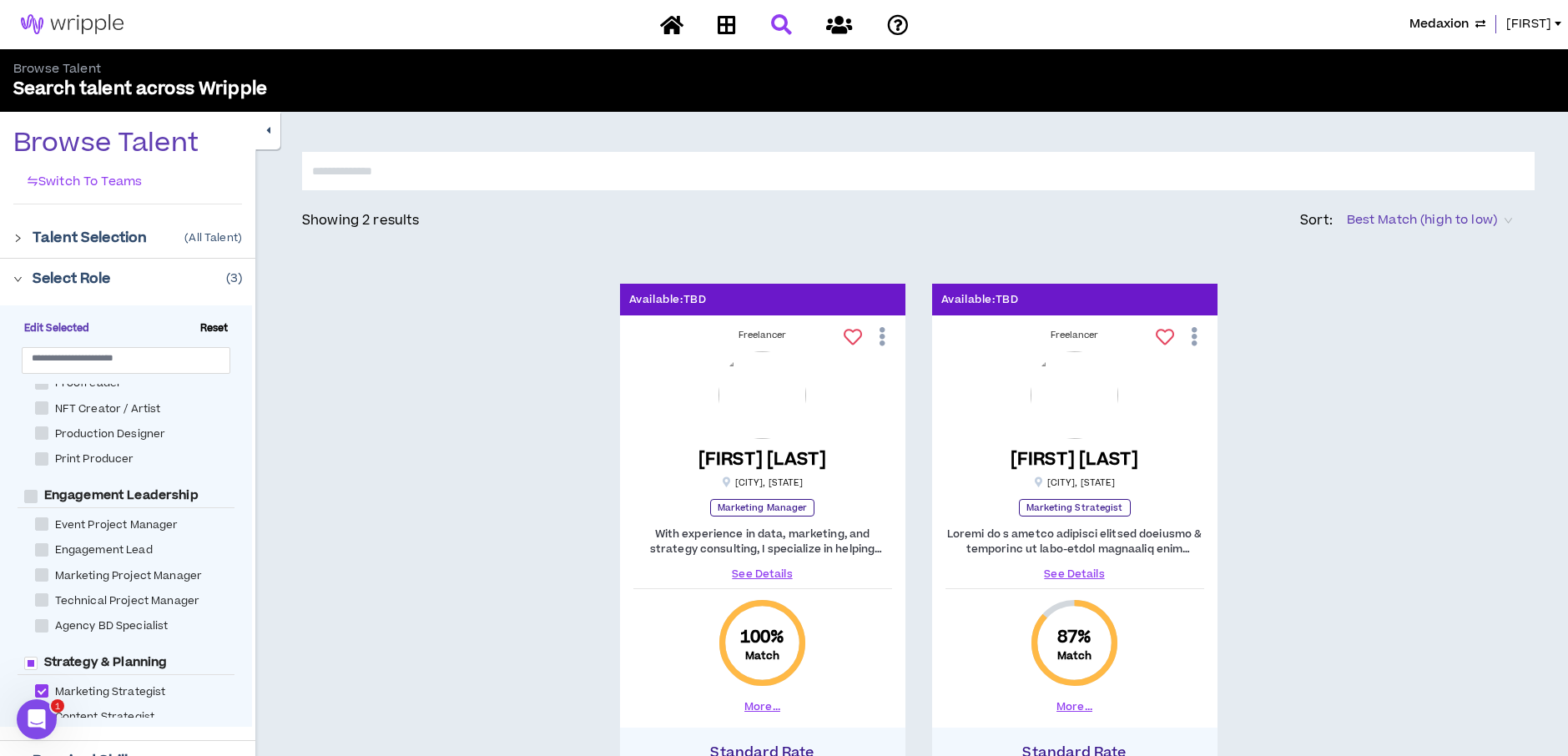 scroll, scrollTop: 648, scrollLeft: 0, axis: vertical 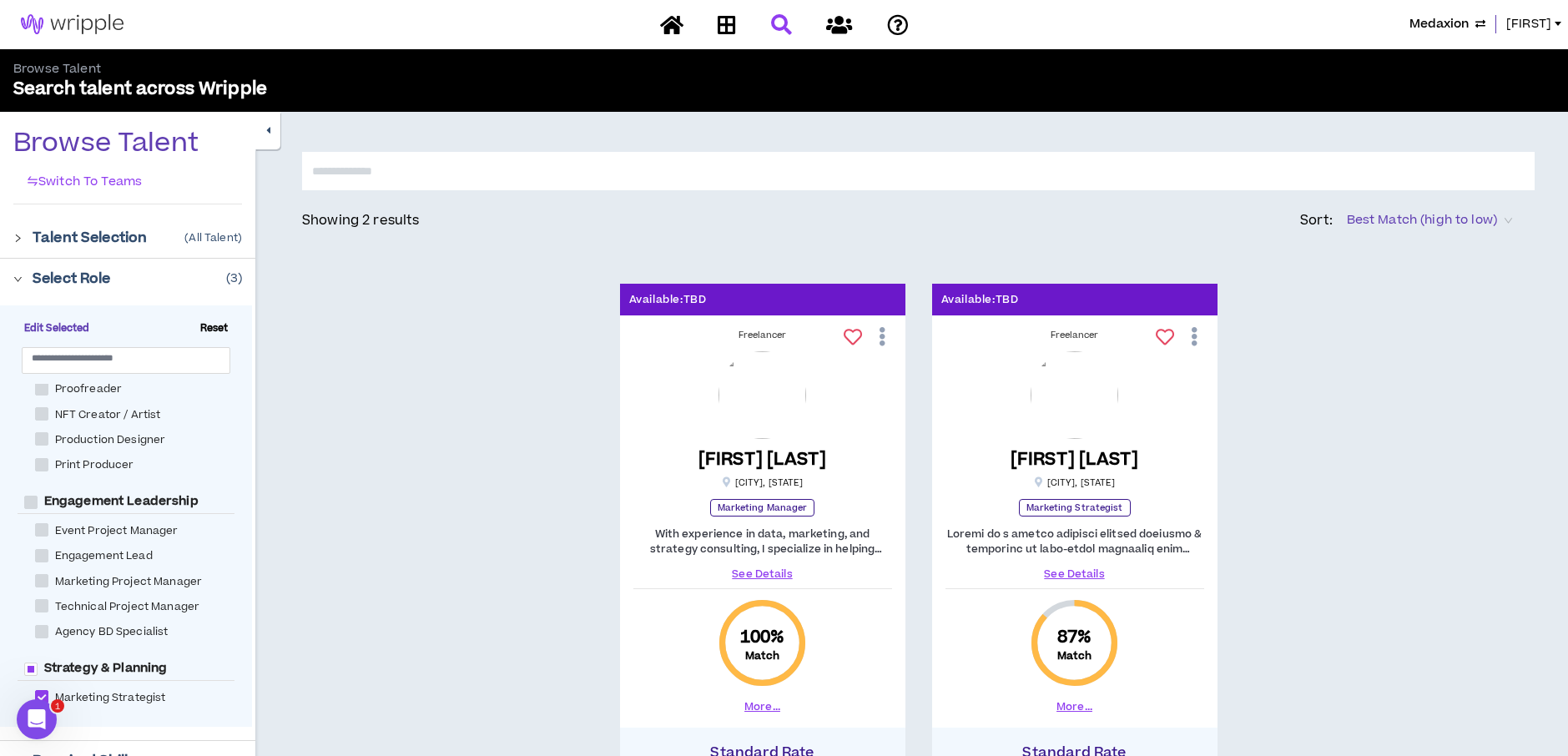 click at bounding box center [42, 581] 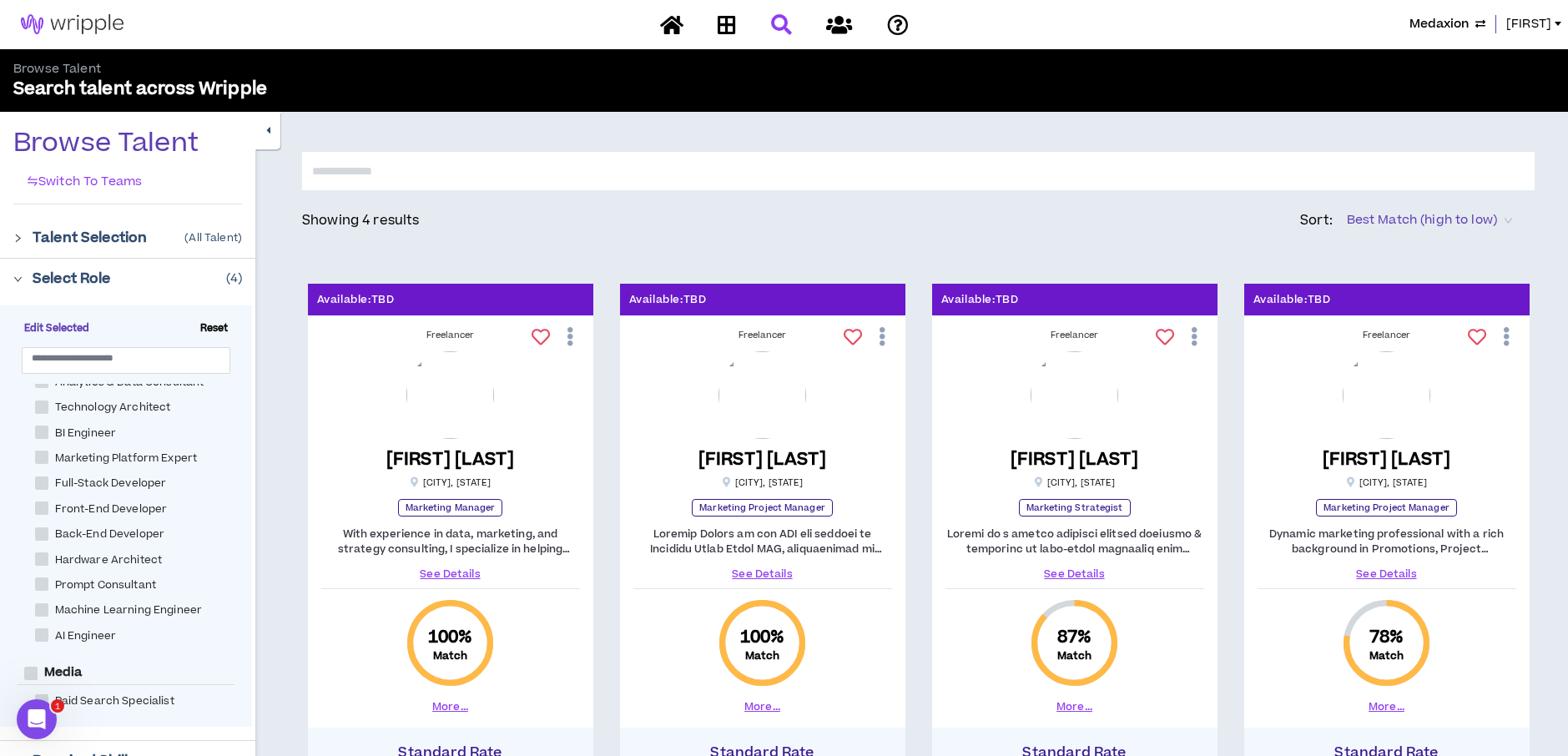 scroll, scrollTop: 1580, scrollLeft: 0, axis: vertical 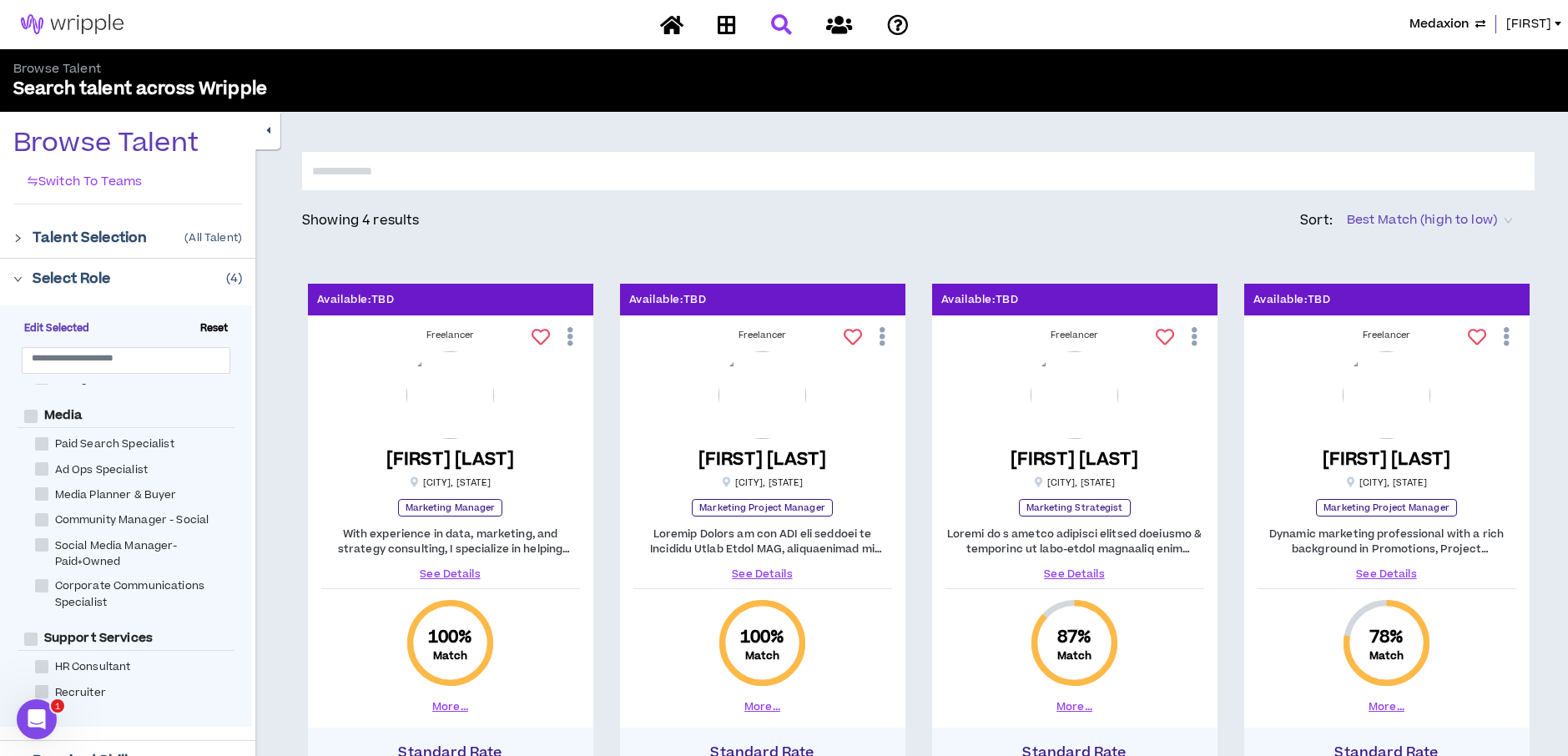 click 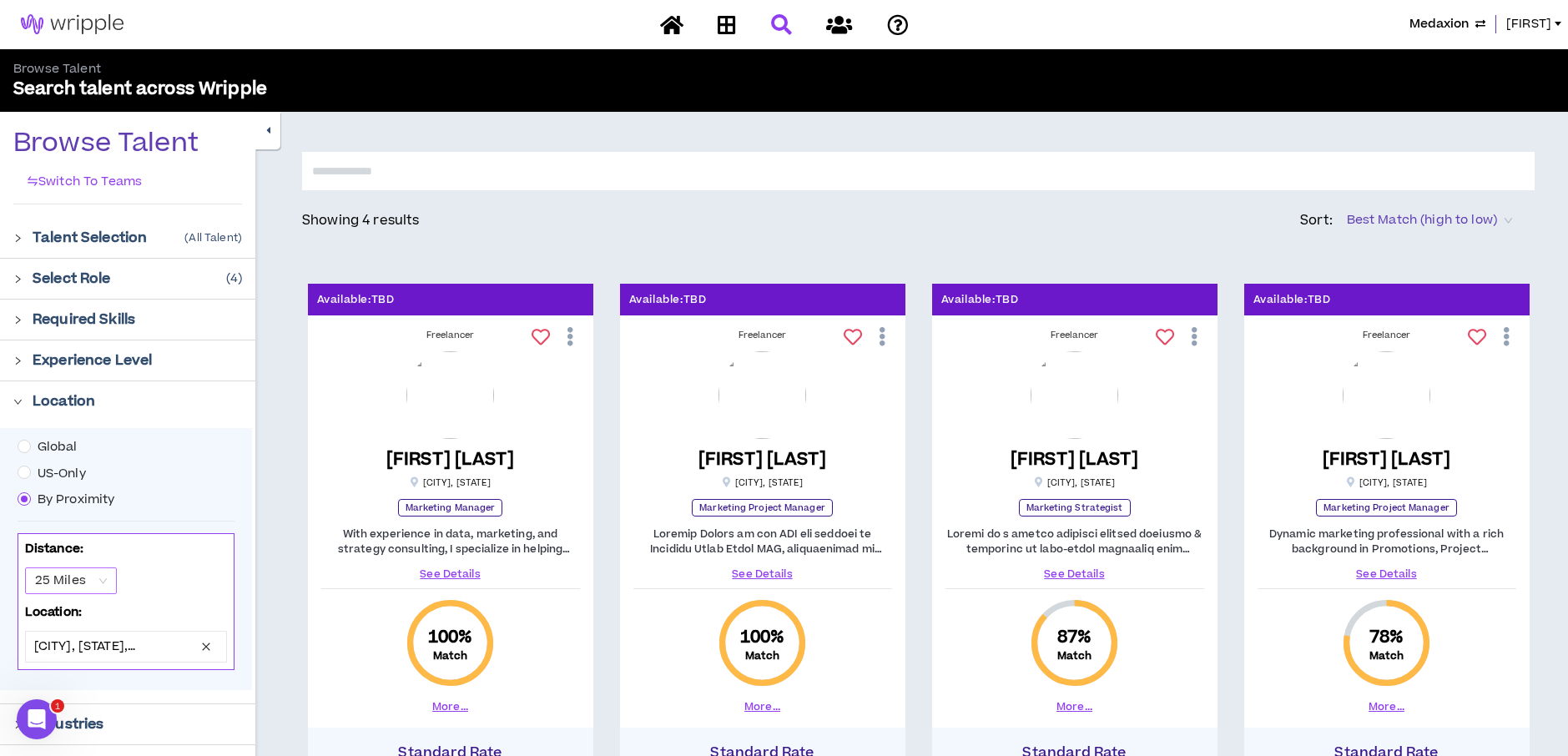 click on "25 Miles" at bounding box center [71, 581] 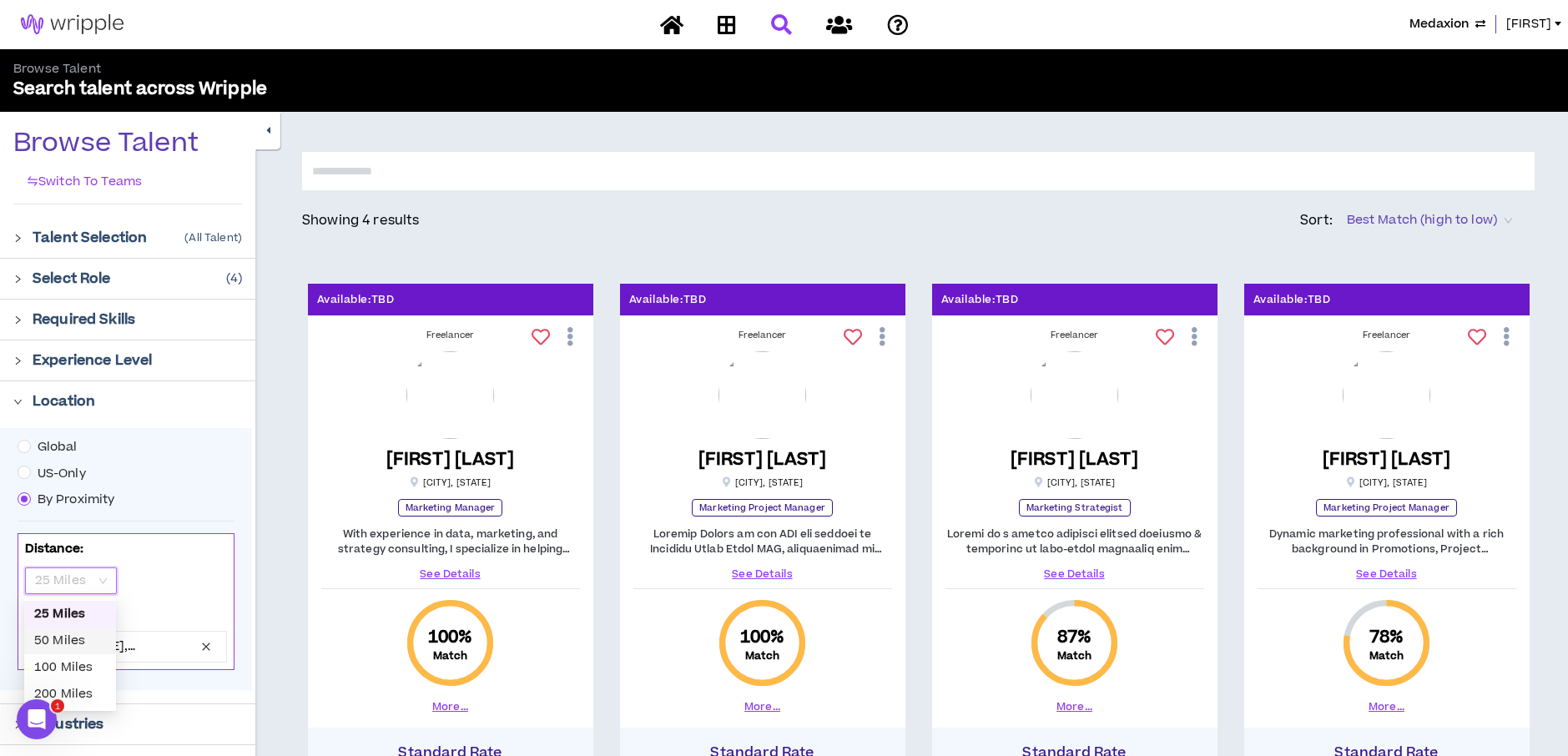 click on "50 Miles" at bounding box center (70, 641) 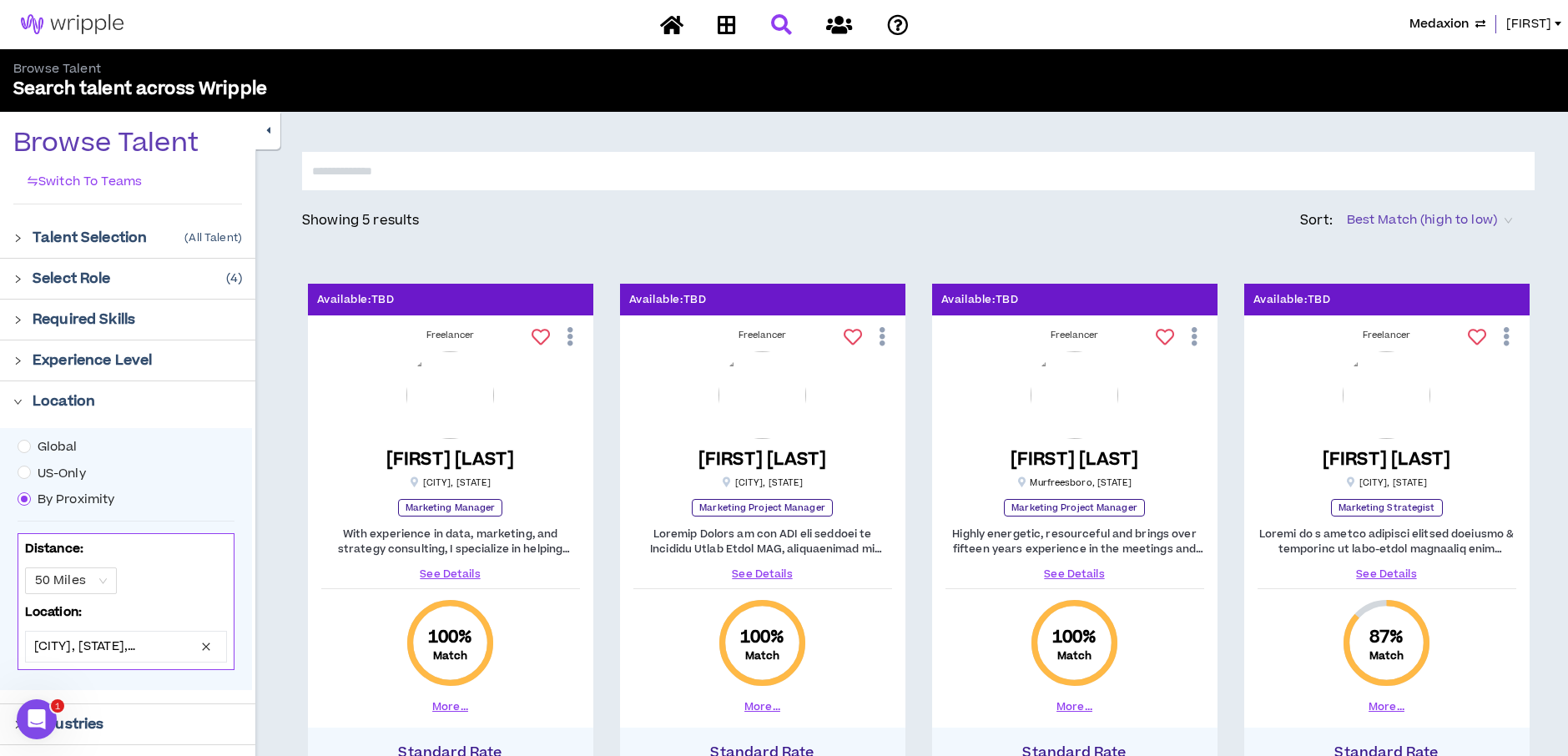 click on "Showing 5 results Sort: Best Match (high to low) Available:  TBD Freelancer Bethany P. NEW Nashville , TN Marketing Manager With experience in data, marketing, and strategy consulting, I specialize in helping brands uncover and overcome their unique growth barriers. Whether it’s building a solid marketing infrastructure from the ground up or stepping in as a fractional CMO to develop a clear, actionable marketing playbook, I’m all about solving problems. I thrive on connecting big ideas to the day-to-day operations that make them happen. See Details 100 % Match More... Standard Rate $265 /hr Invite to Project Available:  TBD Freelancer Camille B. NEW Nashville , TN Marketing Project Manager See Details 100 % Match More... Standard Rate $76 /hr Invite to Project Available:  TBD Freelancer Kalisha G. NEW Murfreesboro , TN Marketing Project Manager See Details 100 % Match More... Standard Rate $114 /hr Invite to Project Available:  TBD Freelancer Maleah O. NEW Nashville , TN Marketing Strategist See Details" at bounding box center [911, 885] 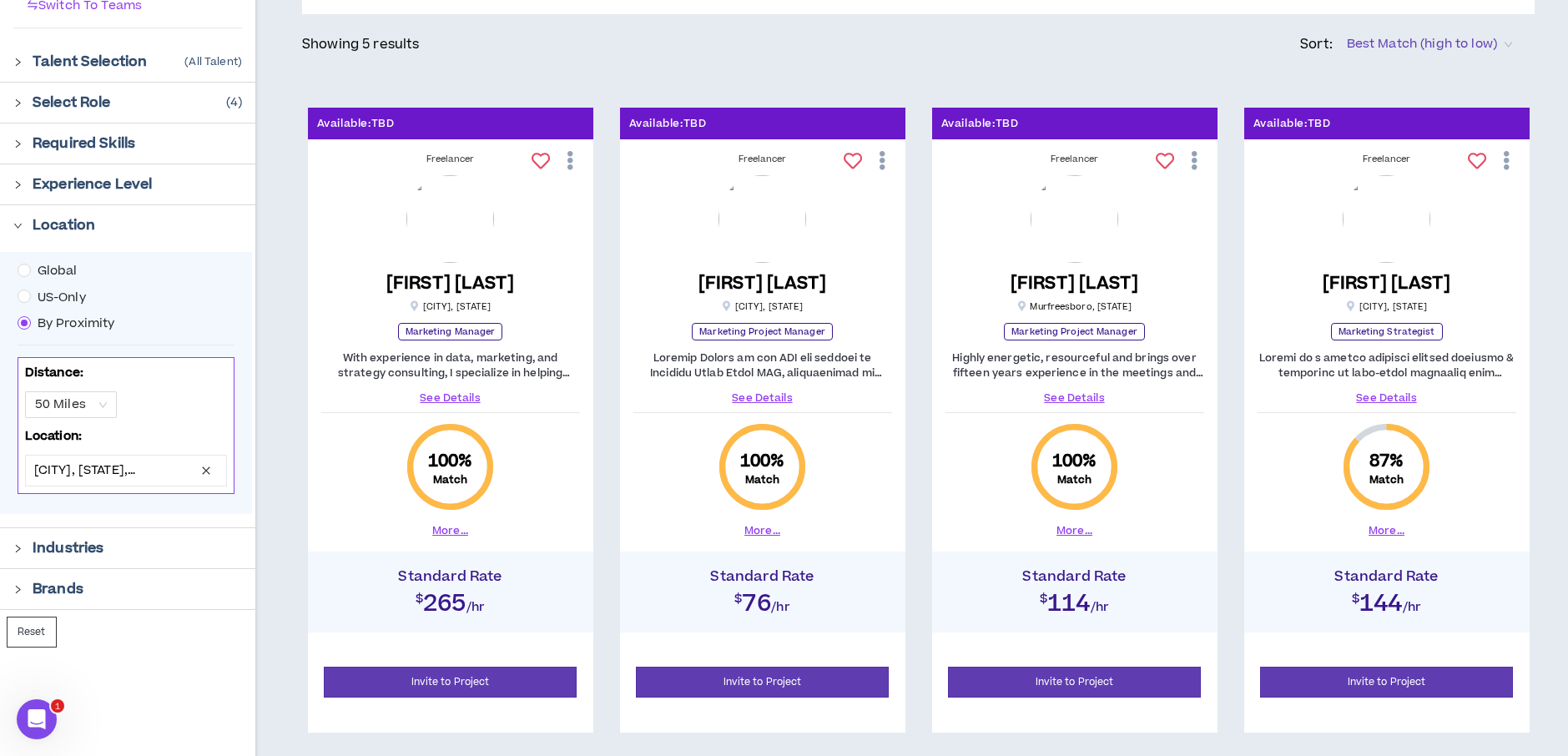 scroll, scrollTop: 176, scrollLeft: 0, axis: vertical 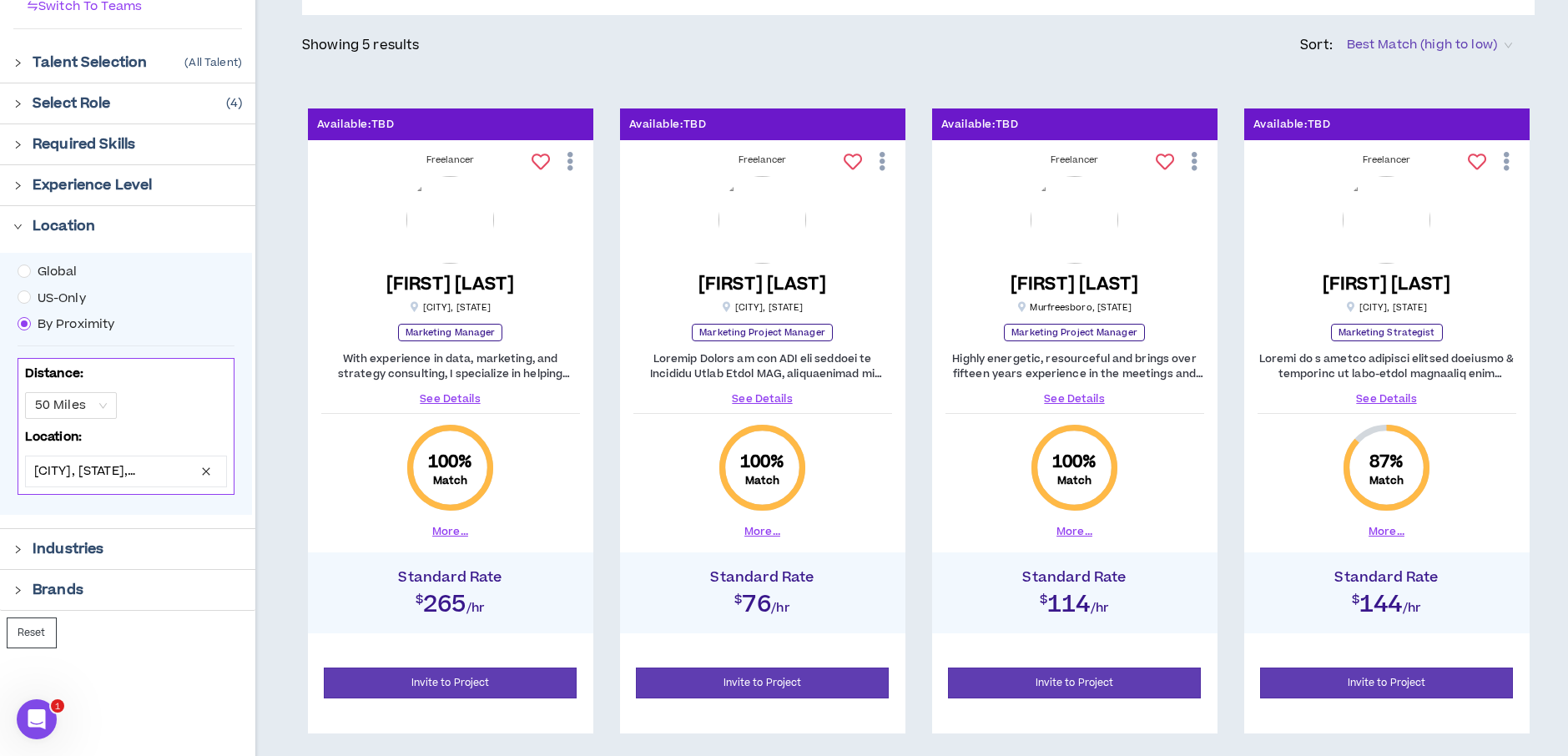 click on "See Details" at bounding box center [1075, 399] 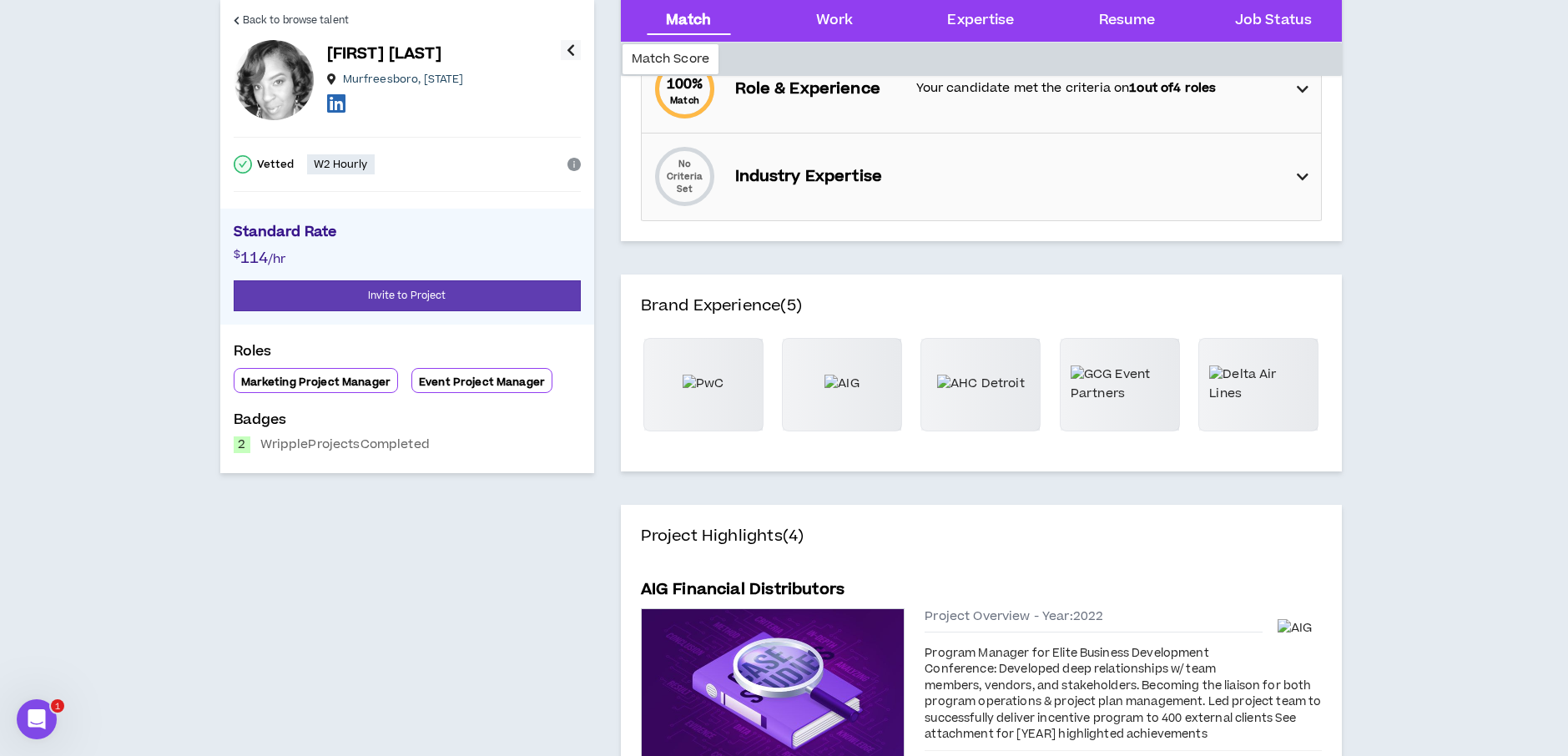 scroll, scrollTop: 0, scrollLeft: 0, axis: both 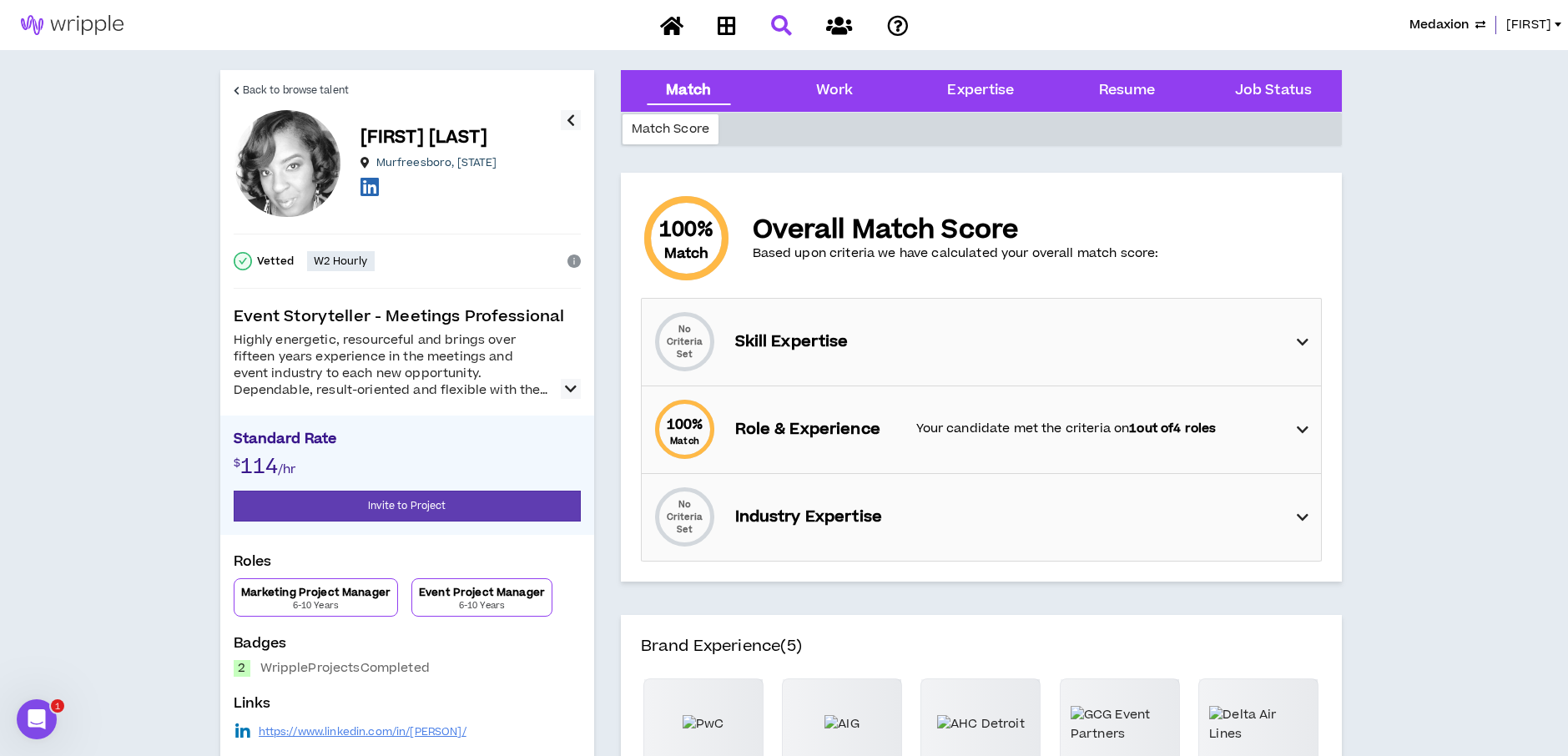 click at bounding box center [571, 389] 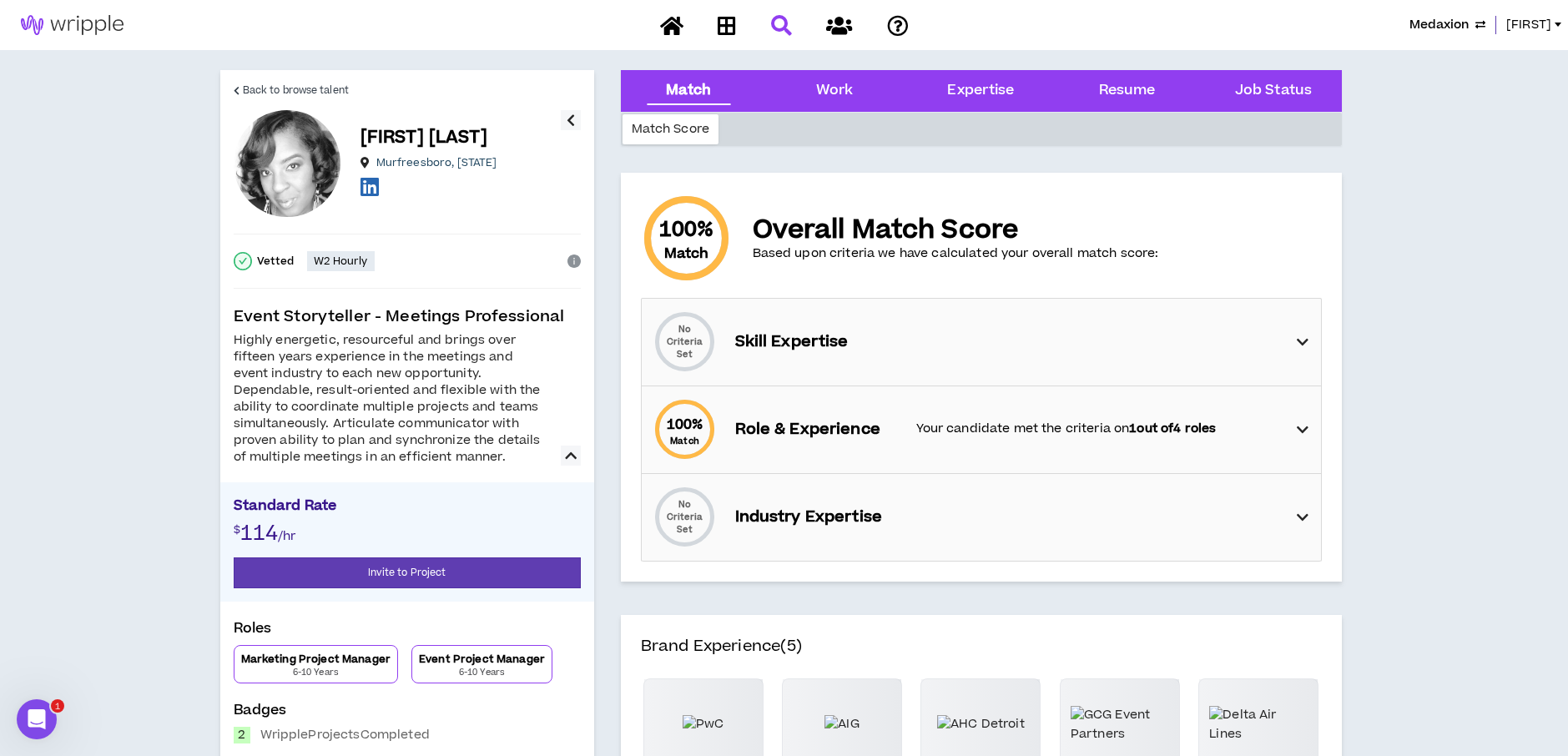 click on "No Criteria Set Skill Expertise" at bounding box center (986, 342) 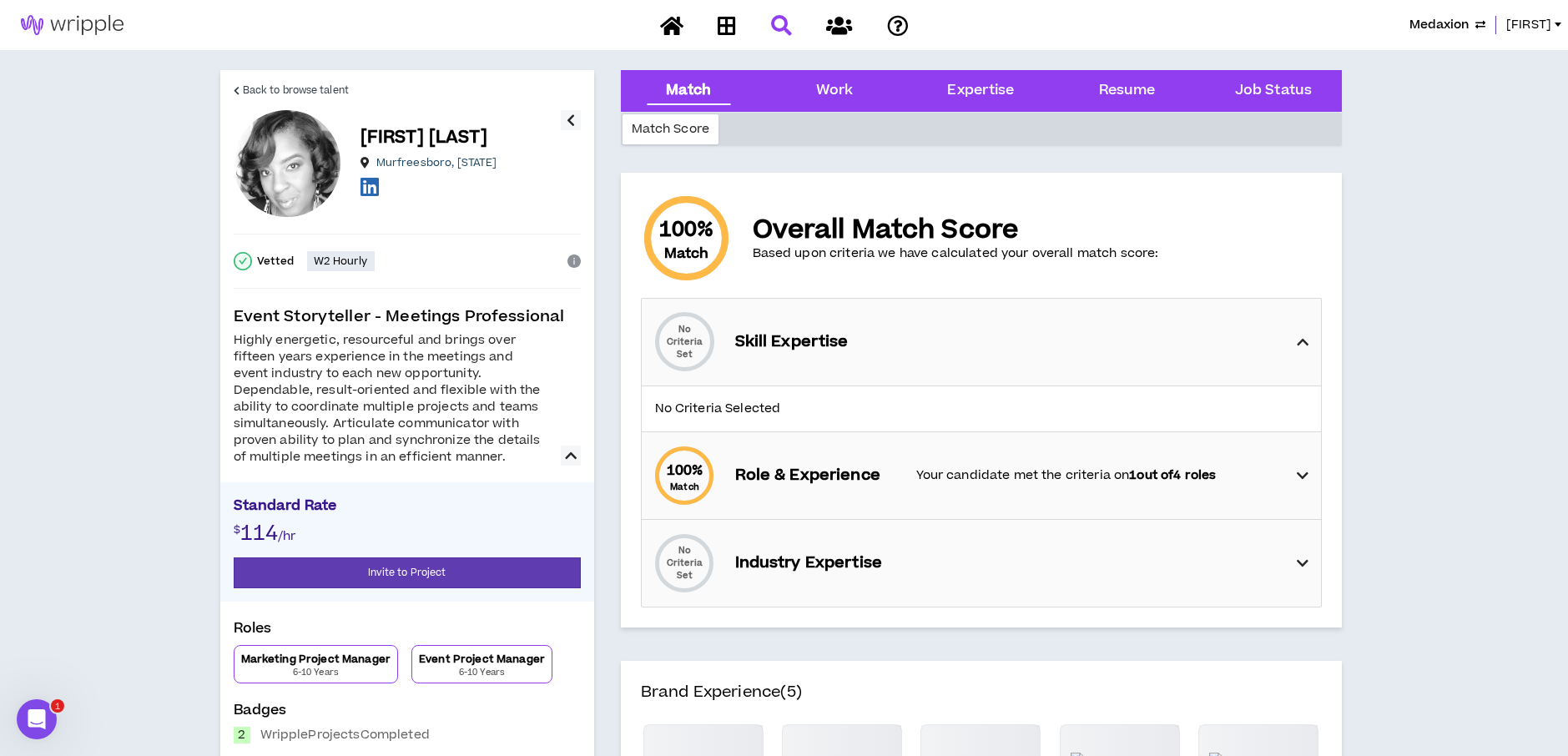 click on "No Criteria Set Skill Expertise" at bounding box center (986, 342) 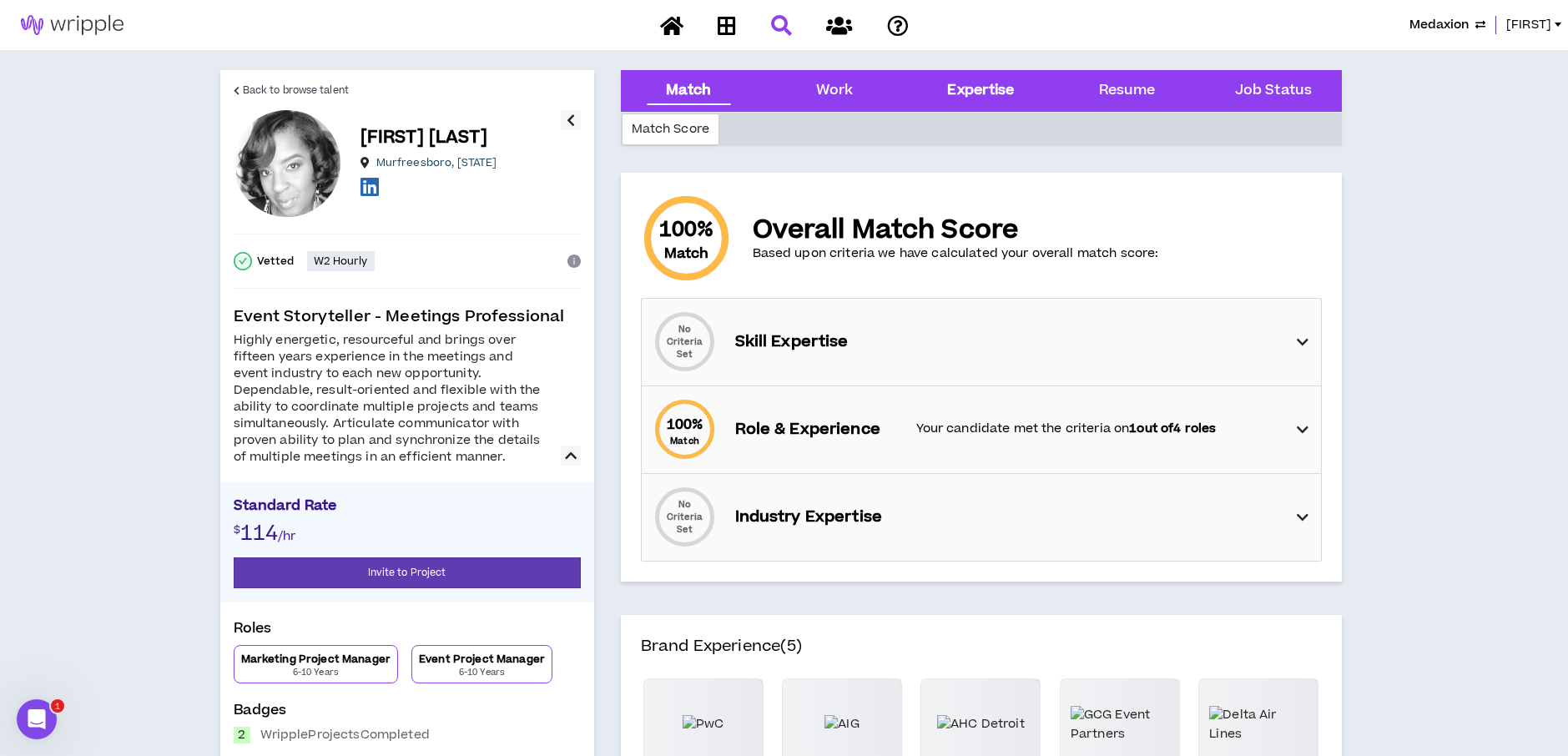 click on "Expertise" at bounding box center (981, 91) 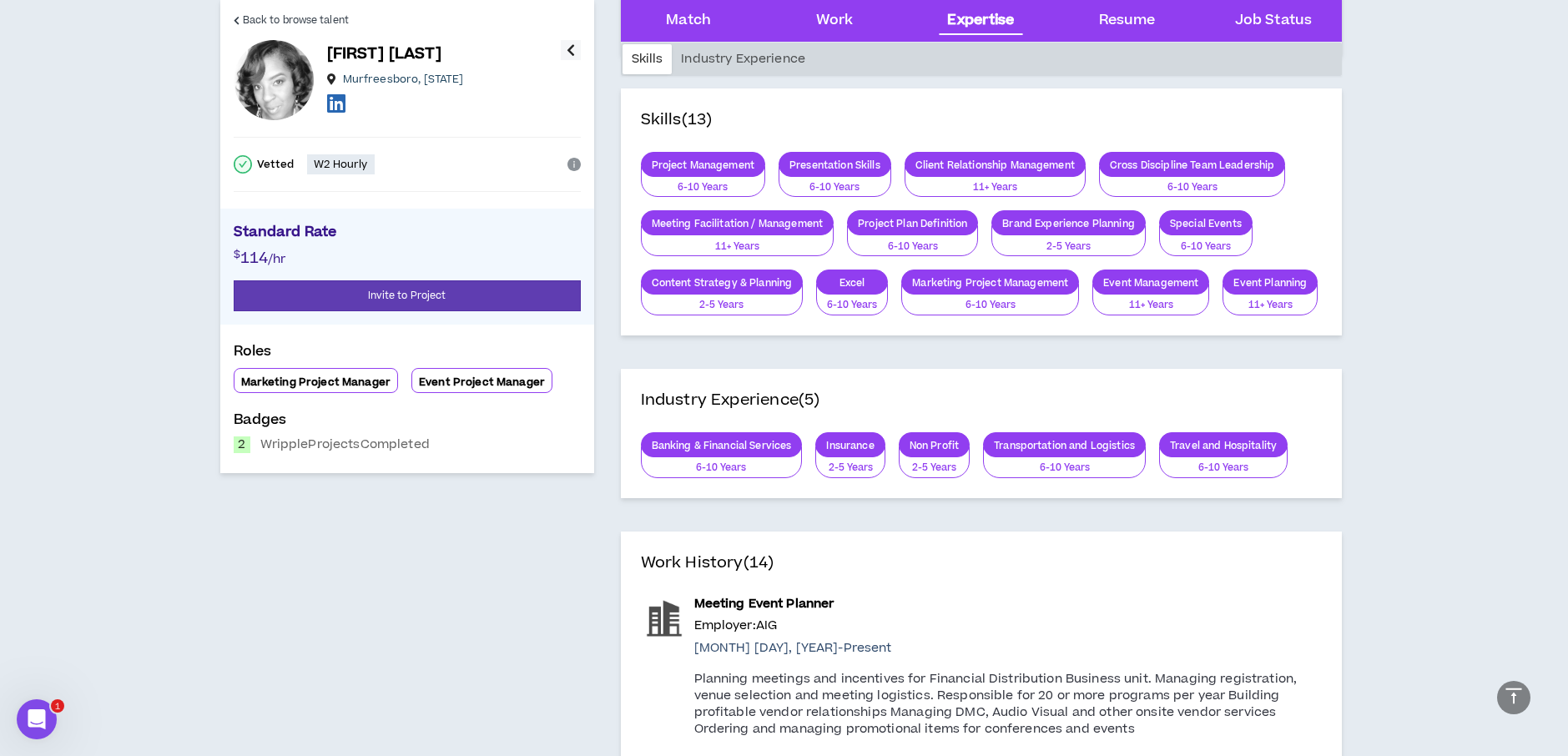 scroll, scrollTop: 2383, scrollLeft: 0, axis: vertical 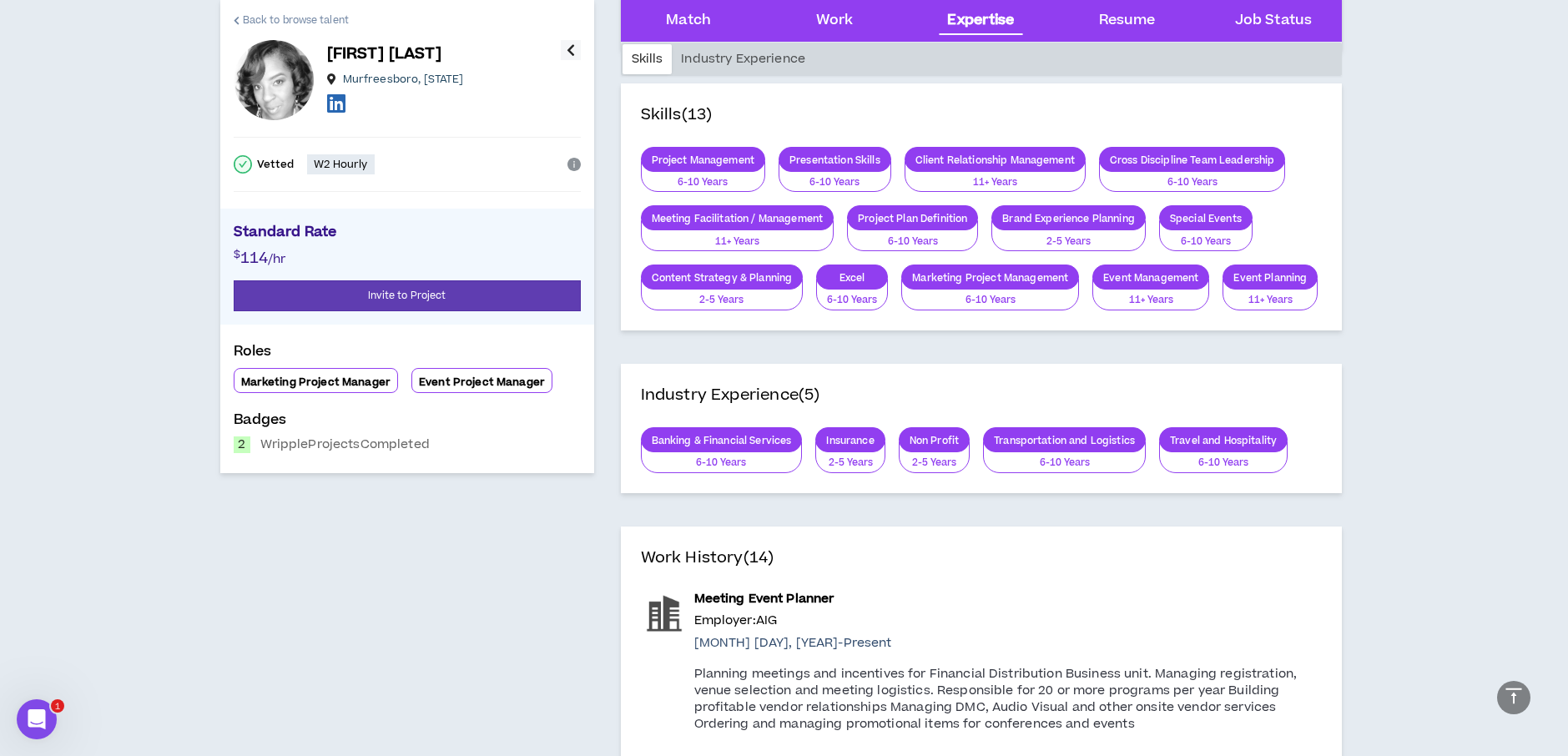 click on "Back to browse talent" at bounding box center (295, 20) 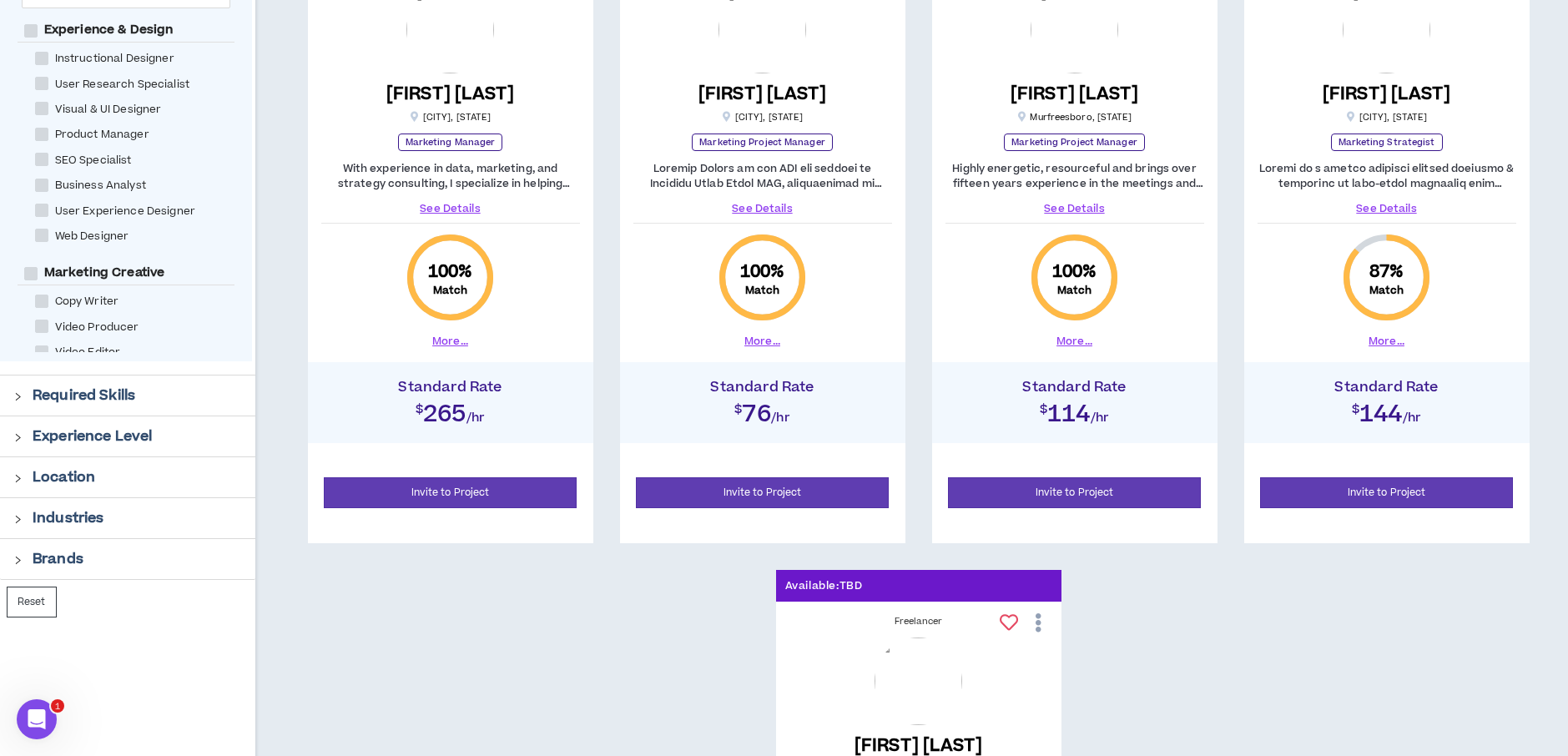 scroll, scrollTop: 323, scrollLeft: 0, axis: vertical 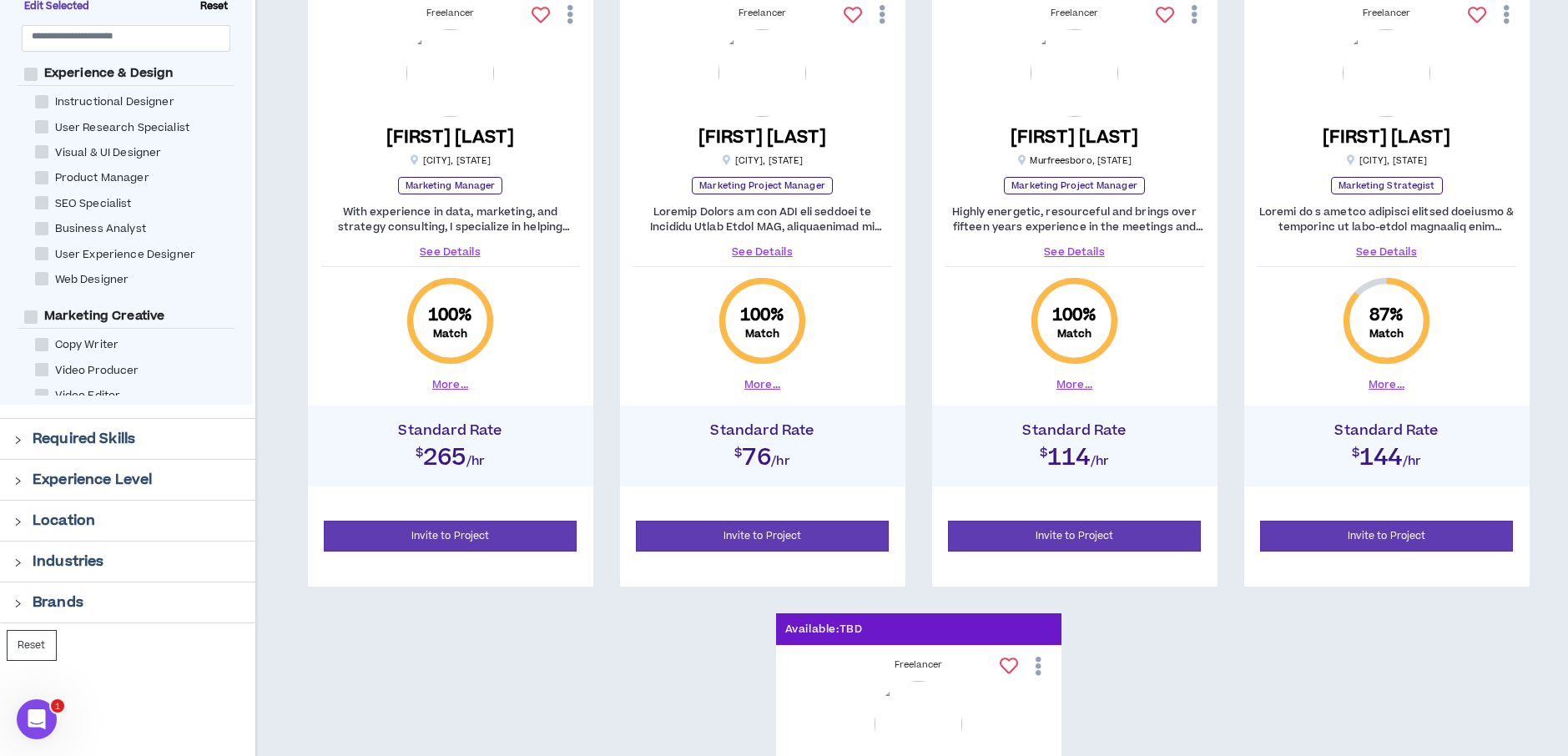 click on "Showing 5 results Sort: Best Match (high to low) Available:  TBD Freelancer Bethany P. NEW Nashville , TN Marketing Manager With experience in data, marketing, and strategy consulting, I specialize in helping brands uncover and overcome their unique growth barriers. Whether it’s building a solid marketing infrastructure from the ground up or stepping in as a fractional CMO to develop a clear, actionable marketing playbook, I’m all about solving problems. I thrive on connecting big ideas to the day-to-day operations that make them happen. See Details 100 % Match More... Standard Rate $265 /hr Invite to Project Available:  TBD Freelancer Camille B. NEW Nashville , TN Marketing Project Manager See Details 100 % Match More... Standard Rate $76 /hr Invite to Project Available:  TBD Freelancer Kalisha G. NEW Murfreesboro , TN Marketing Project Manager See Details 100 % Match More... Standard Rate $114 /hr Invite to Project Available:  TBD Freelancer Maleah O. NEW Nashville , TN Marketing Strategist See Details" at bounding box center (911, 563) 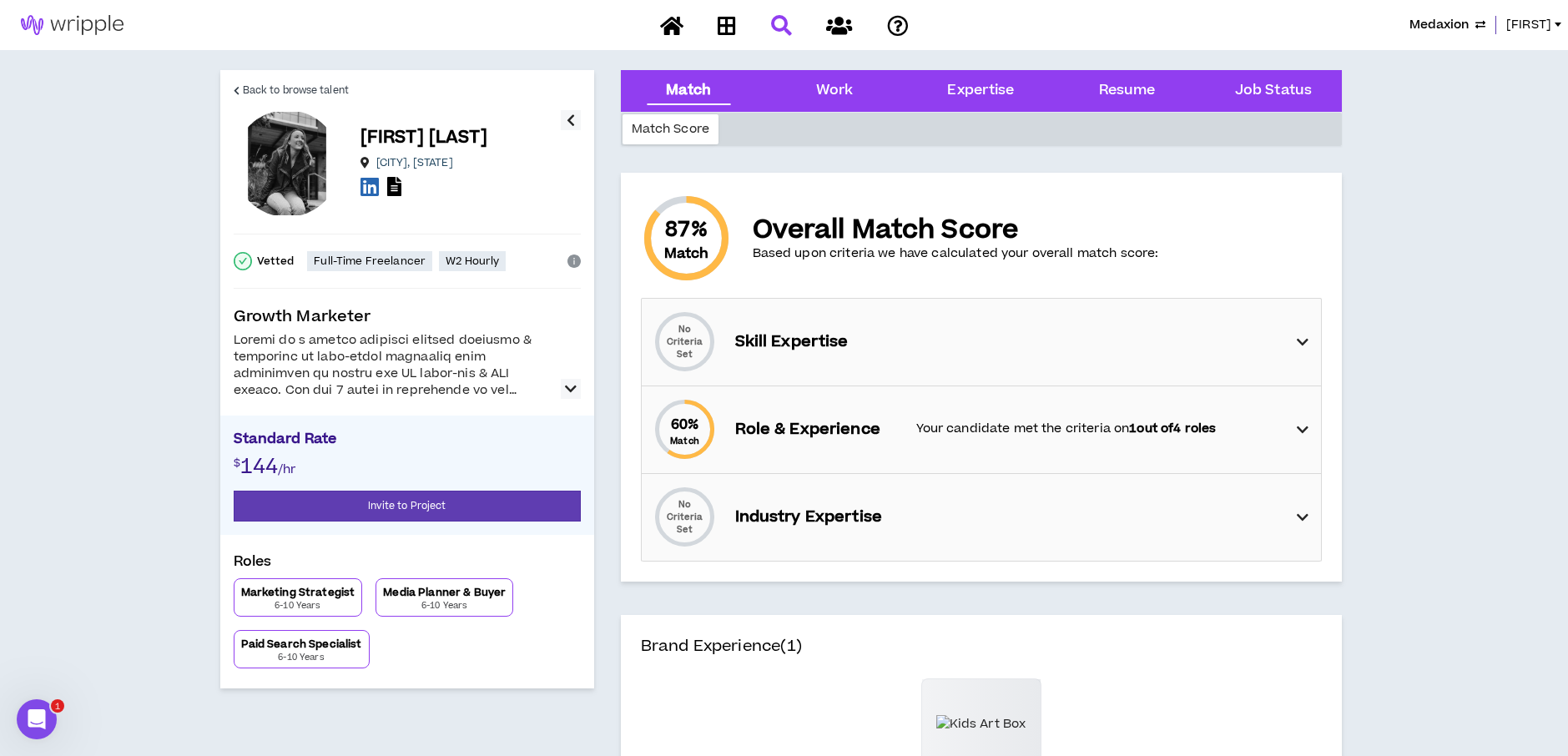 click at bounding box center [571, 389] 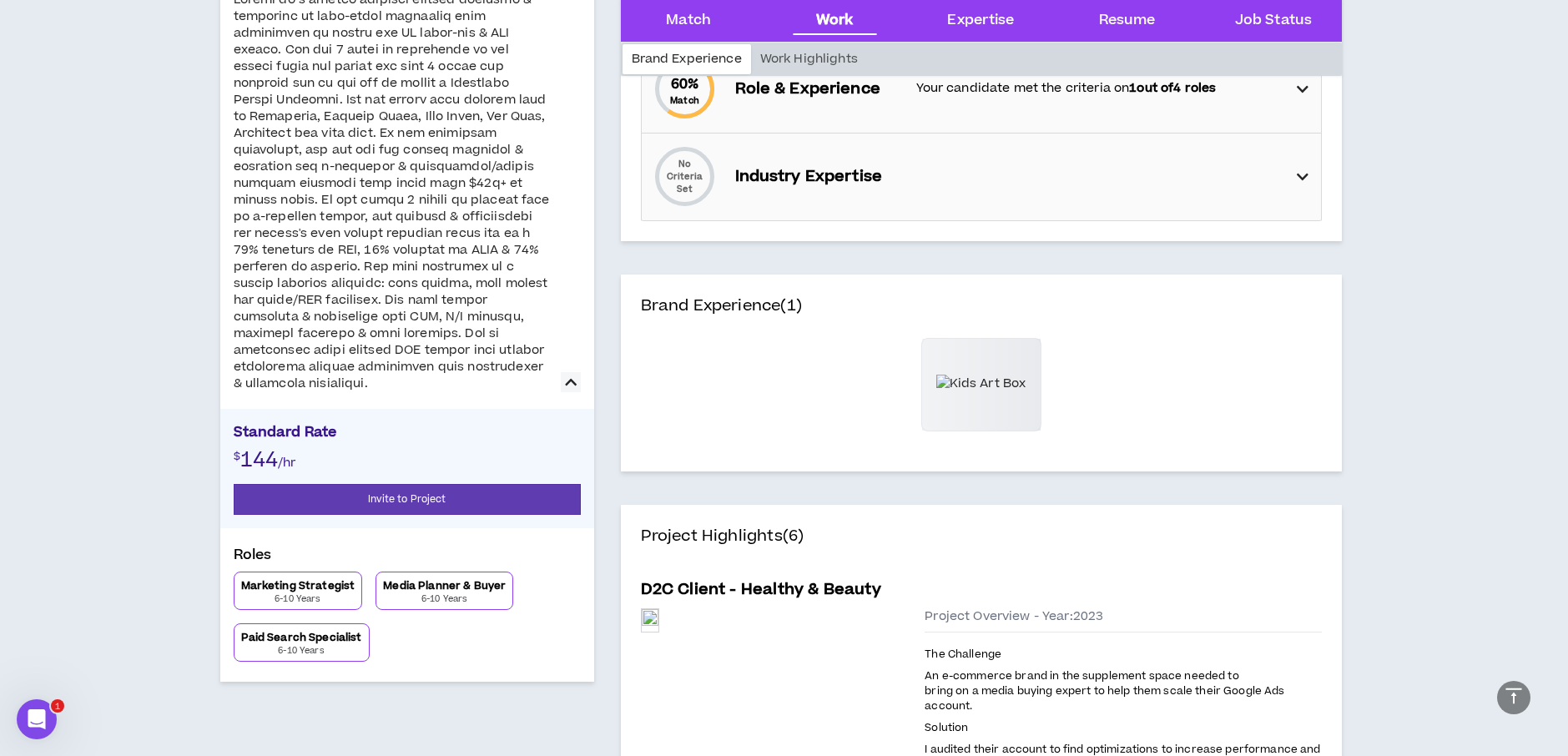 scroll, scrollTop: 0, scrollLeft: 0, axis: both 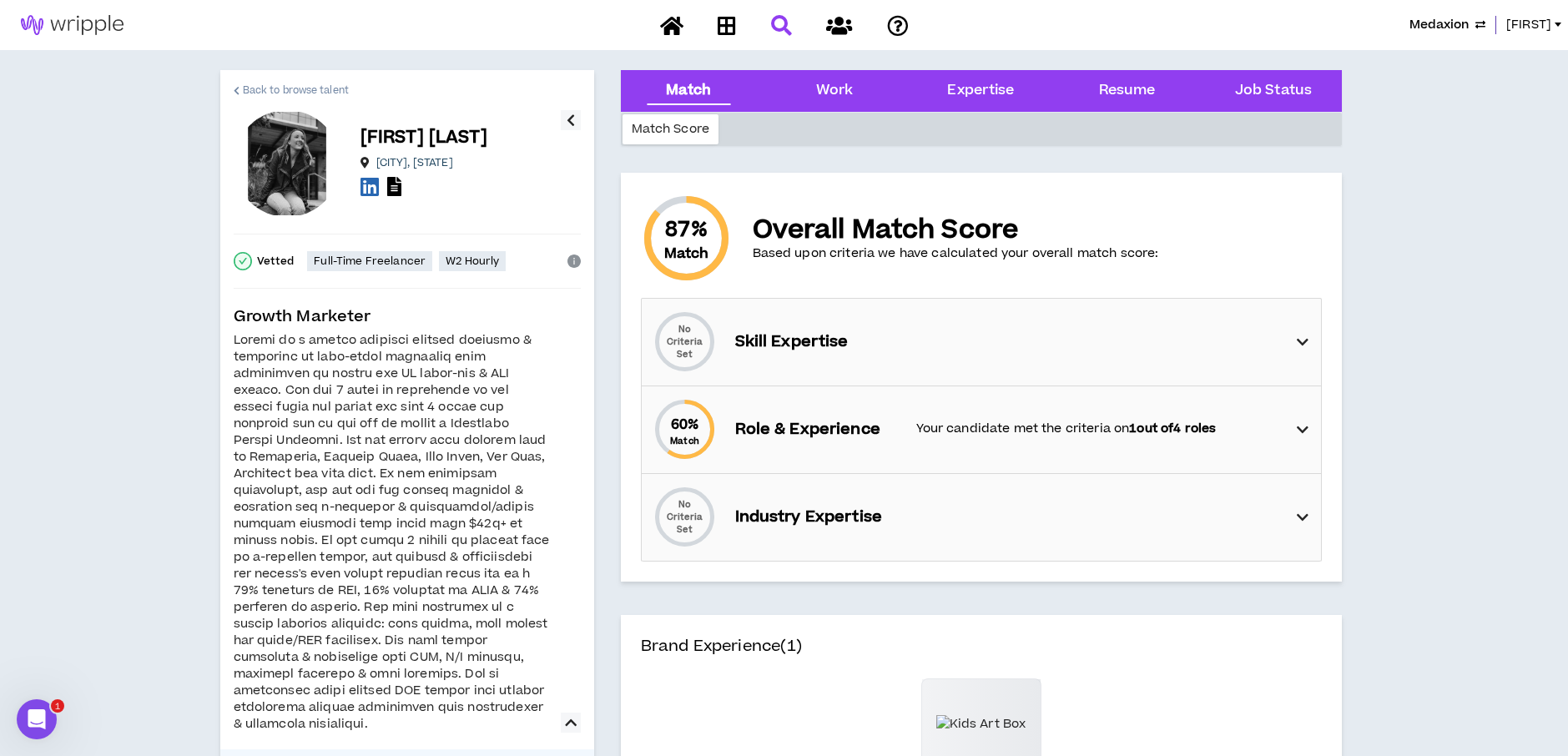 click on "Back to browse talent" at bounding box center (295, 90) 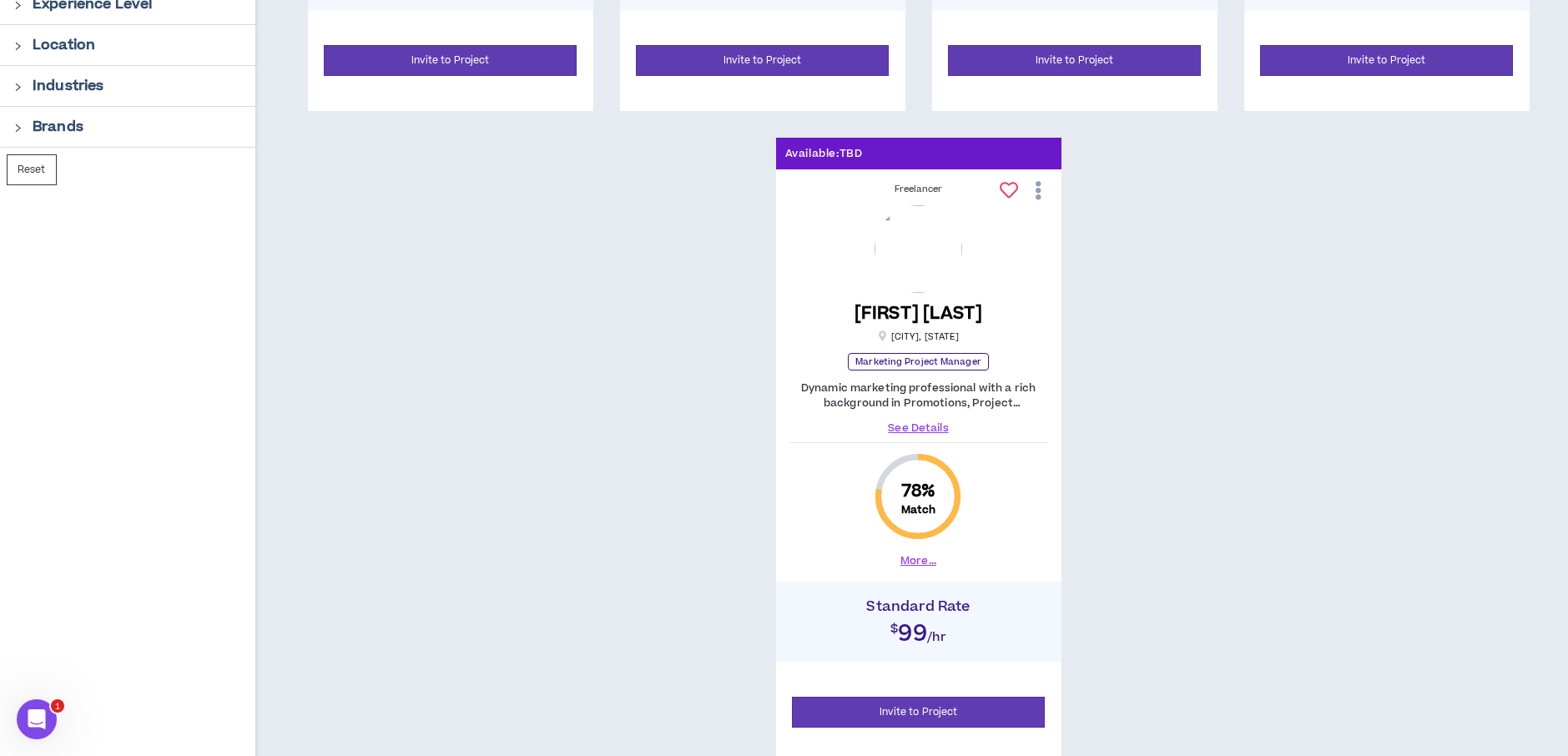 scroll, scrollTop: 801, scrollLeft: 0, axis: vertical 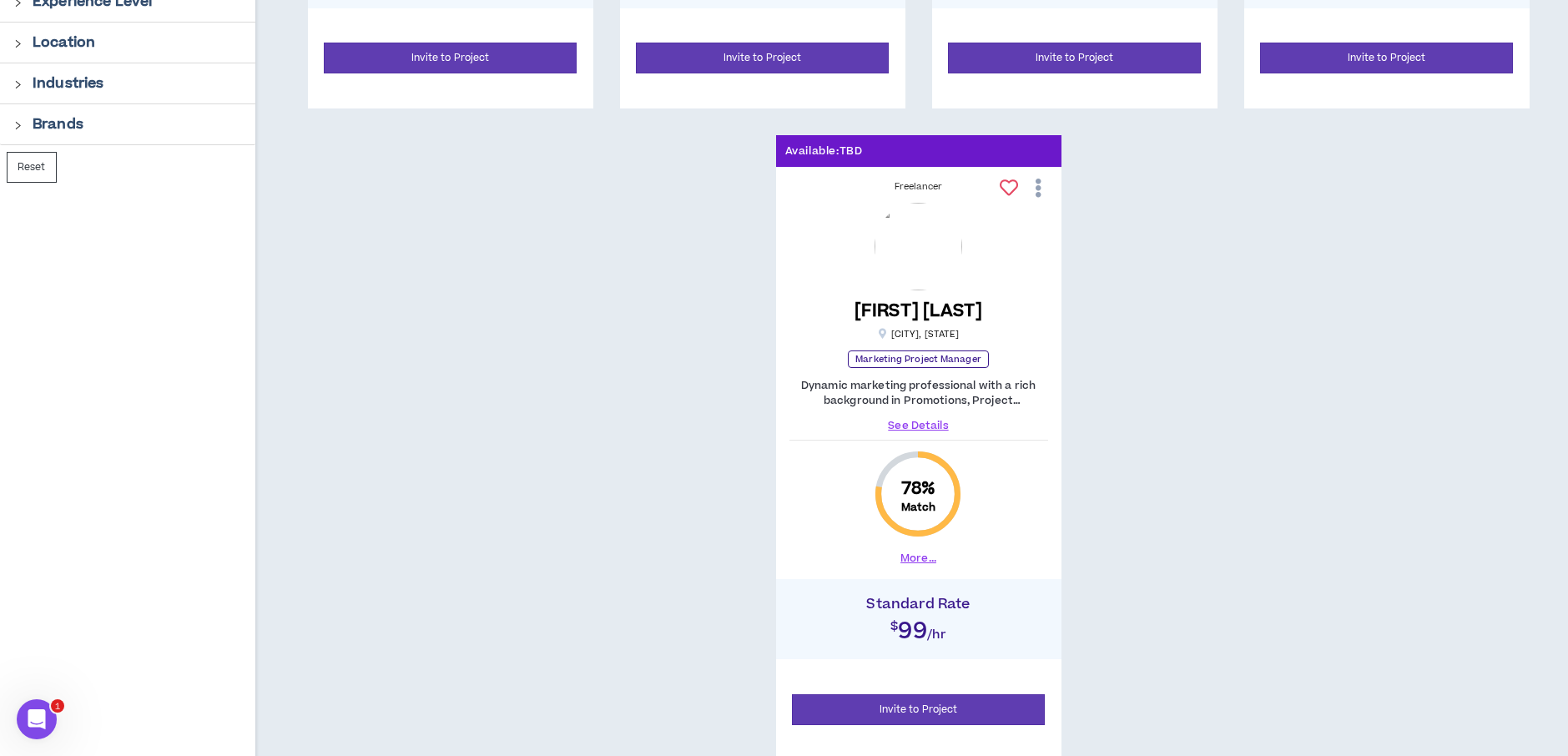 click on "See Details" at bounding box center (919, 426) 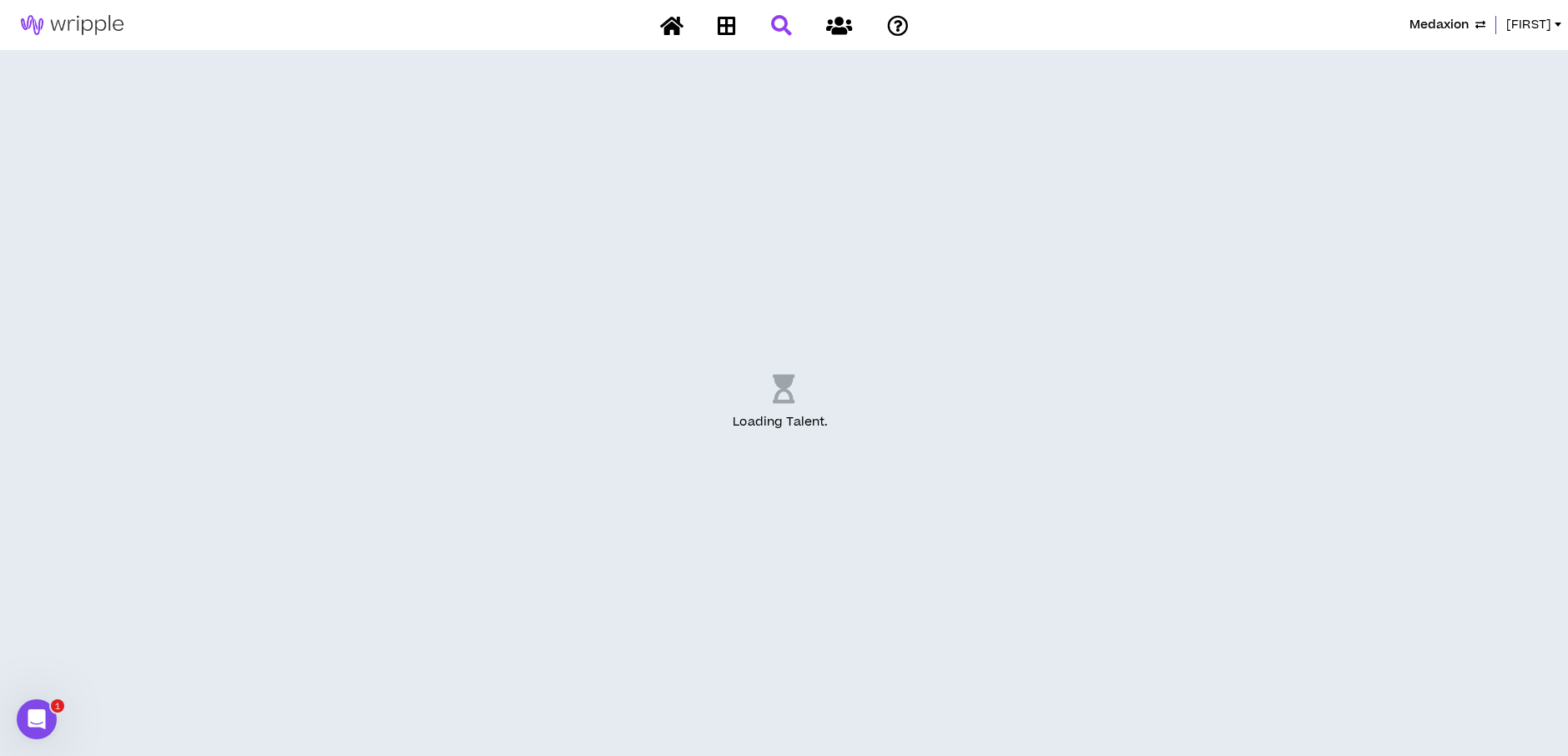 scroll, scrollTop: 0, scrollLeft: 0, axis: both 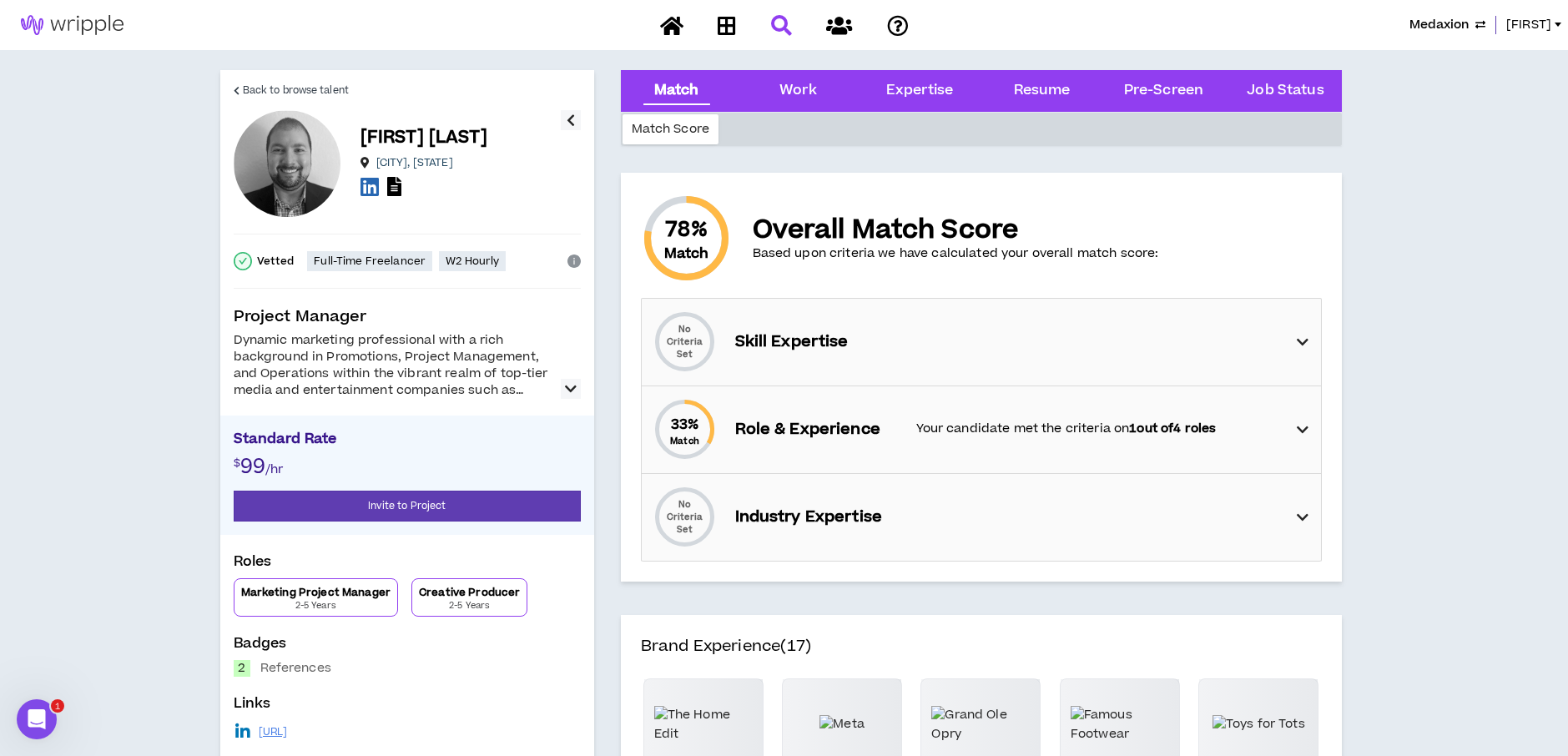 click on "Back to browse talent Ben W. Nashville , TN Vetted Full-Time Freelancer W2 Hourly Project Manager Dynamic marketing professional with a rich background in Promotions, Project Management, and Operations within the vibrant realm of top-tier media and entertainment companies such as Hello Sunshine, CBS Radio, Viacom, and Opry Entertainment Group. Proven track record of delivering impactful marketing campaigns and managing complex projects with precision. Recognized for organizational prowess, dependability, and a positive attitude who thrives in high-paced environments, consistently managing multiple priorities to achieve team and organizational objectives. Standard Rate $ 99 /hr Invite to Project Roles Marketing Project Manager 2-5 Years Creative Producer 2-5 Years Badges 2 References Links https://www.linkedin.com/in/bawalt/" at bounding box center (407, 416) 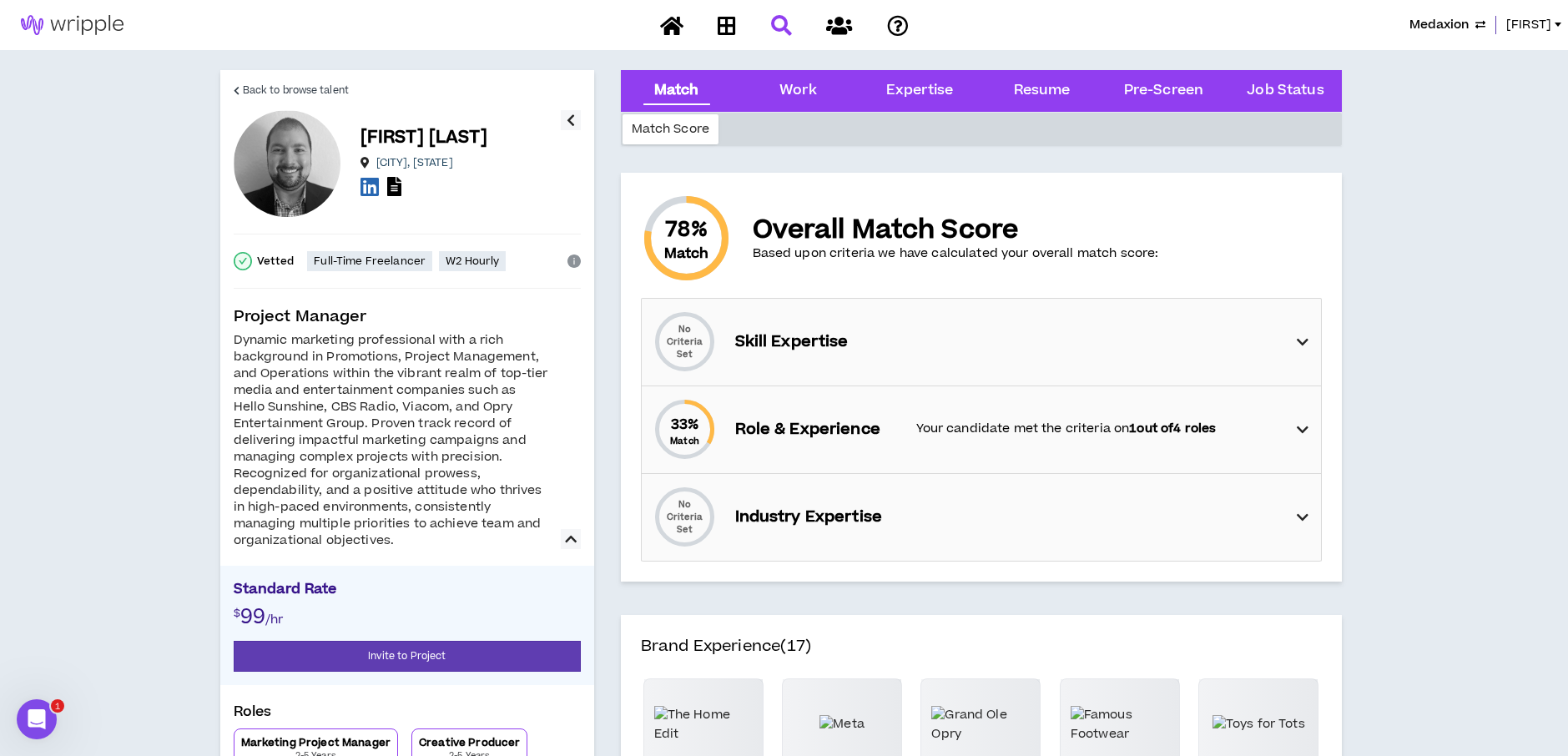 click on "Back to browse talent Ben W. Nashville , TN Vetted Full-Time Freelancer W2 Hourly Project Manager Dynamic marketing professional with a rich background in Promotions, Project Management, and Operations within the vibrant realm of top-tier media and entertainment companies such as Hello Sunshine, CBS Radio, Viacom, and Opry Entertainment Group. Proven track record of delivering impactful marketing campaigns and managing complex projects with precision. Recognized for organizational prowess, dependability, and a positive attitude who thrives in high-paced environments, consistently managing multiple priorities to achieve team and organizational objectives. Standard Rate $ 99 /hr Invite to Project Roles Marketing Project Manager 2-5 Years Creative Producer 2-5 Years Badges 2 References Links https://www.linkedin.com/in/bawalt/ Back to browse talent Ben W. Nashville , TN Vetted Full-Time Freelancer W2 Hourly Project Manager Standard Rate $ 99 /hr Invite to Project Roles Marketing Project Manager 2-5 Years Badges" at bounding box center (784, 2678) 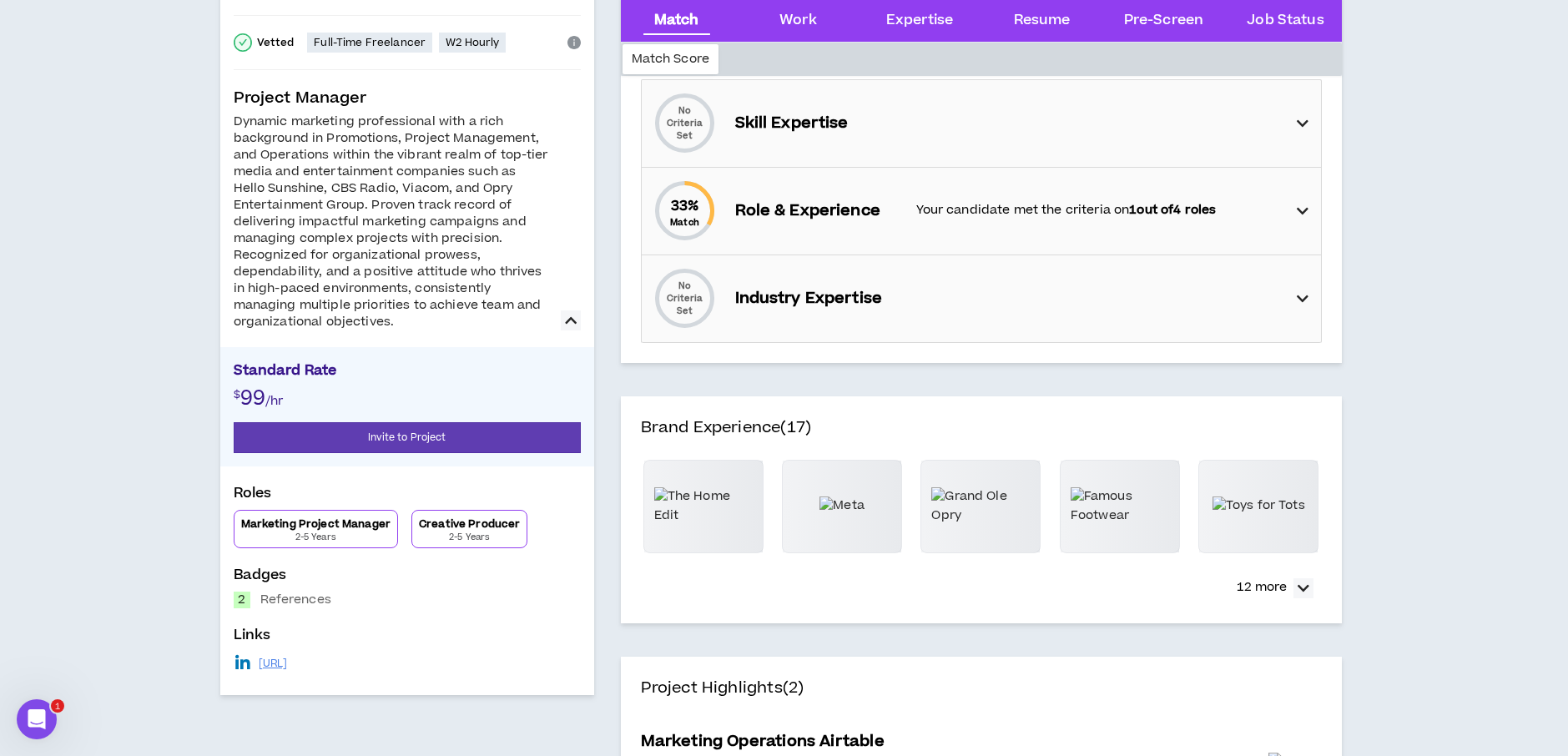 scroll, scrollTop: 219, scrollLeft: 0, axis: vertical 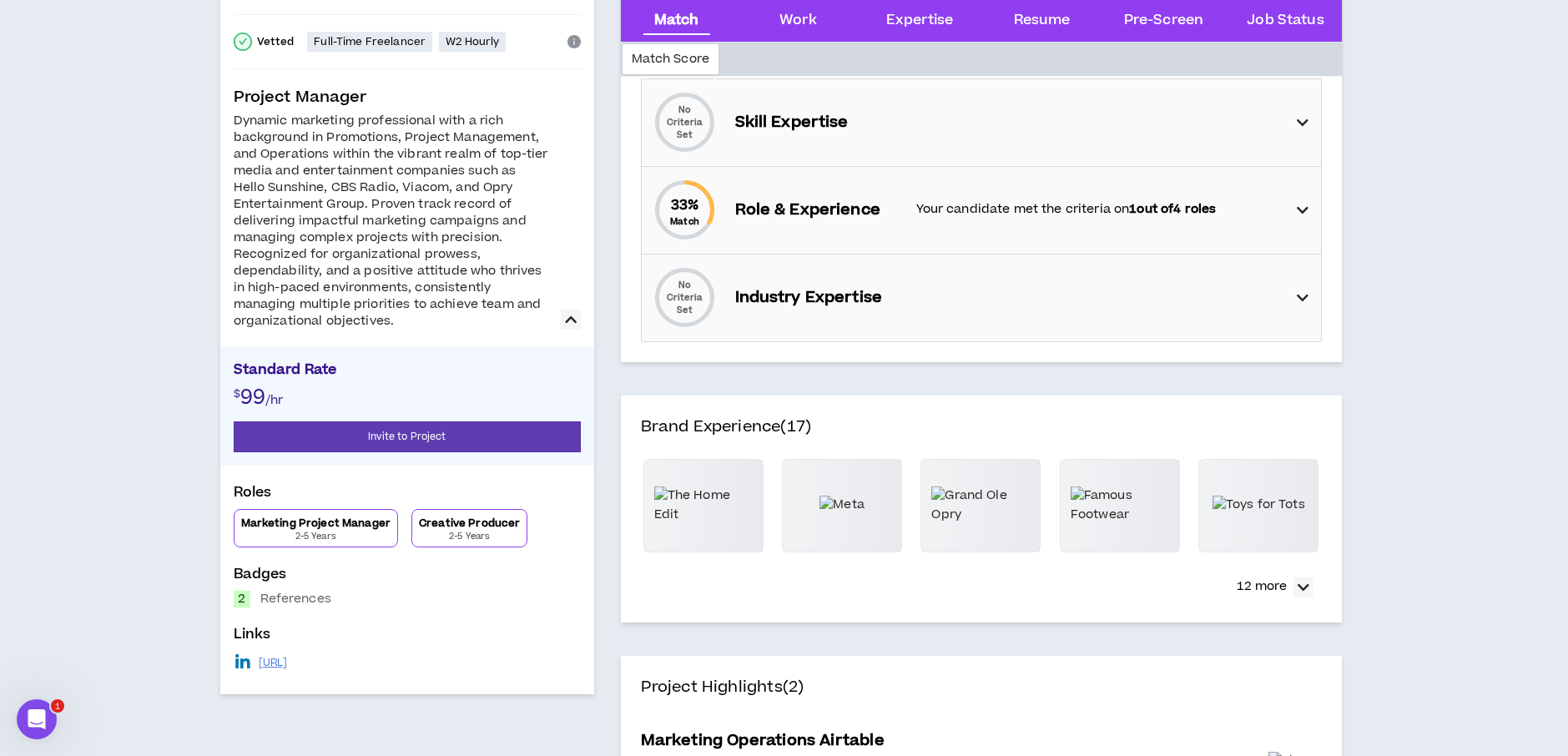 click on "Back to browse talent Ben W. Nashville , TN Vetted Full-Time Freelancer W2 Hourly Project Manager Dynamic marketing professional with a rich background in Promotions, Project Management, and Operations within the vibrant realm of top-tier media and entertainment companies such as Hello Sunshine, CBS Radio, Viacom, and Opry Entertainment Group. Proven track record of delivering impactful marketing campaigns and managing complex projects with precision. Recognized for organizational prowess, dependability, and a positive attitude who thrives in high-paced environments, consistently managing multiple priorities to achieve team and organizational objectives. Standard Rate $ 99 /hr Invite to Project Roles Marketing Project Manager 2-5 Years Creative Producer 2-5 Years Badges 2 References Links https://www.linkedin.com/in/bawalt/ Back to browse talent Ben W. Nashville , TN Vetted Full-Time Freelancer W2 Hourly Project Manager Standard Rate $ 99 /hr Invite to Project Roles Marketing Project Manager 2-5 Years Badges" at bounding box center [784, 2458] 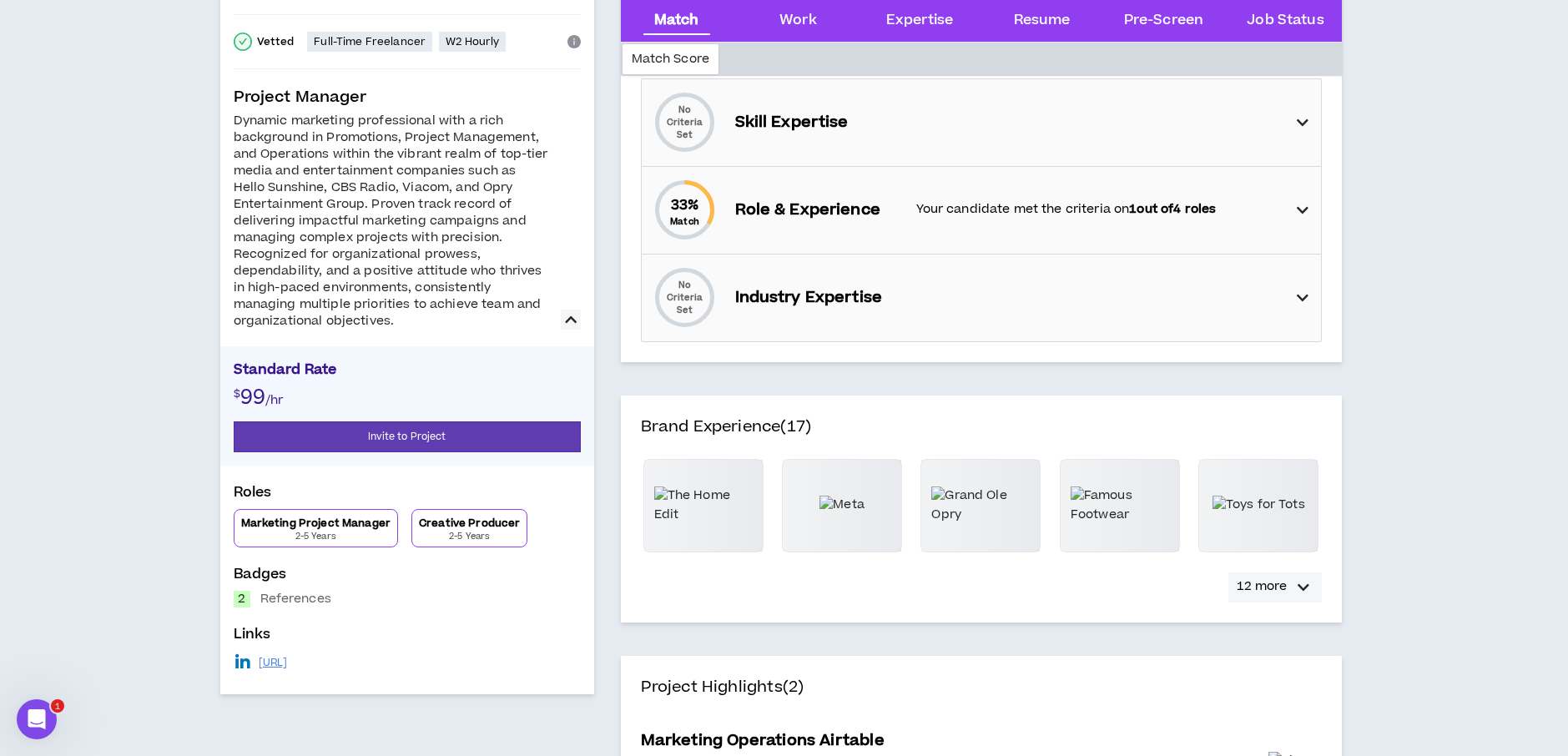 click at bounding box center (1303, 587) 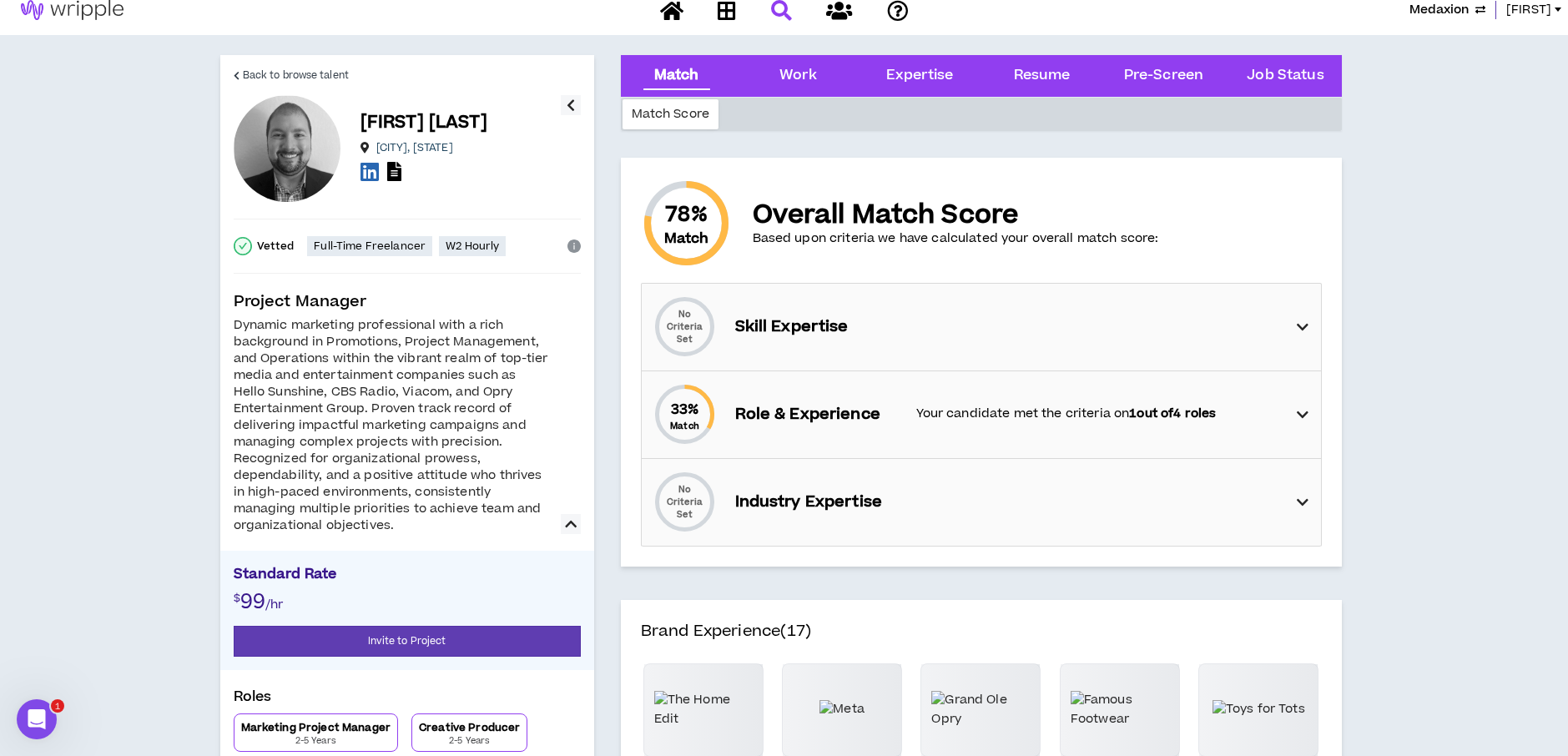 scroll, scrollTop: 0, scrollLeft: 0, axis: both 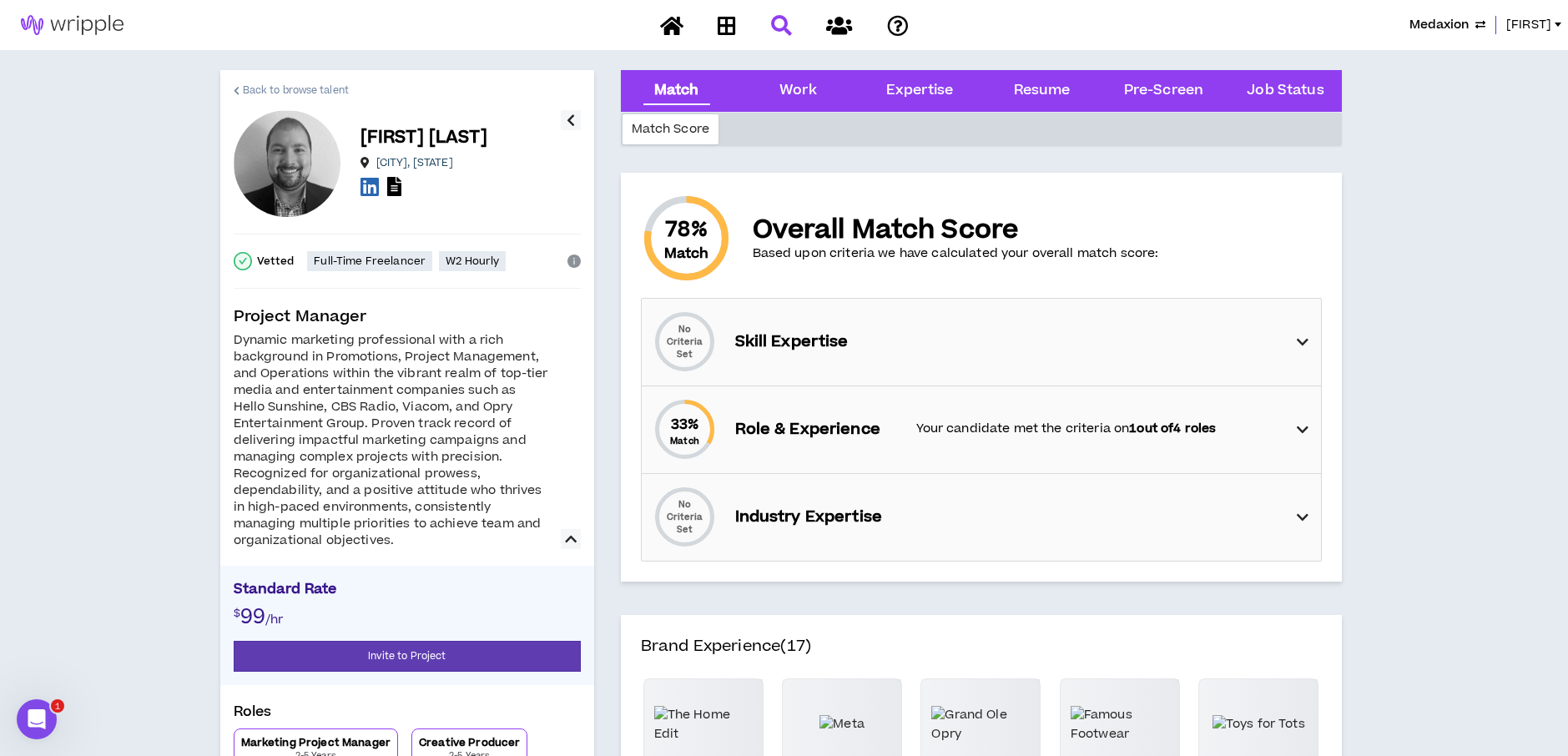 click on "Back to browse talent" at bounding box center [295, 90] 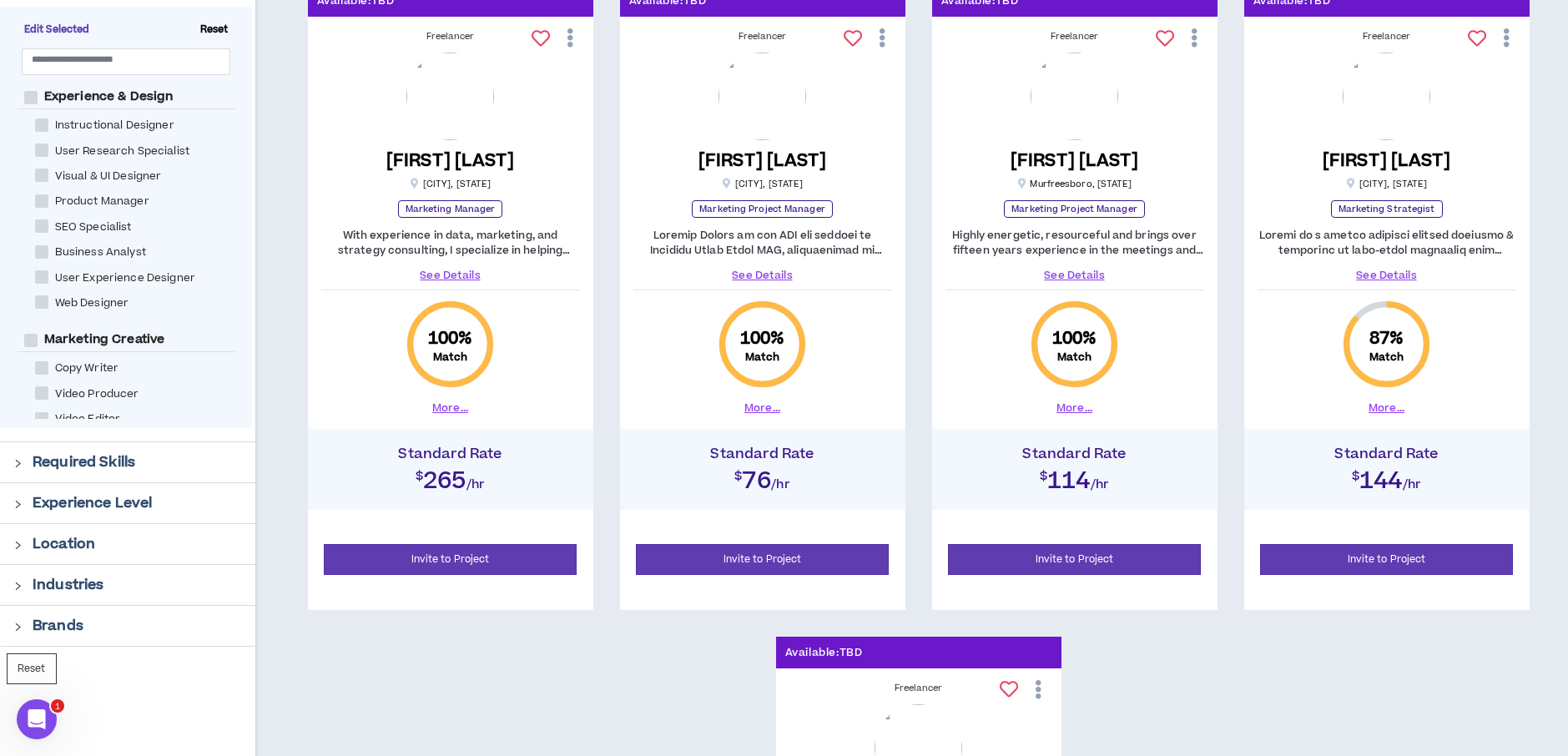 scroll, scrollTop: 260, scrollLeft: 0, axis: vertical 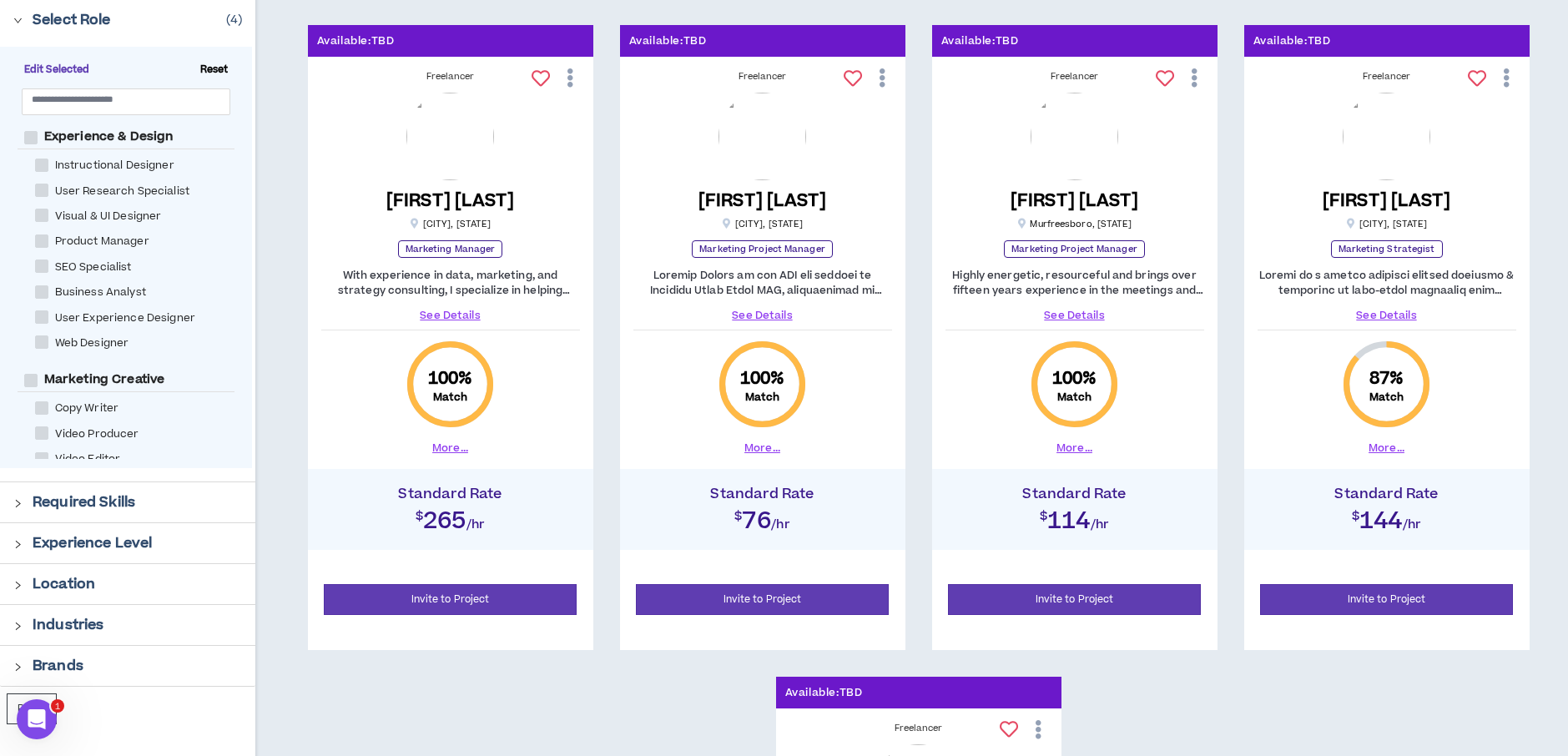 click on "See Details" at bounding box center [451, 315] 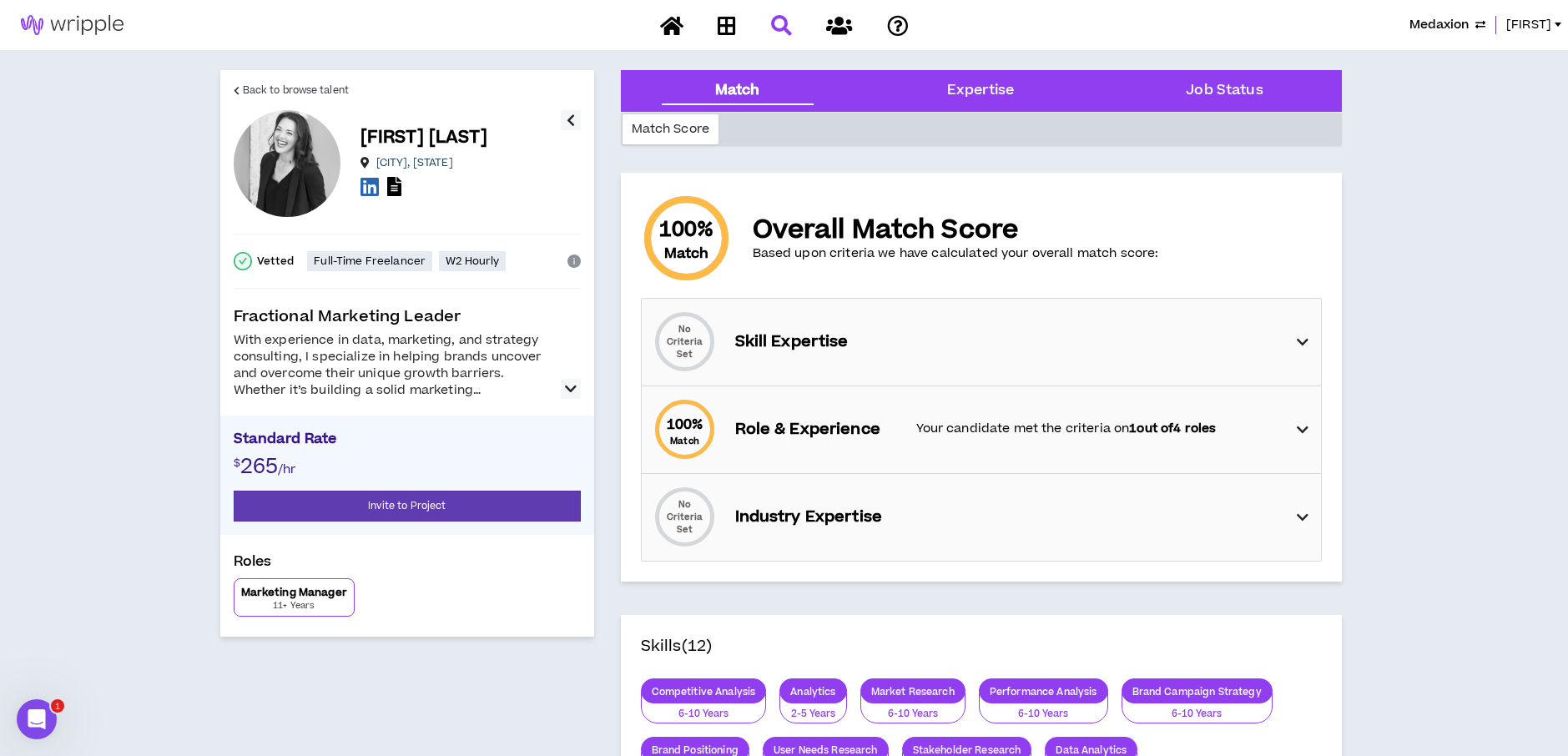 click at bounding box center [571, 389] 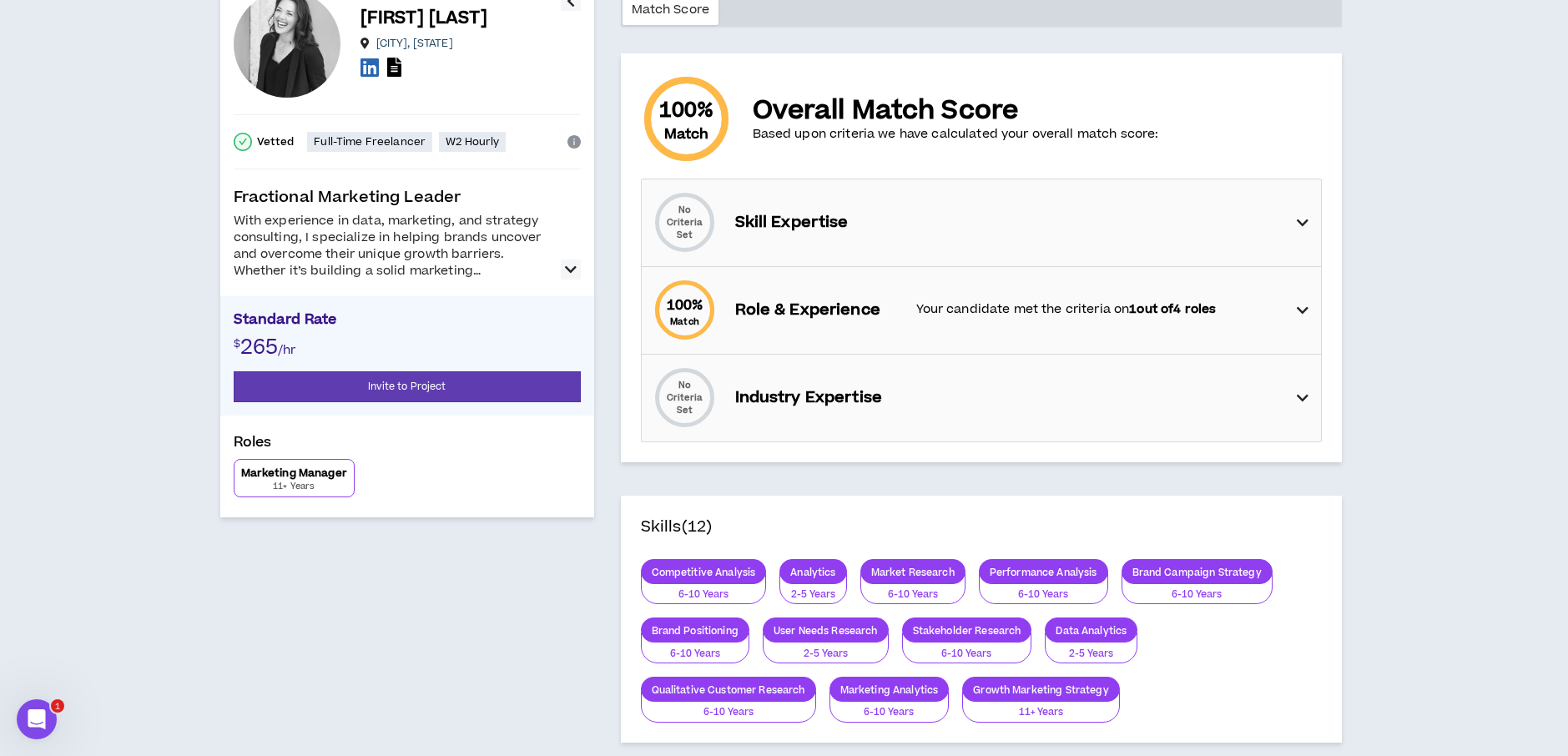 scroll, scrollTop: 0, scrollLeft: 0, axis: both 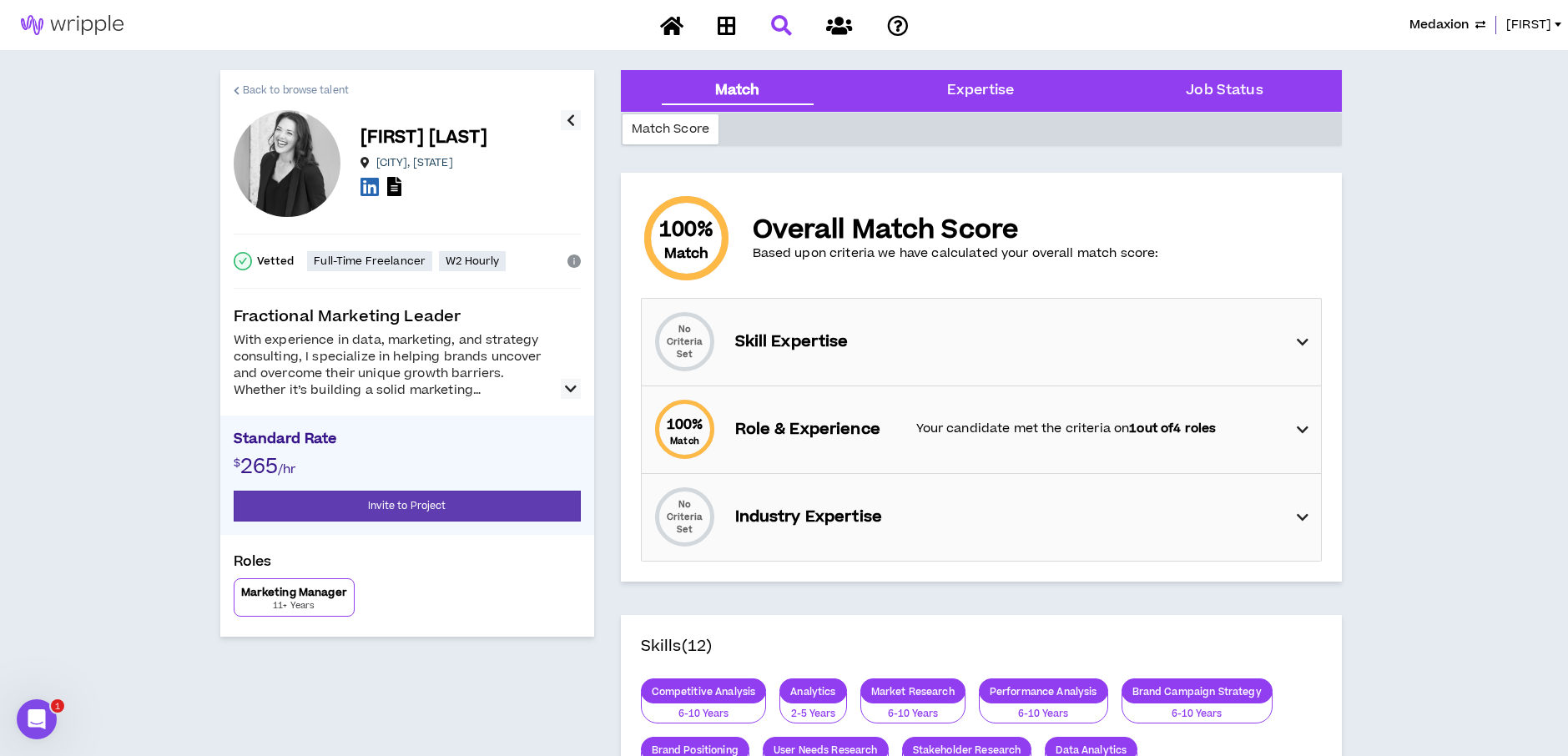click on "Back to browse talent" at bounding box center (295, 90) 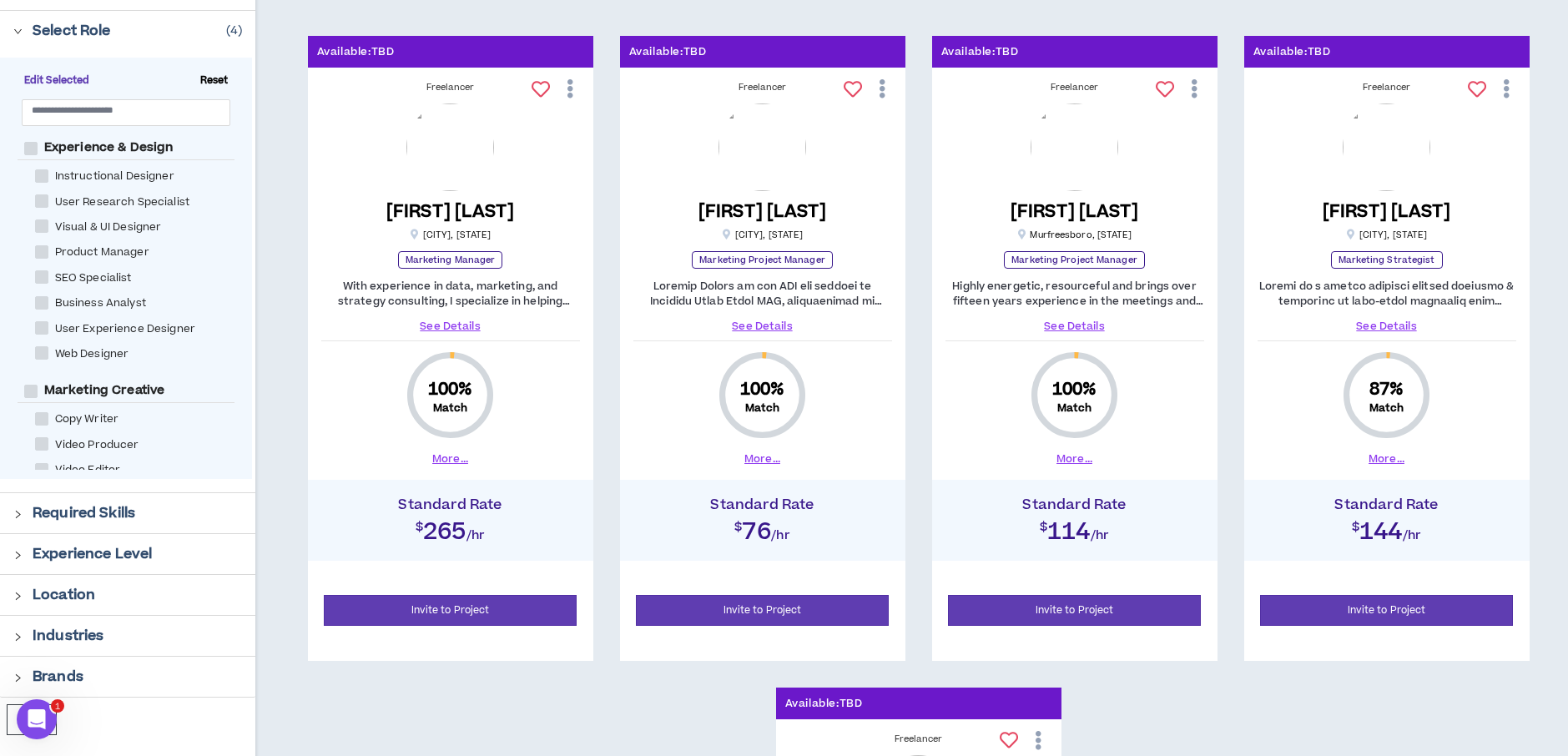 scroll, scrollTop: 260, scrollLeft: 0, axis: vertical 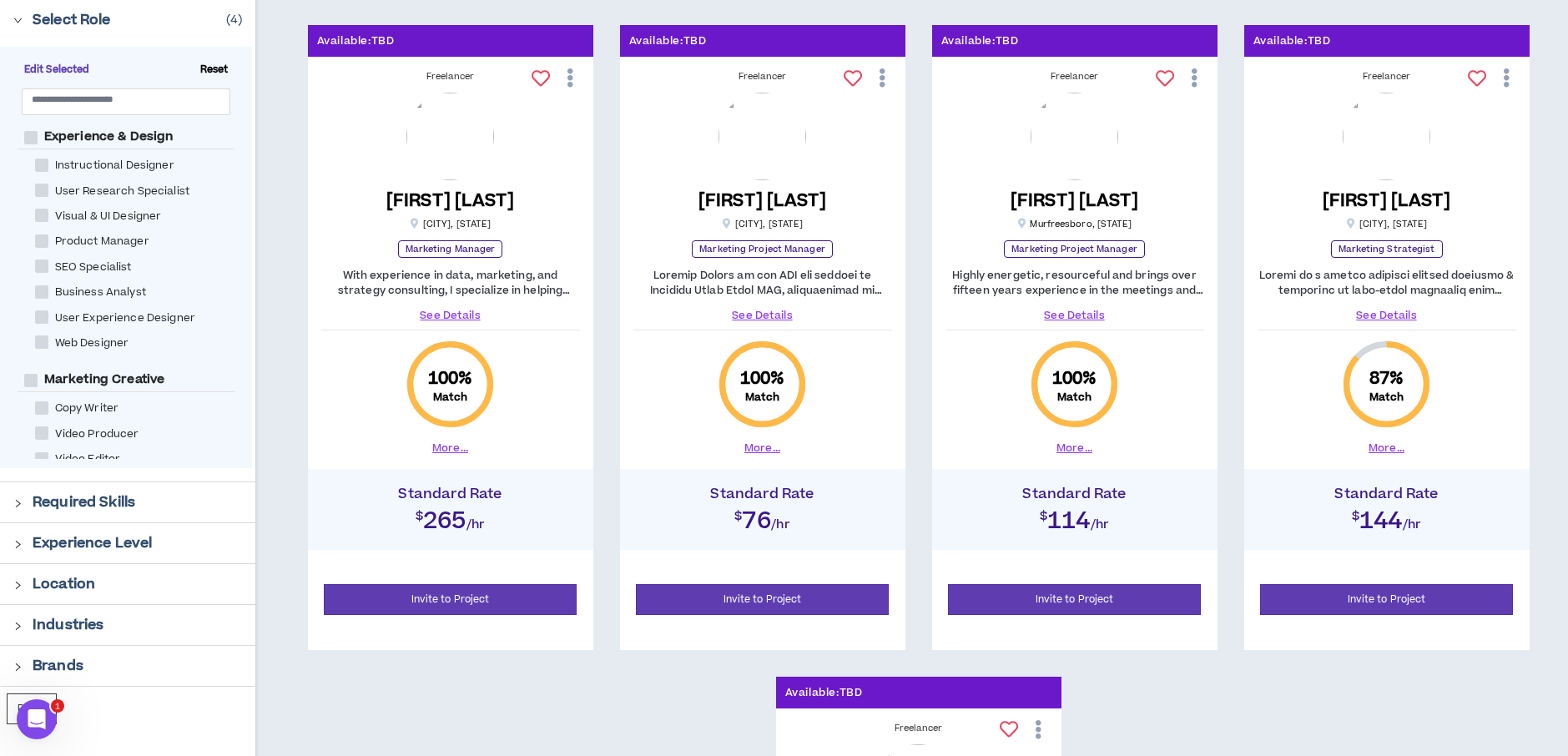click on "See Details" at bounding box center [763, 315] 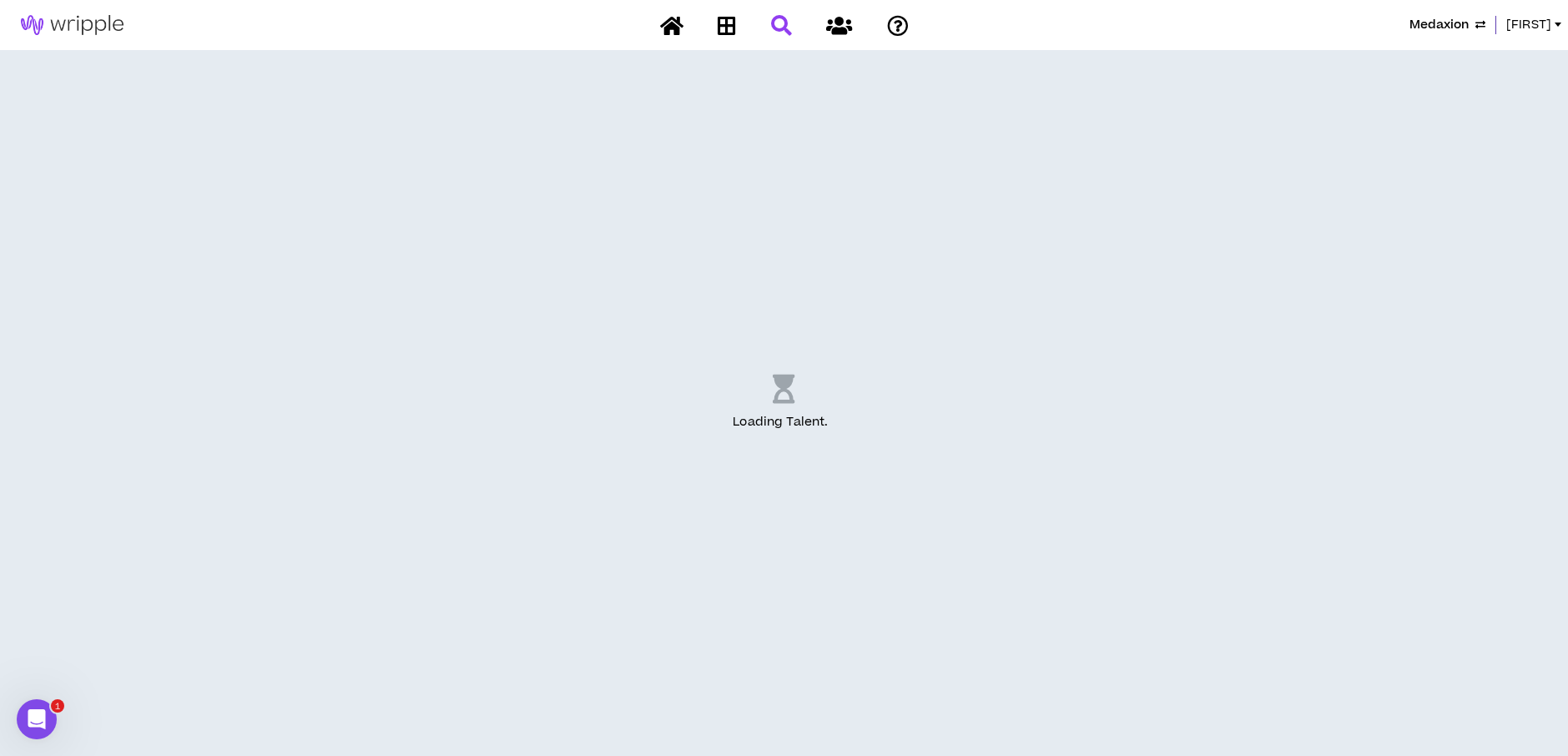 scroll, scrollTop: 0, scrollLeft: 0, axis: both 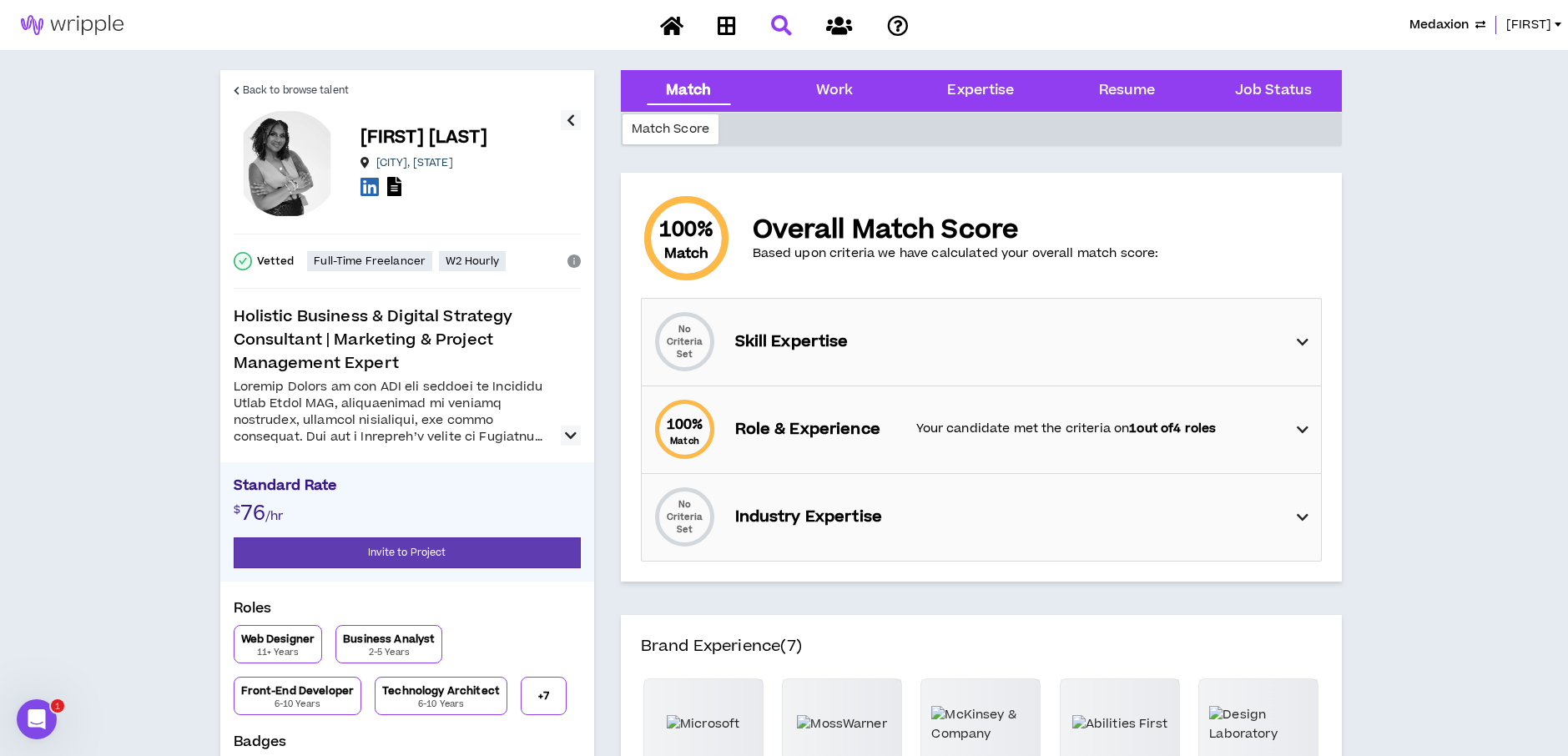 click on "Back to browse talent Camille B. Nashville , TN Vetted Full-Time Freelancer W2 Hourly Holistic Business & Digital Strategy Consultant | Marketing & Project Management Expert Standard Rate $ 76 /hr Invite to Project Roles Web Designer 11+ Years Business Analyst 2-5 Years Front-End Developer 6-10 Years Technology Architect 6-10 Years +  7 Badges 2 Wripple  Projects  Completed Portfolio https://uxfol.io/camille-andriette Links https://www.linkedin.com/in/cbarzey https://www.upwork.com/freelancers/~01e0d102c1bcd31914?viewMode=1&s=1044578476142100494 Documents Work Consultancy Website Redesign Project.pdf SMPP Redesign.pdf SharePoint Online Redesign Project.pdf Back to browse talent Camille B. Nashville , TN Vetted Full-Time Freelancer W2 Hourly Holistic Business & Digital Strategy Consultant | Marketing & Project Management Expert Standard Rate $ 76 /hr Invite to Project Roles Web Designer 11+ Years Business Analyst 2-5 Years Front-End Developer 6-10 Years Technology Architect 6-10 Years +  7 Badges 2 Wripple  %" at bounding box center [784, 3242] 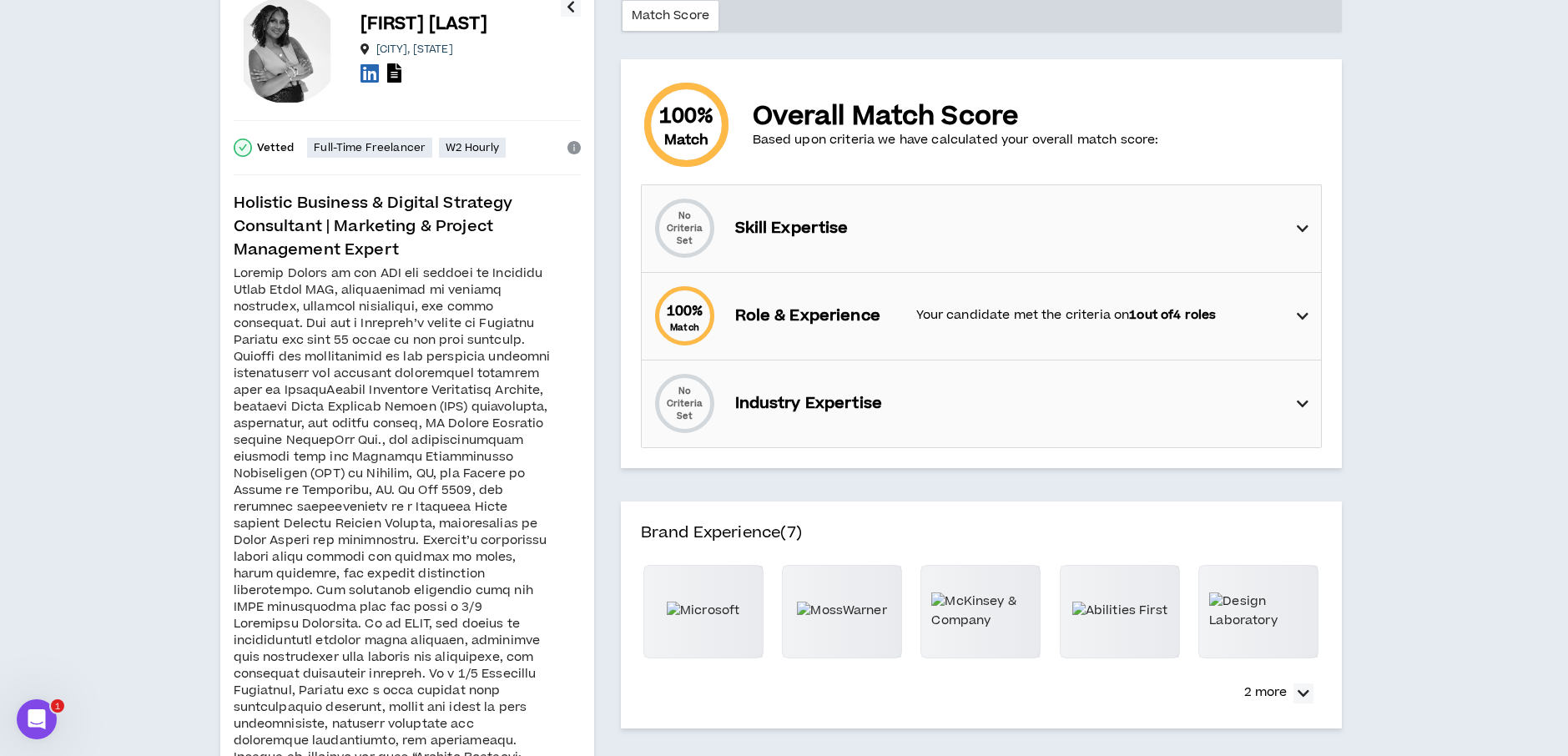 scroll, scrollTop: 0, scrollLeft: 0, axis: both 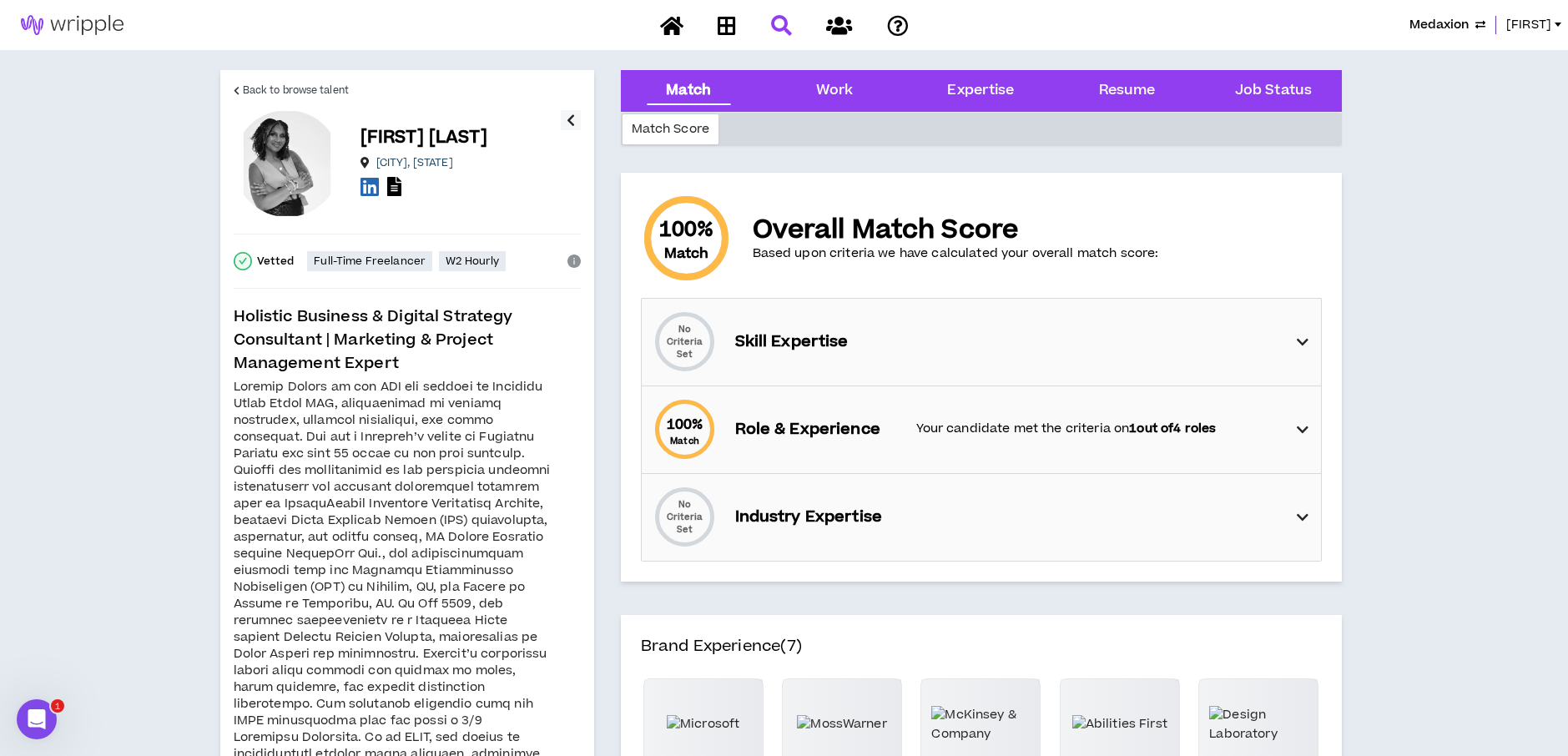 click on "Back to browse talent Camille B. Nashville , TN Vetted Full-Time Freelancer W2 Hourly Holistic Business & Digital Strategy Consultant | Marketing & Project Management Expert Standard Rate $ 76 /hr Invite to Project Roles Web Designer 11+ Years Business Analyst 2-5 Years Front-End Developer 6-10 Years Technology Architect 6-10 Years +  7 Badges 2 Wripple  Projects  Completed Portfolio https://uxfol.io/camille-andriette Links https://www.linkedin.com/in/cbarzey https://www.upwork.com/freelancers/~01e0d102c1bcd31914?viewMode=1&s=1044578476142100494 Documents Work Consultancy Website Redesign Project.pdf SMPP Redesign.pdf SharePoint Online Redesign Project.pdf" at bounding box center [407, 868] 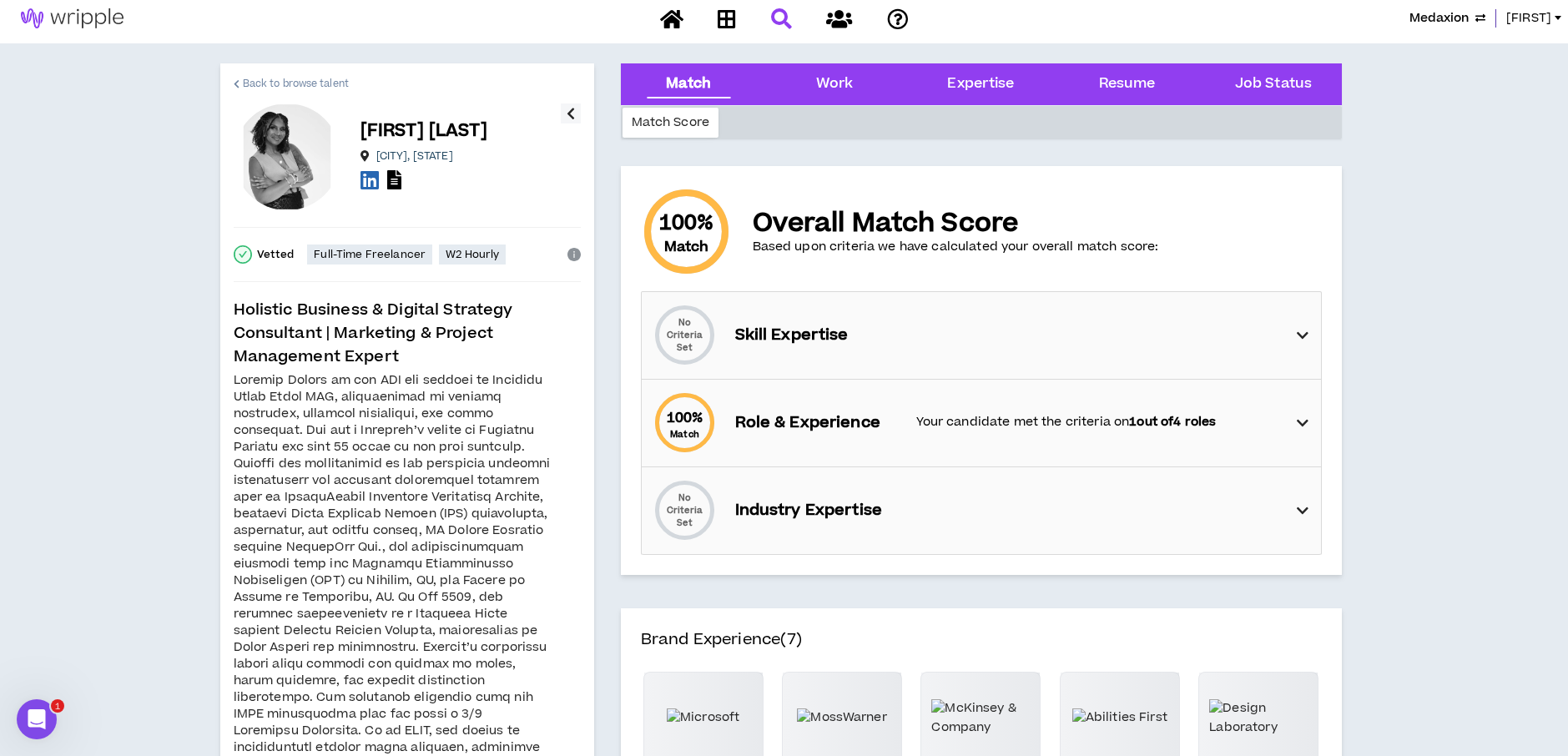 click on "Back to browse talent" at bounding box center [295, 83] 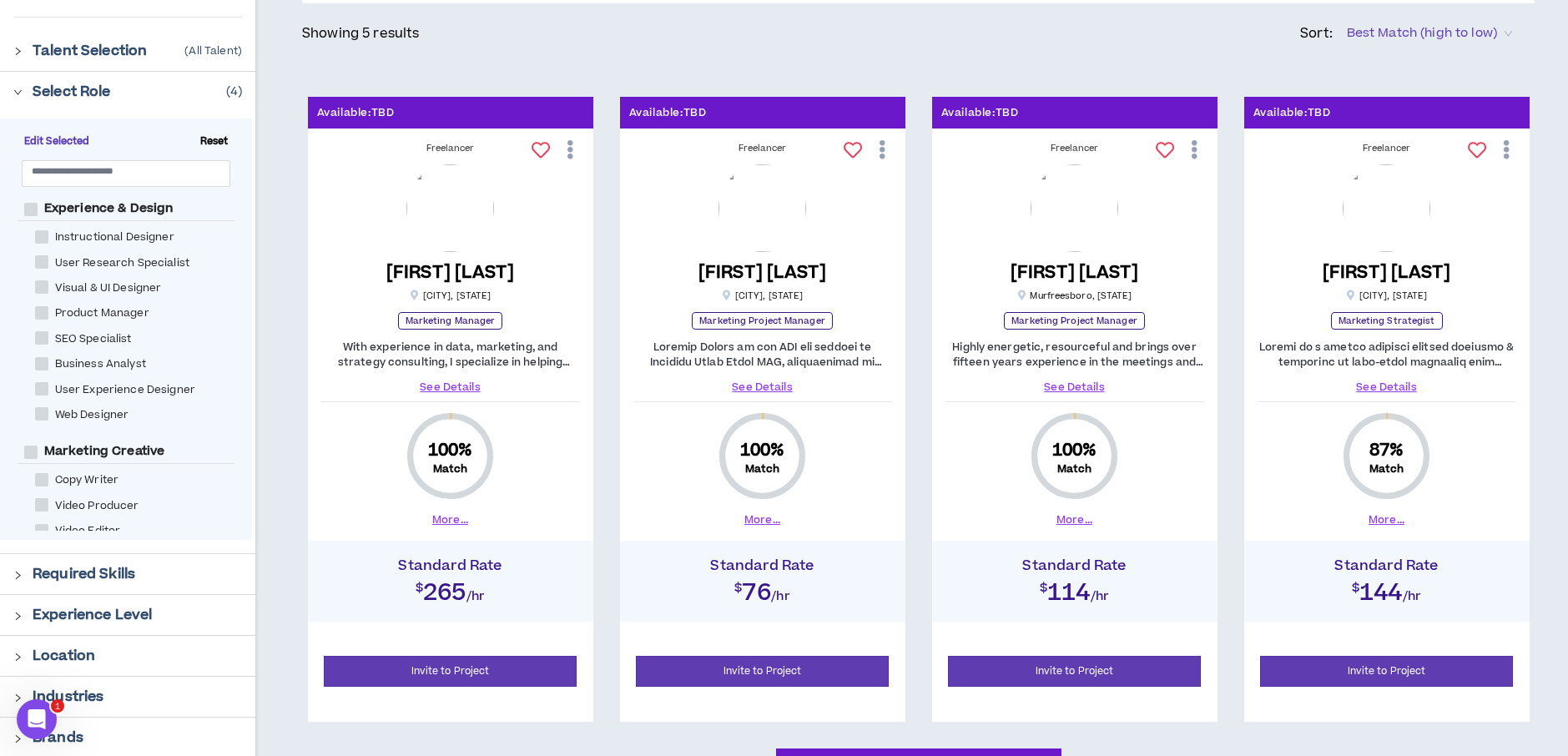 scroll, scrollTop: 260, scrollLeft: 0, axis: vertical 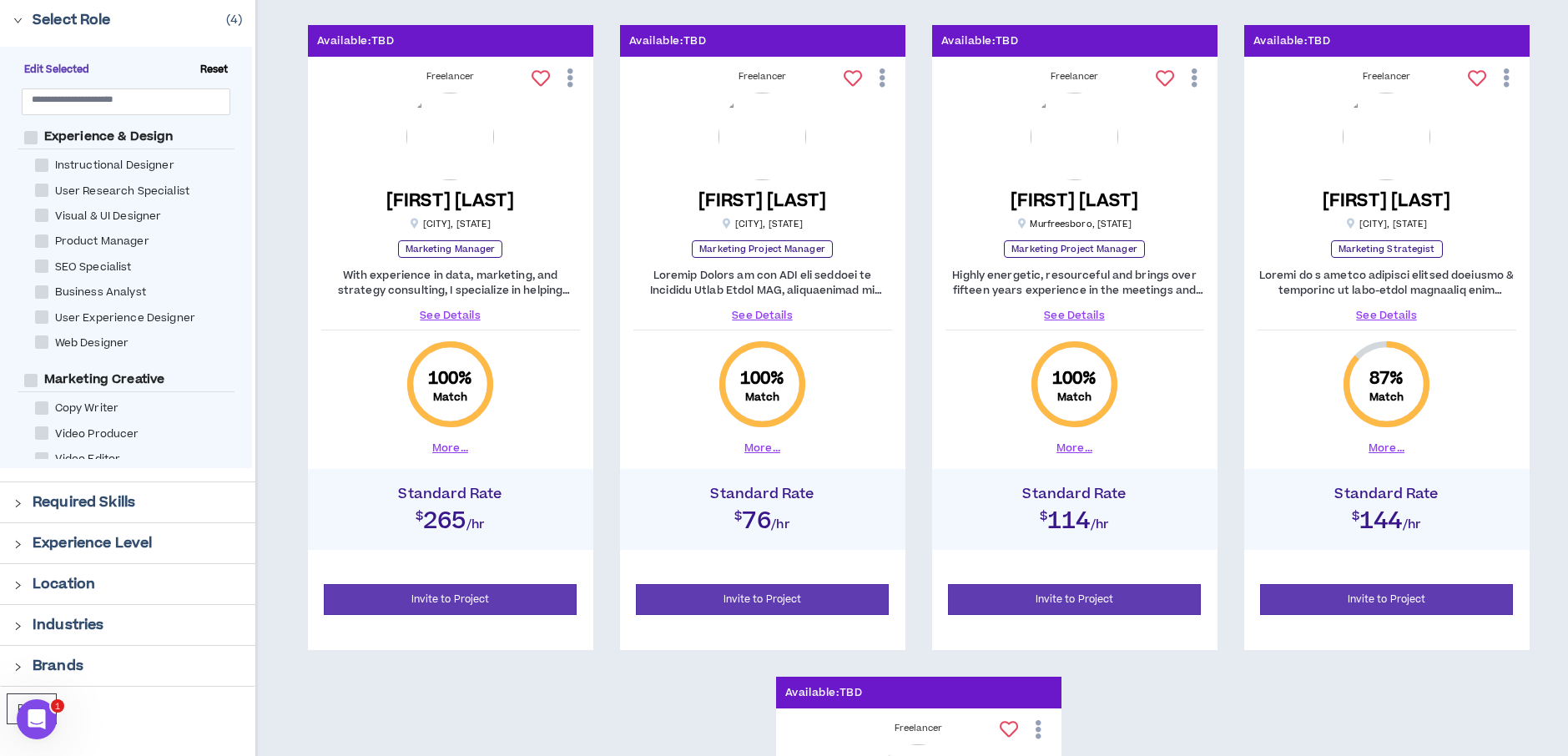 click on "Showing 5 results Sort: Best Match (high to low) Available:  TBD Freelancer Bethany P. NEW Nashville , TN Marketing Manager With experience in data, marketing, and strategy consulting, I specialize in helping brands uncover and overcome their unique growth barriers. Whether it’s building a solid marketing infrastructure from the ground up or stepping in as a fractional CMO to develop a clear, actionable marketing playbook, I’m all about solving problems. I thrive on connecting big ideas to the day-to-day operations that make them happen. See Details 100 % Match More... Standard Rate $265 /hr Invite to Project Available:  TBD Freelancer Camille B. NEW Nashville , TN Marketing Project Manager See Details 100 % Match More... Standard Rate $76 /hr Invite to Project Available:  TBD Freelancer Kalisha G. NEW Murfreesboro , TN Marketing Project Manager See Details 100 % Match More... Standard Rate $114 /hr Invite to Project Available:  TBD Freelancer Maleah O. NEW Nashville , TN Marketing Strategist See Details" at bounding box center (911, 627) 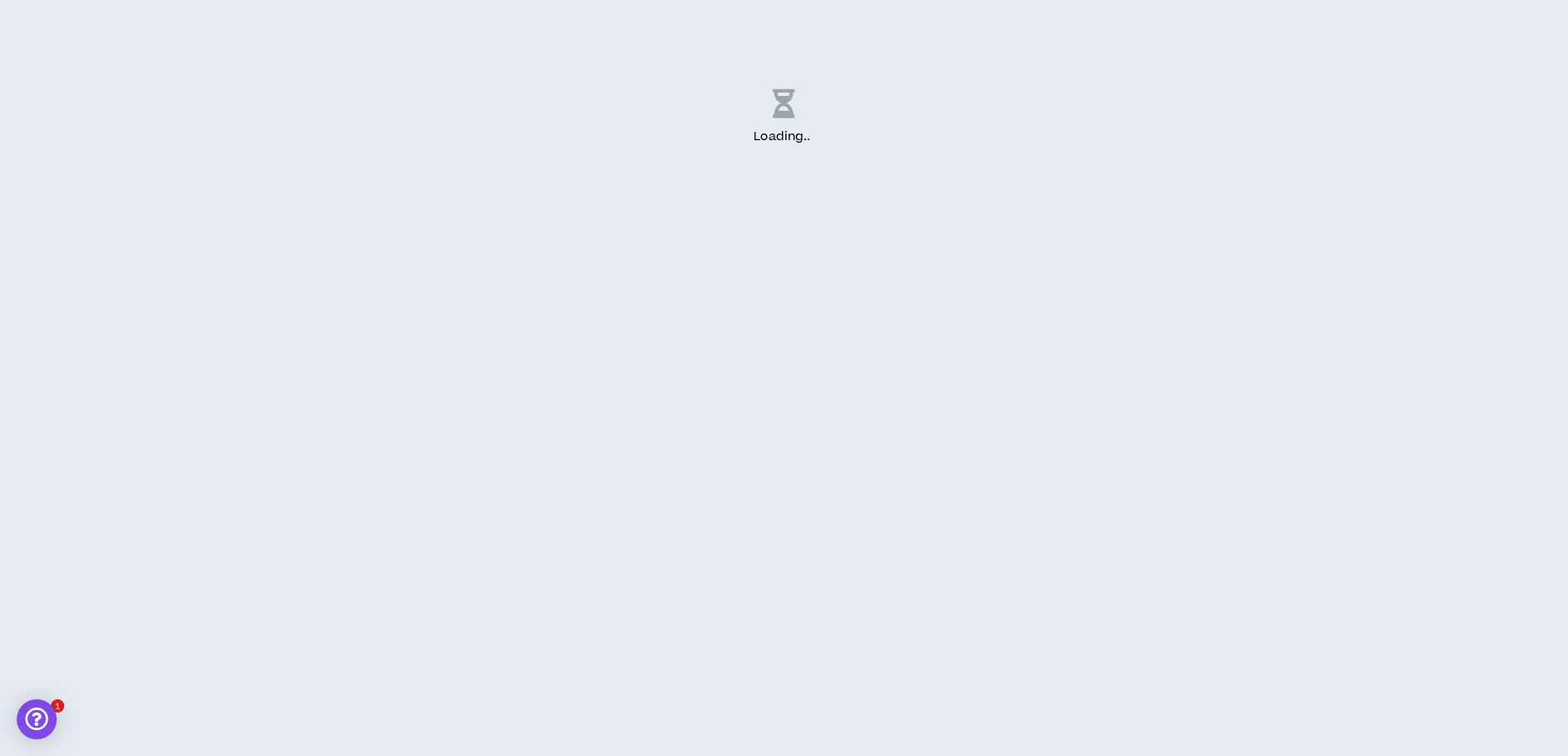 scroll, scrollTop: 0, scrollLeft: 0, axis: both 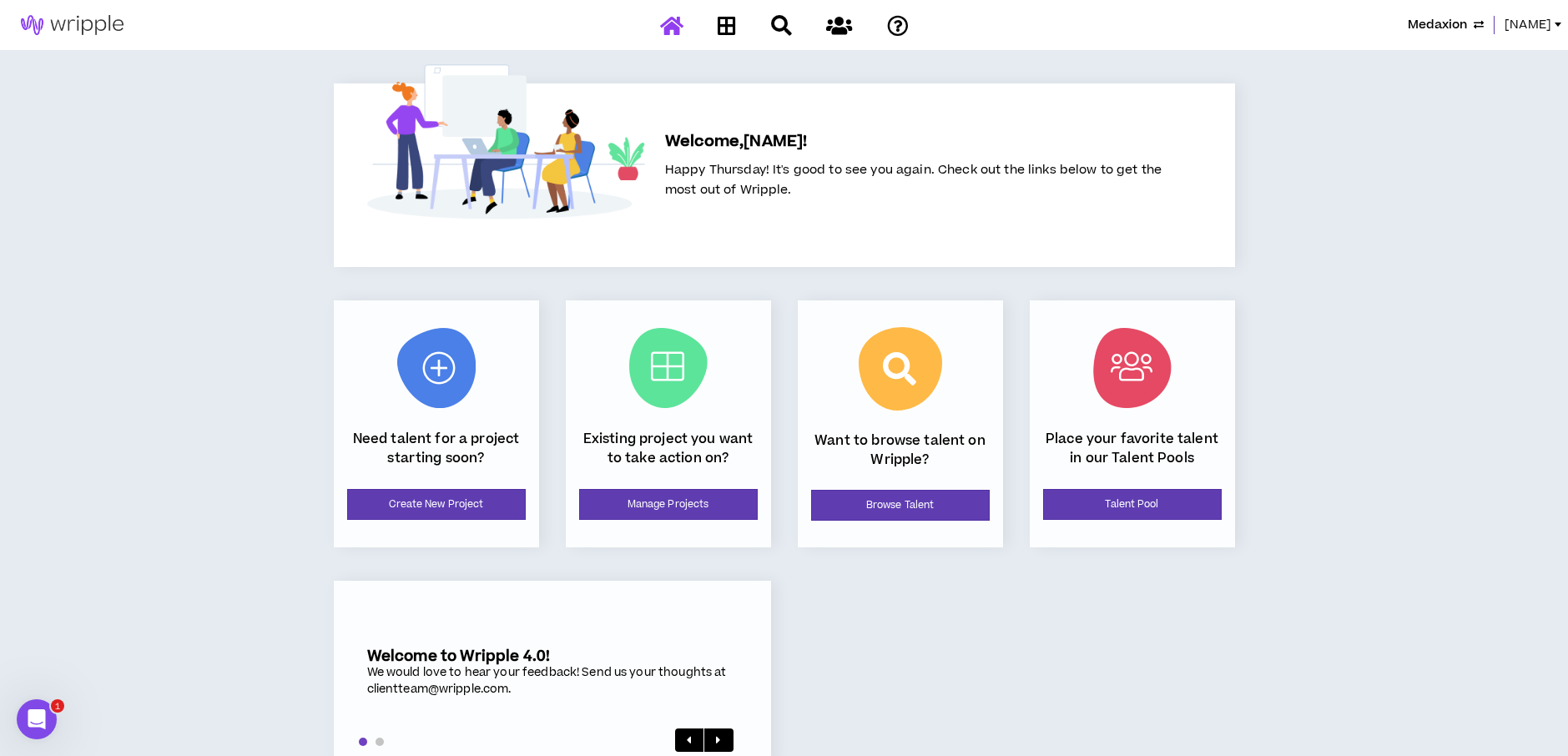 click on "[FIRST]" at bounding box center (1528, 25) 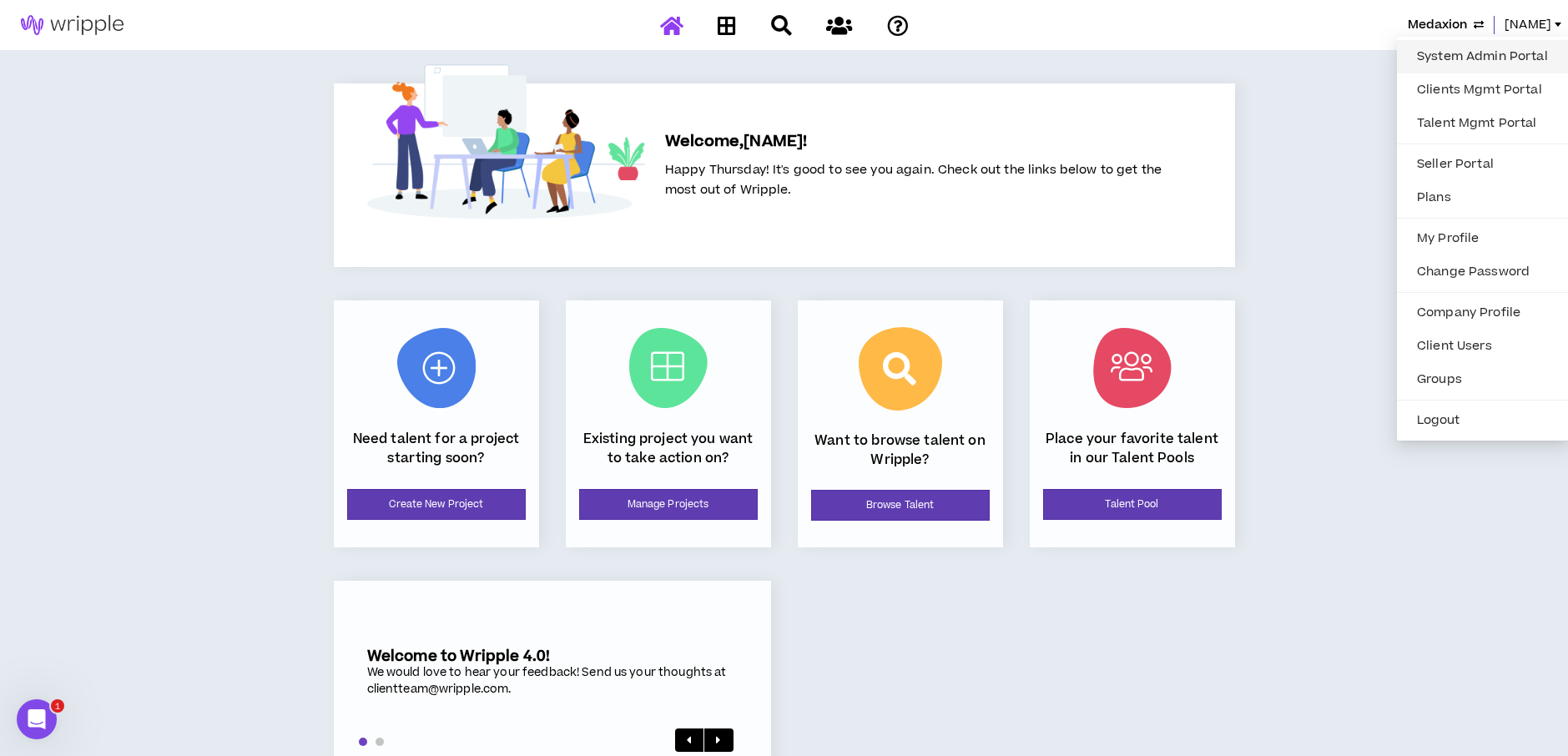 click on "System Admin Portal" at bounding box center (1482, 57) 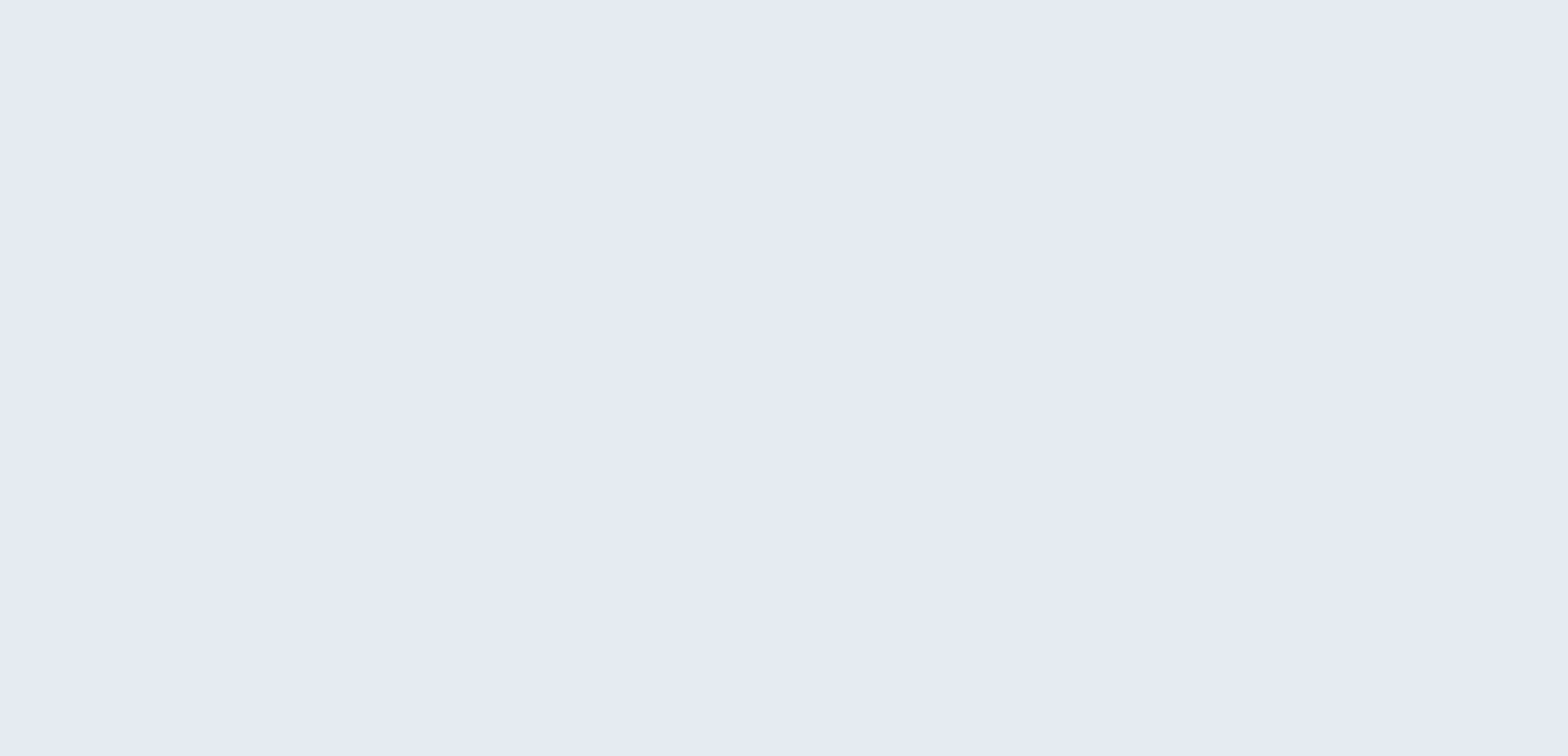 scroll, scrollTop: 0, scrollLeft: 0, axis: both 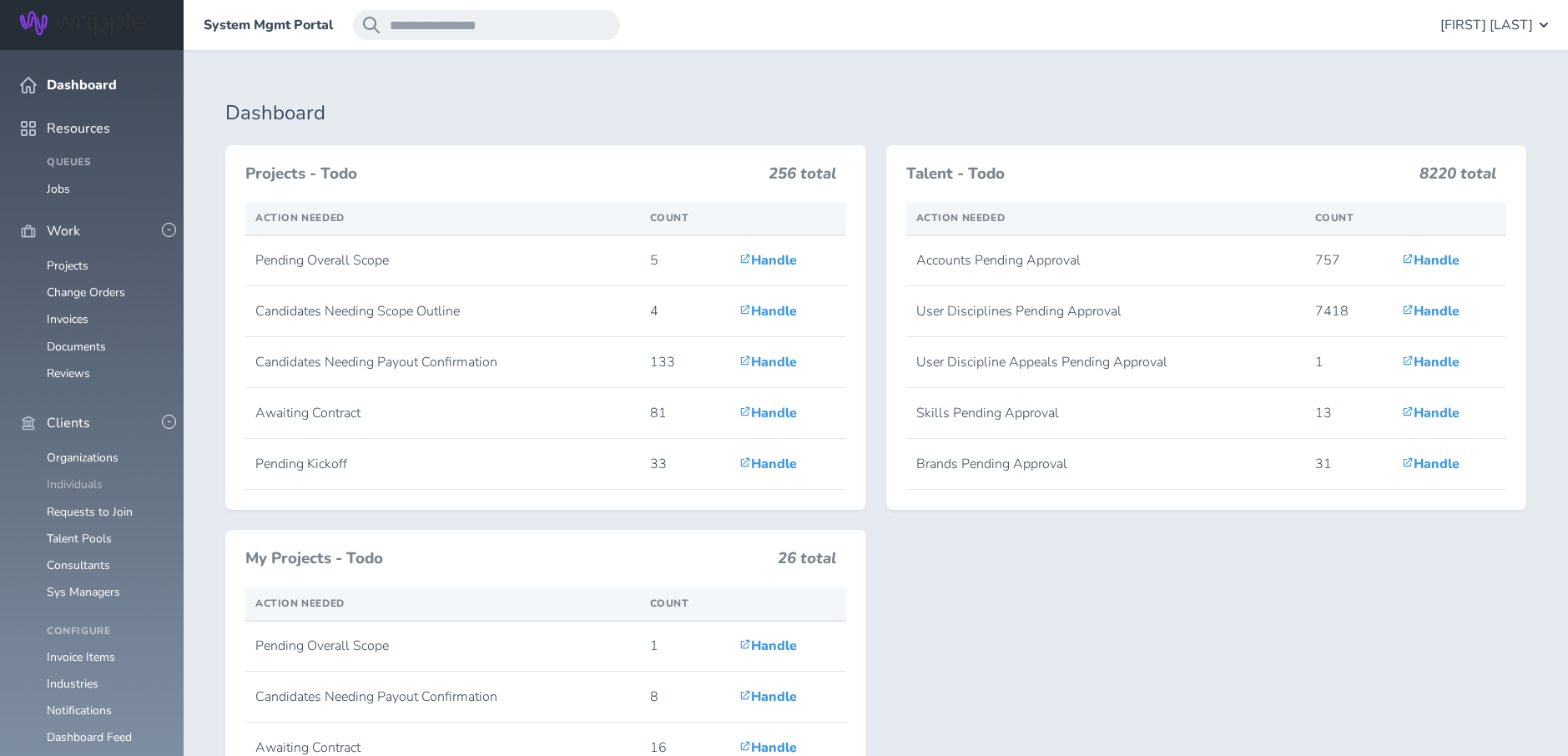 click on "Individuals" at bounding box center (74, 484) 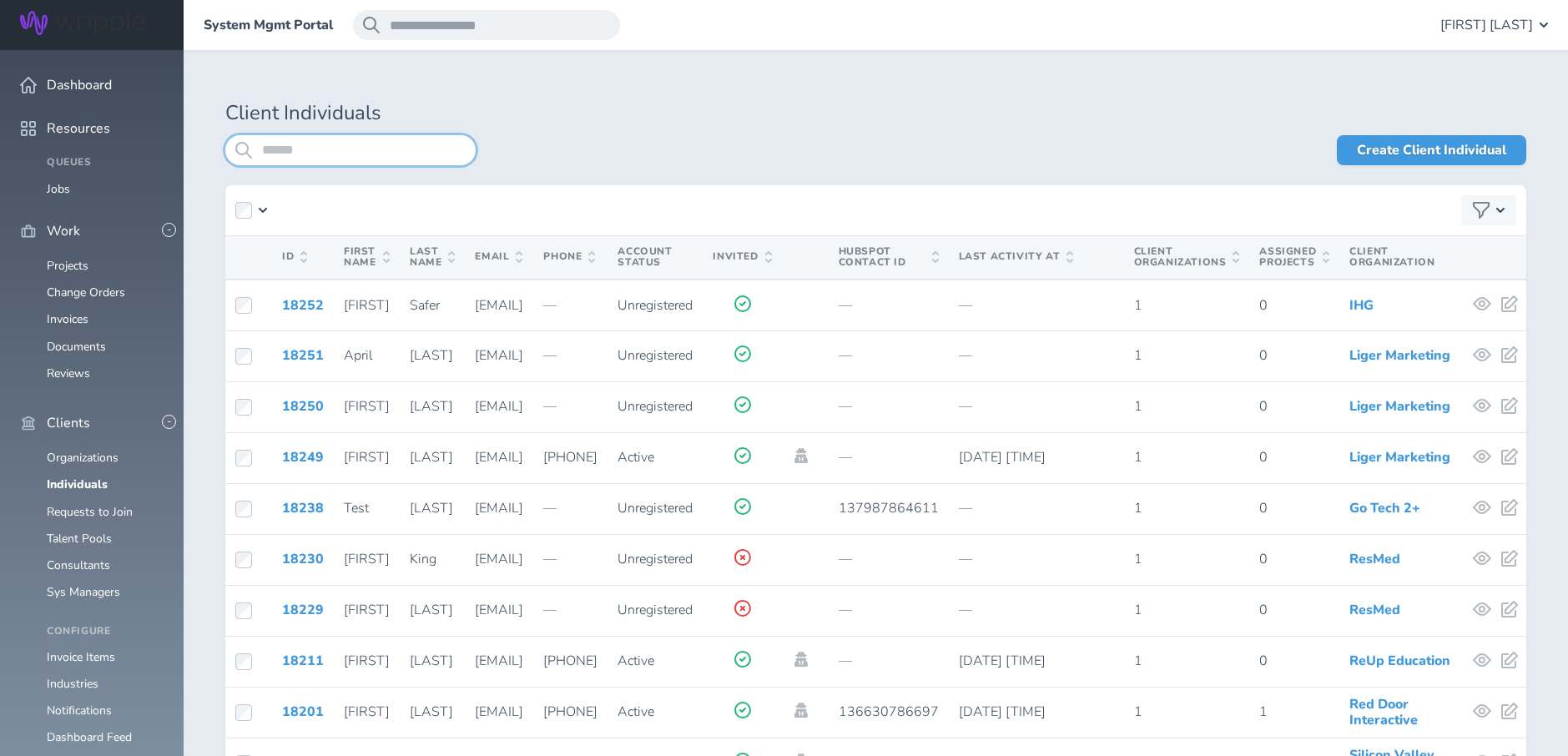click at bounding box center (350, 150) 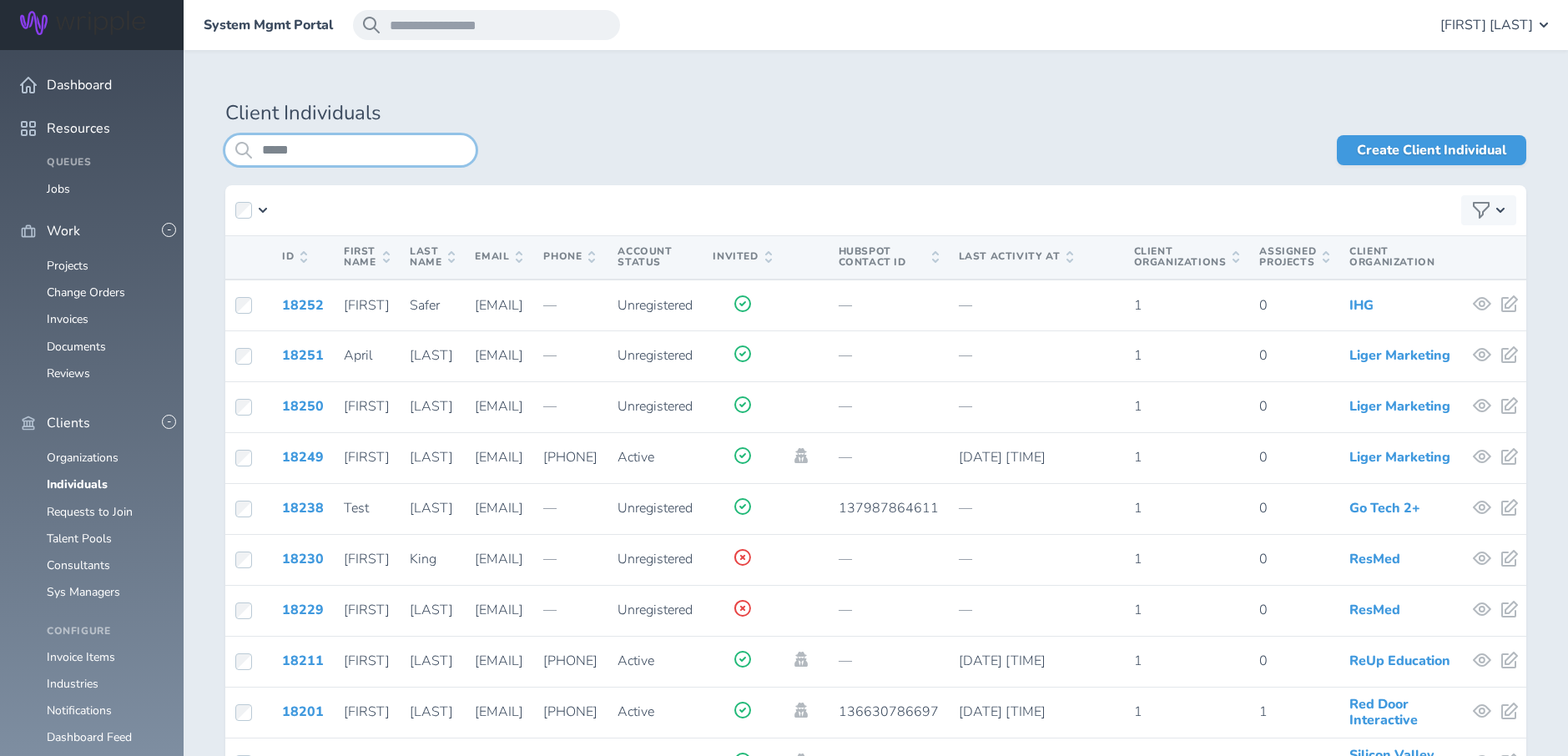 type on "*****" 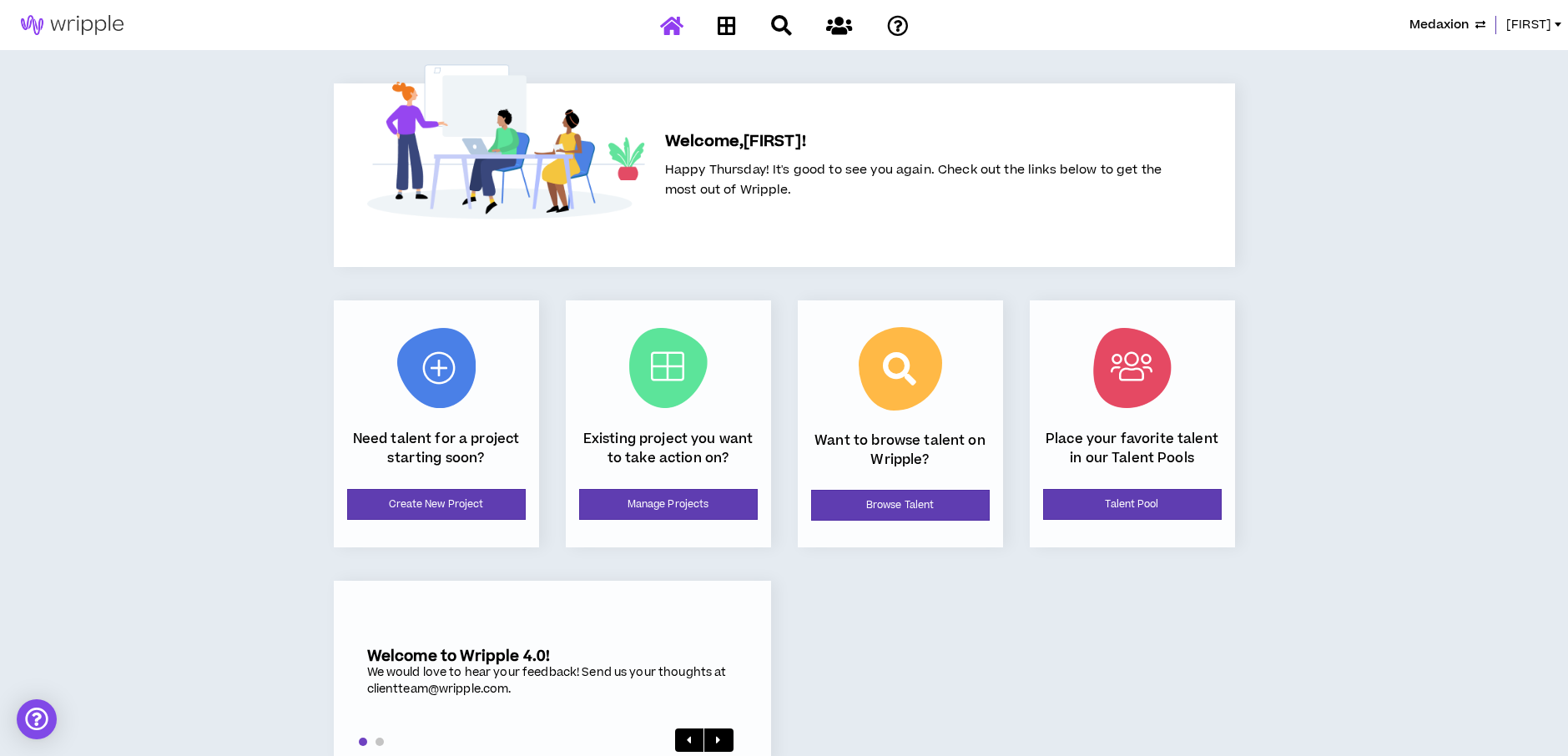 scroll, scrollTop: 0, scrollLeft: 0, axis: both 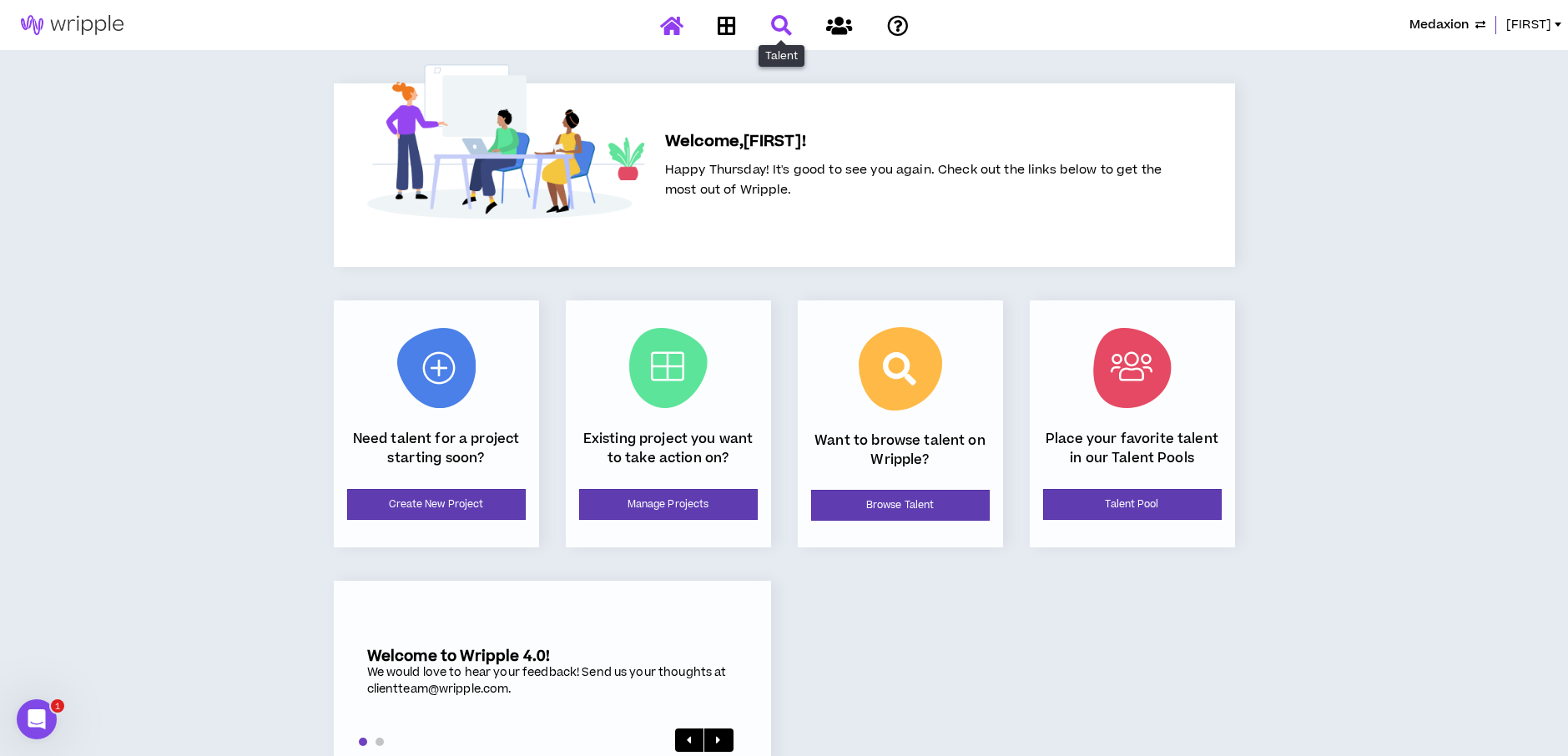 click at bounding box center (781, 25) 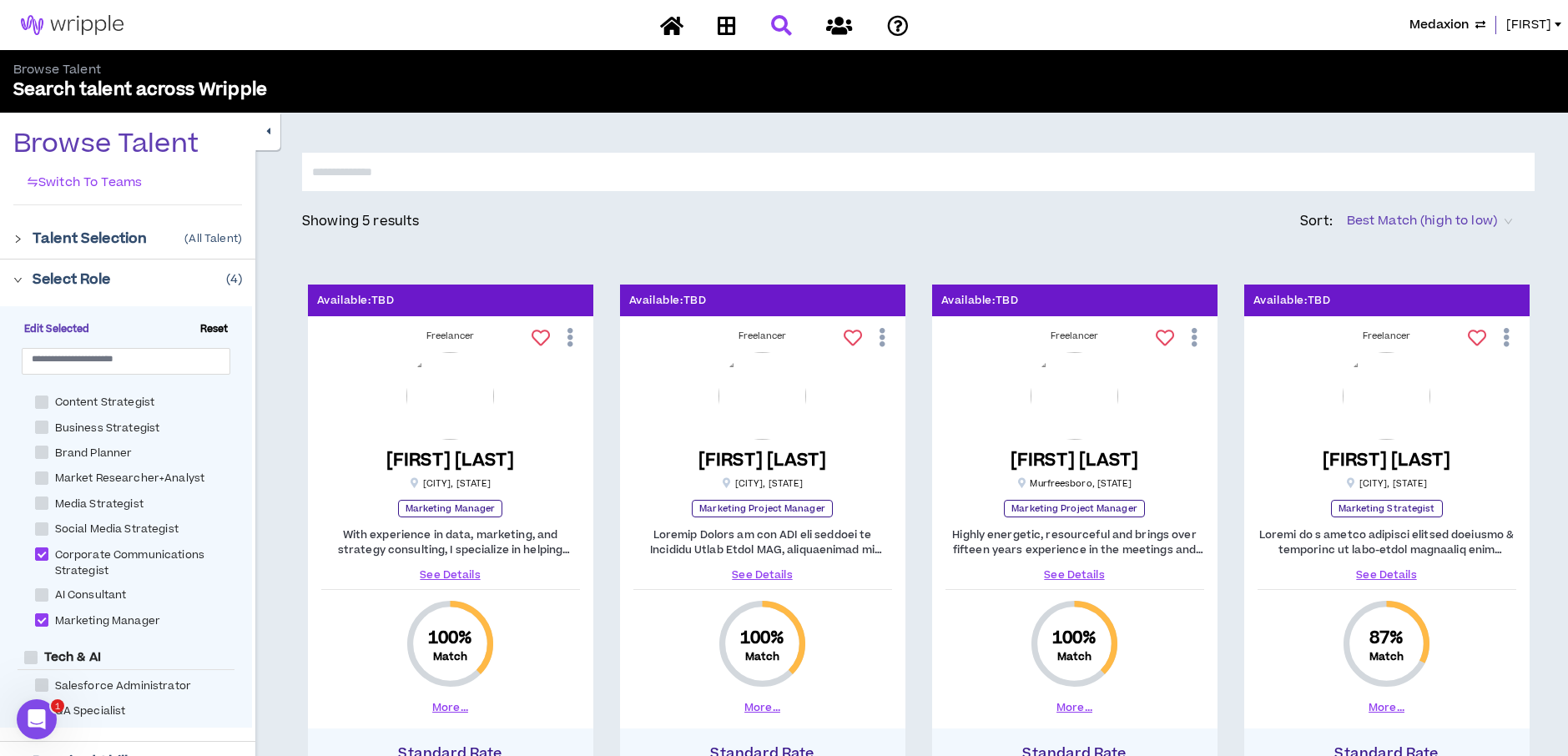 scroll, scrollTop: 994, scrollLeft: 0, axis: vertical 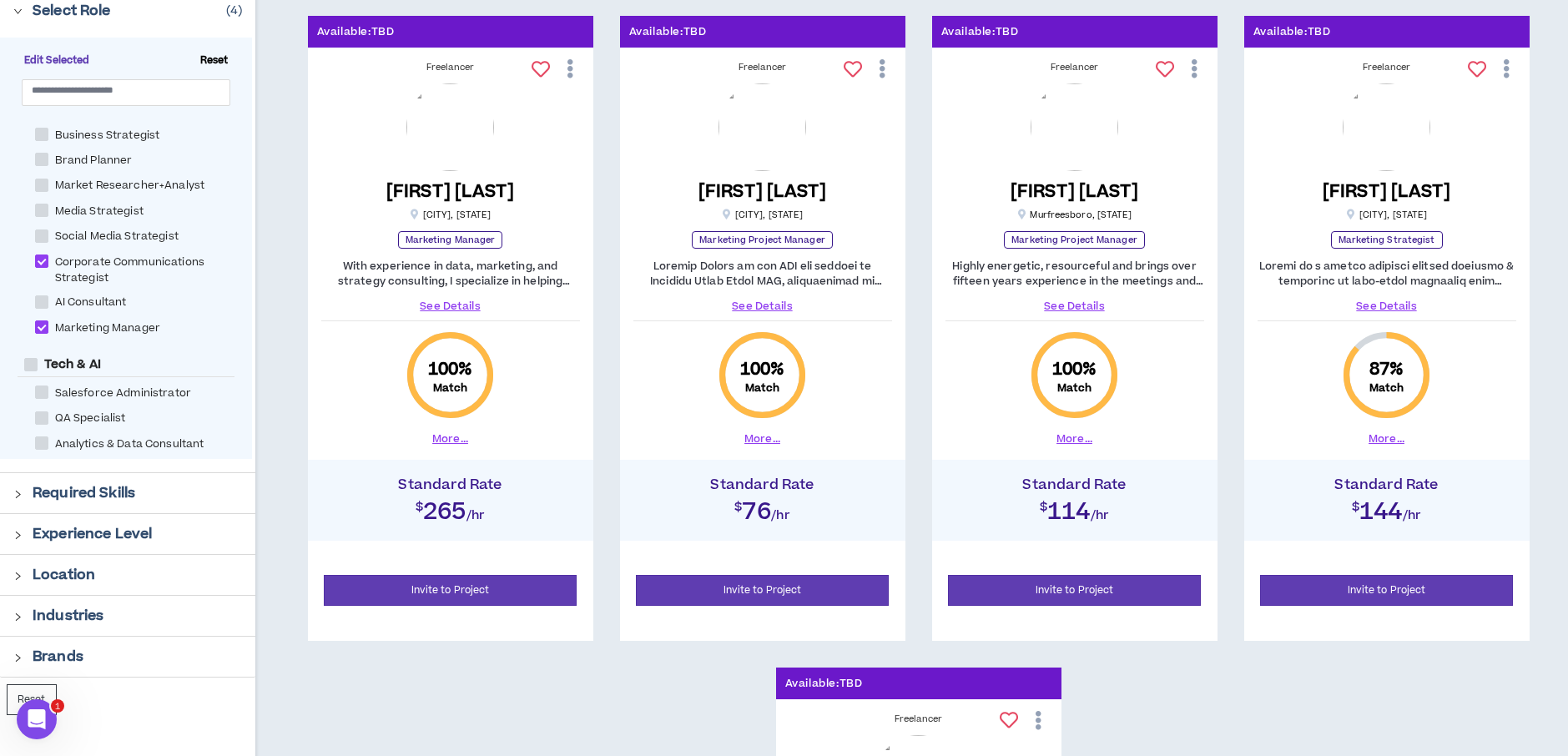 click on "See Details" at bounding box center [1387, 306] 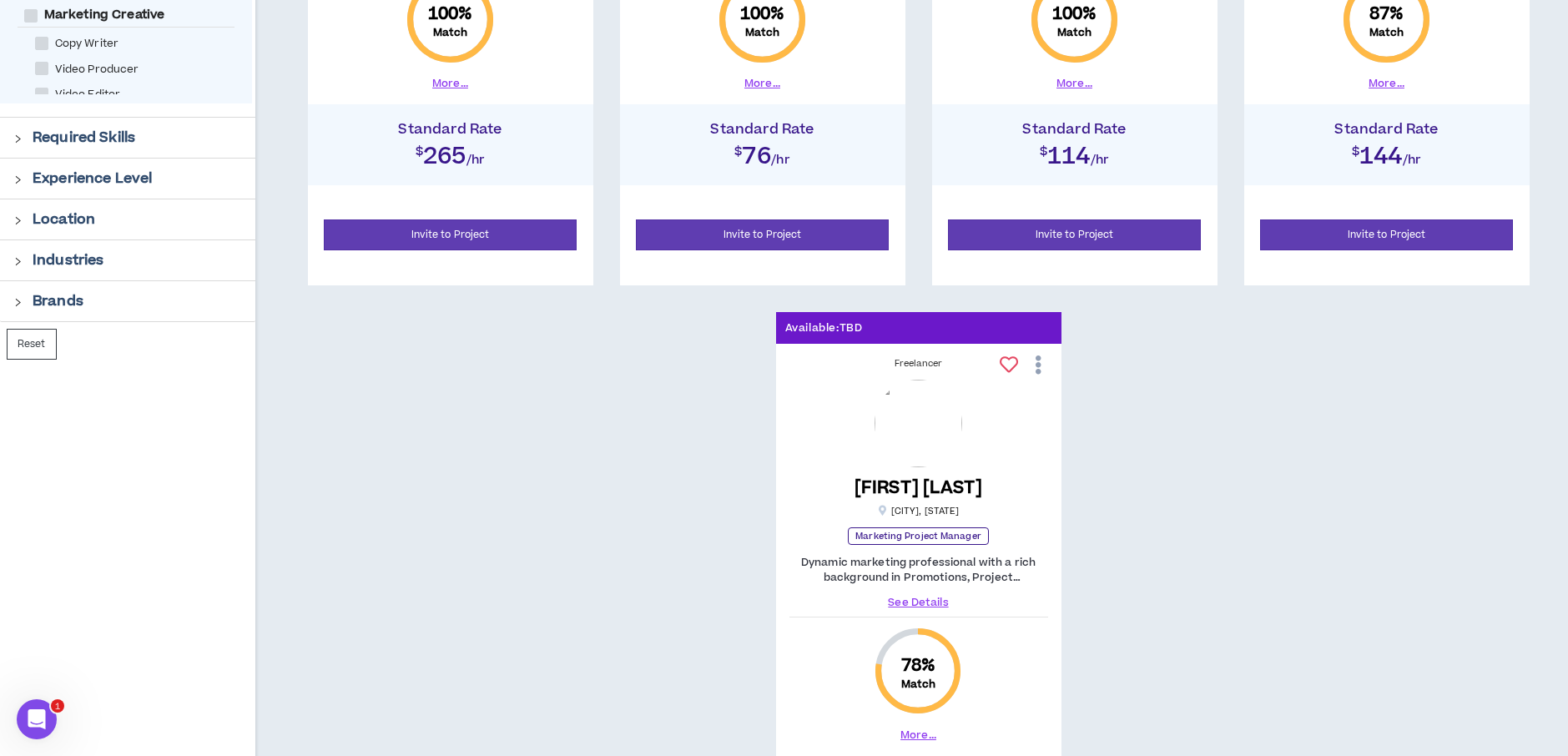 scroll, scrollTop: 626, scrollLeft: 0, axis: vertical 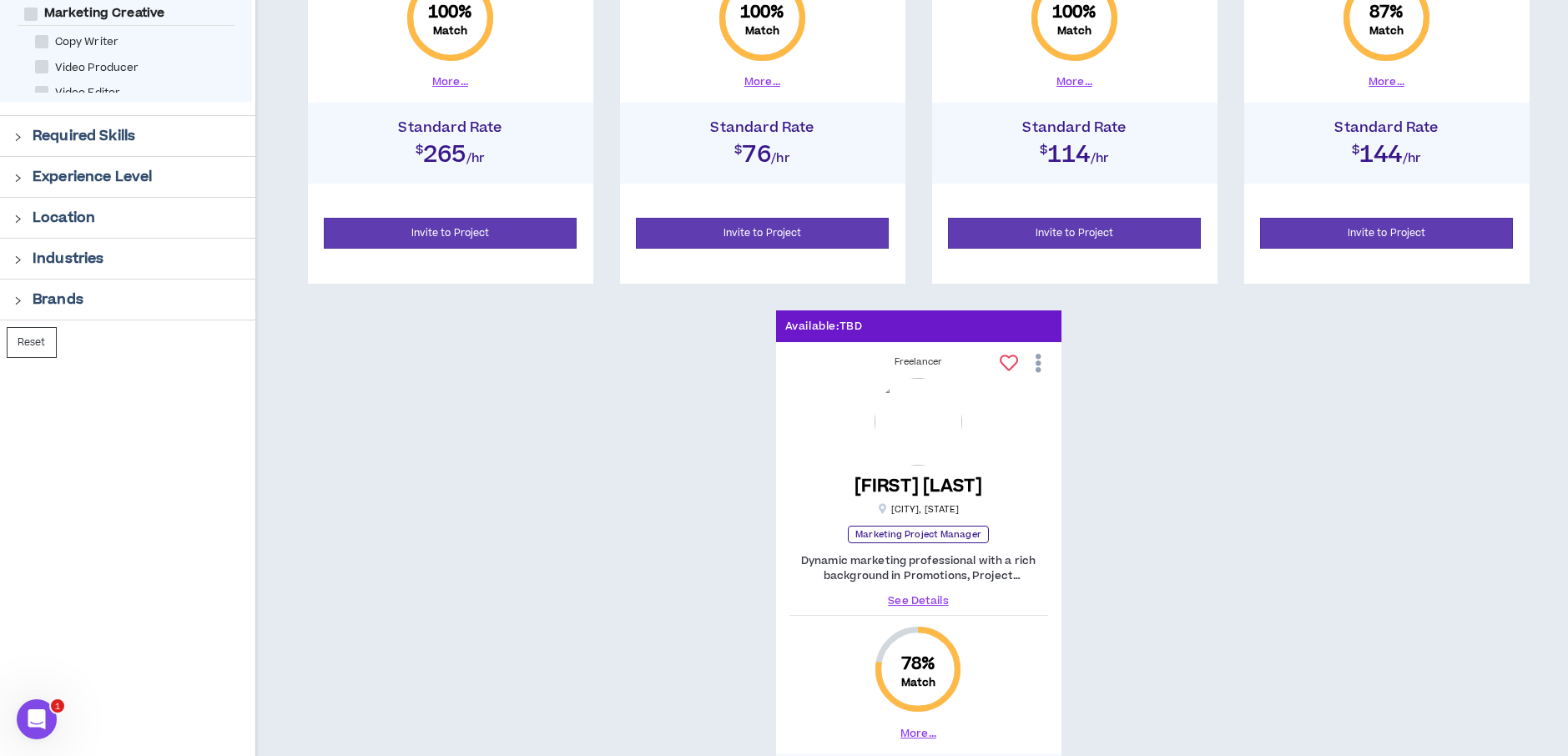 click on "See Details" at bounding box center (919, 601) 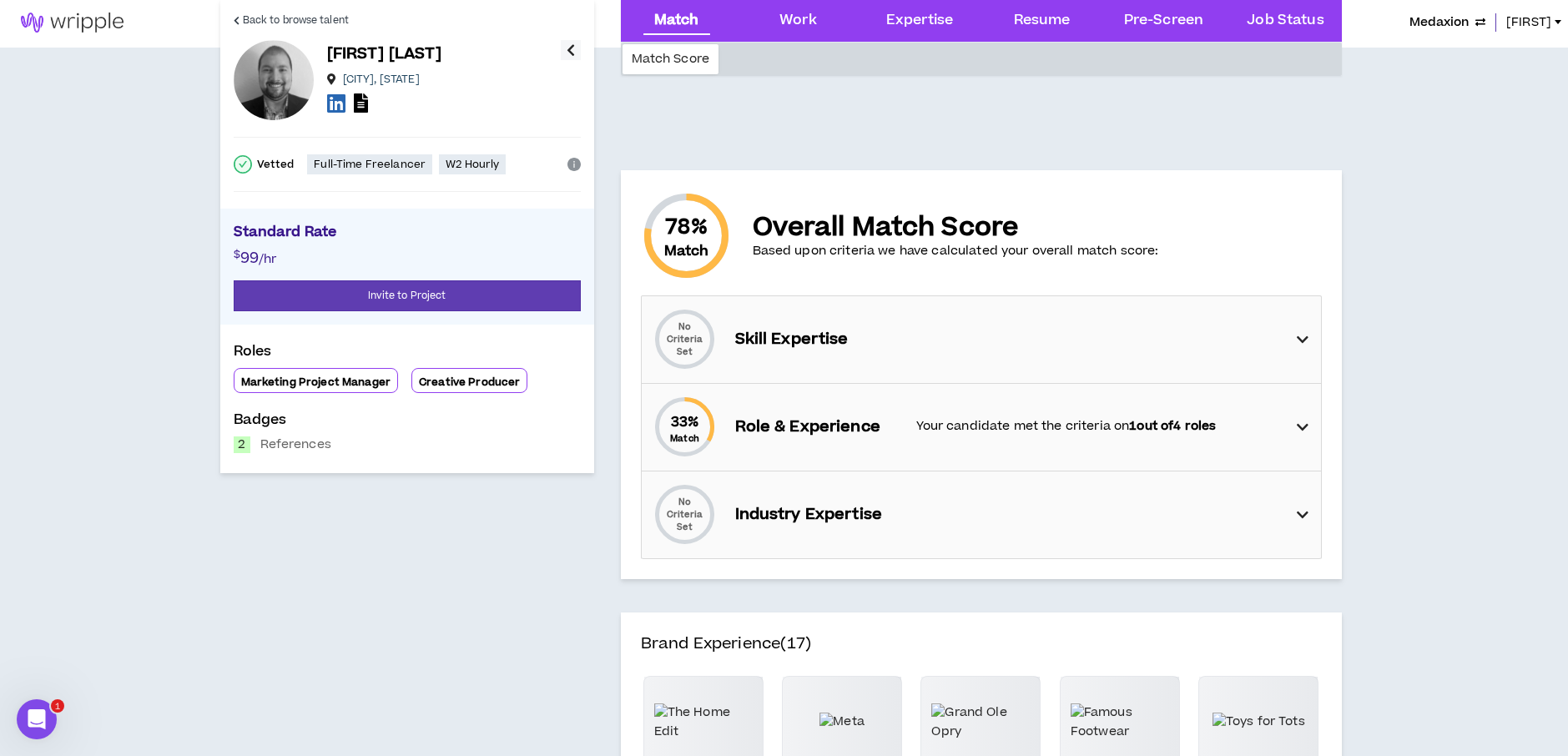 scroll, scrollTop: 0, scrollLeft: 0, axis: both 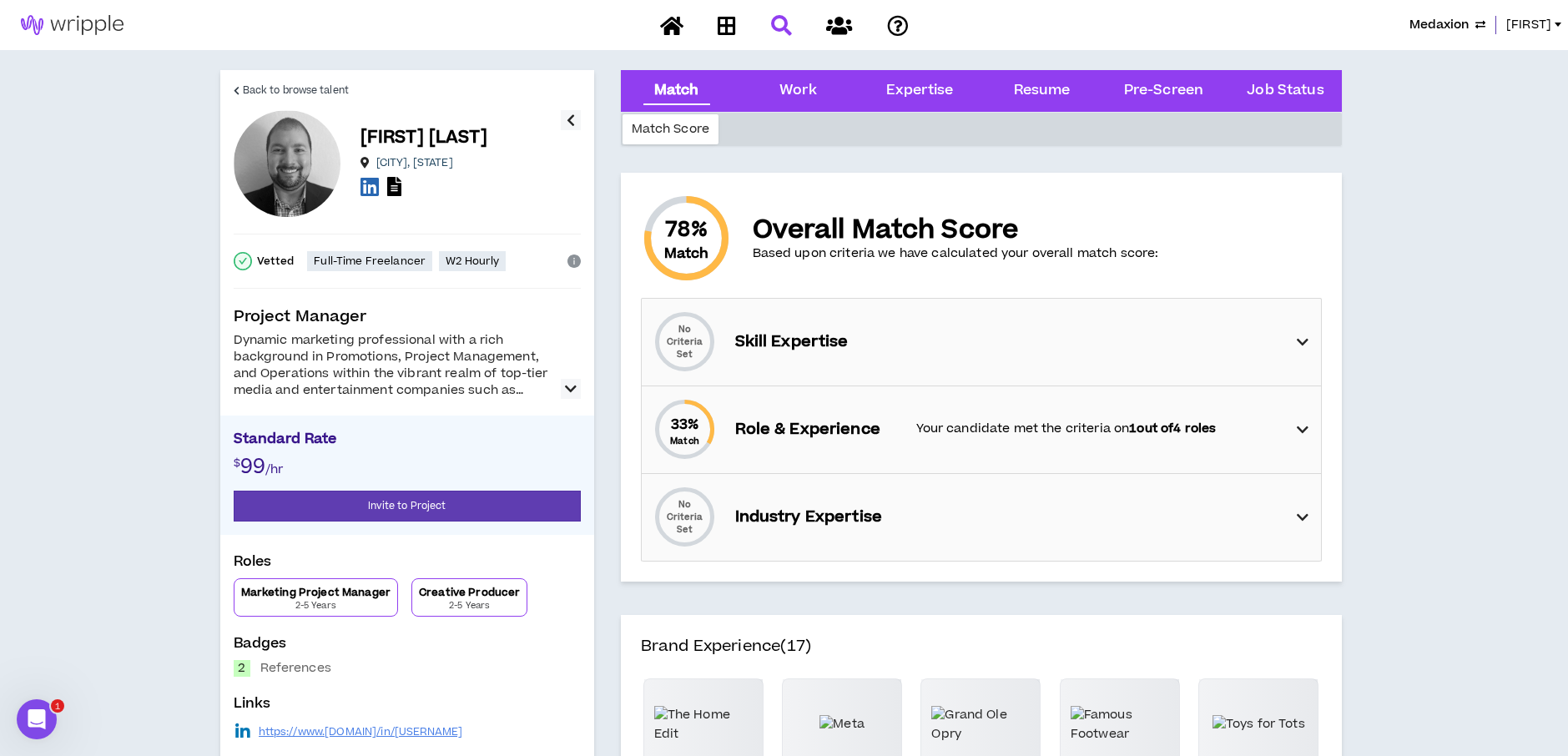 click at bounding box center (571, 389) 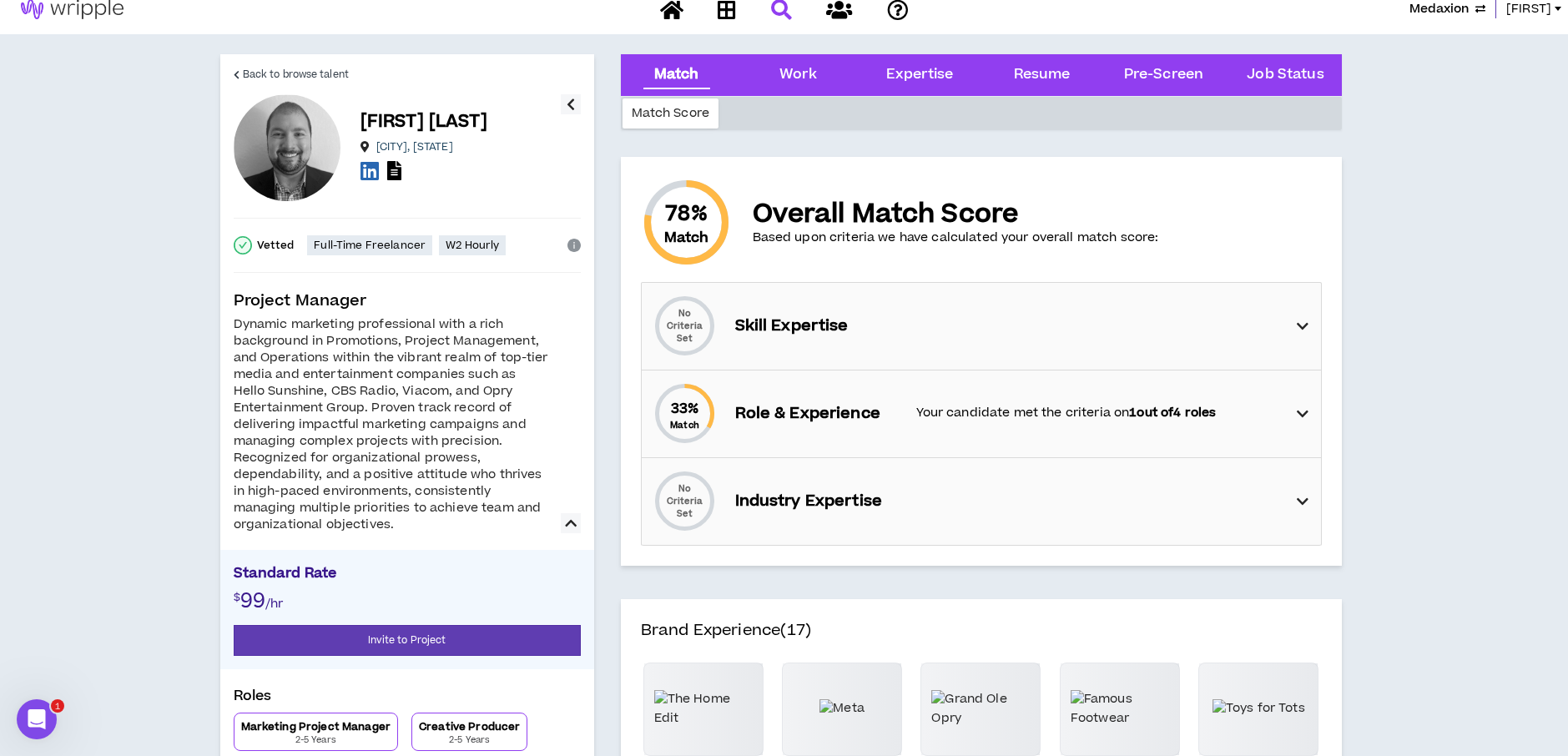 scroll, scrollTop: 0, scrollLeft: 0, axis: both 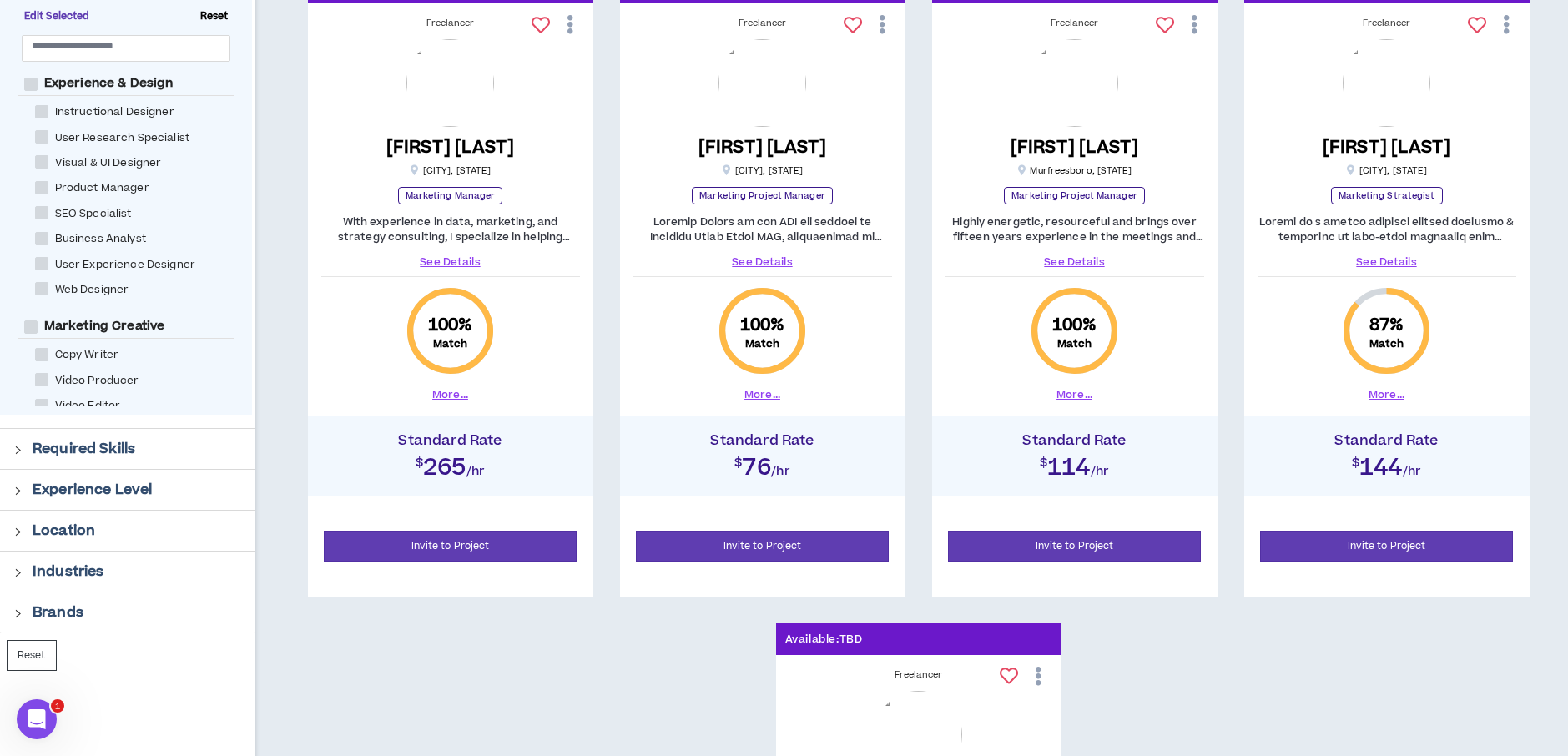 click on "See Details" at bounding box center (451, 262) 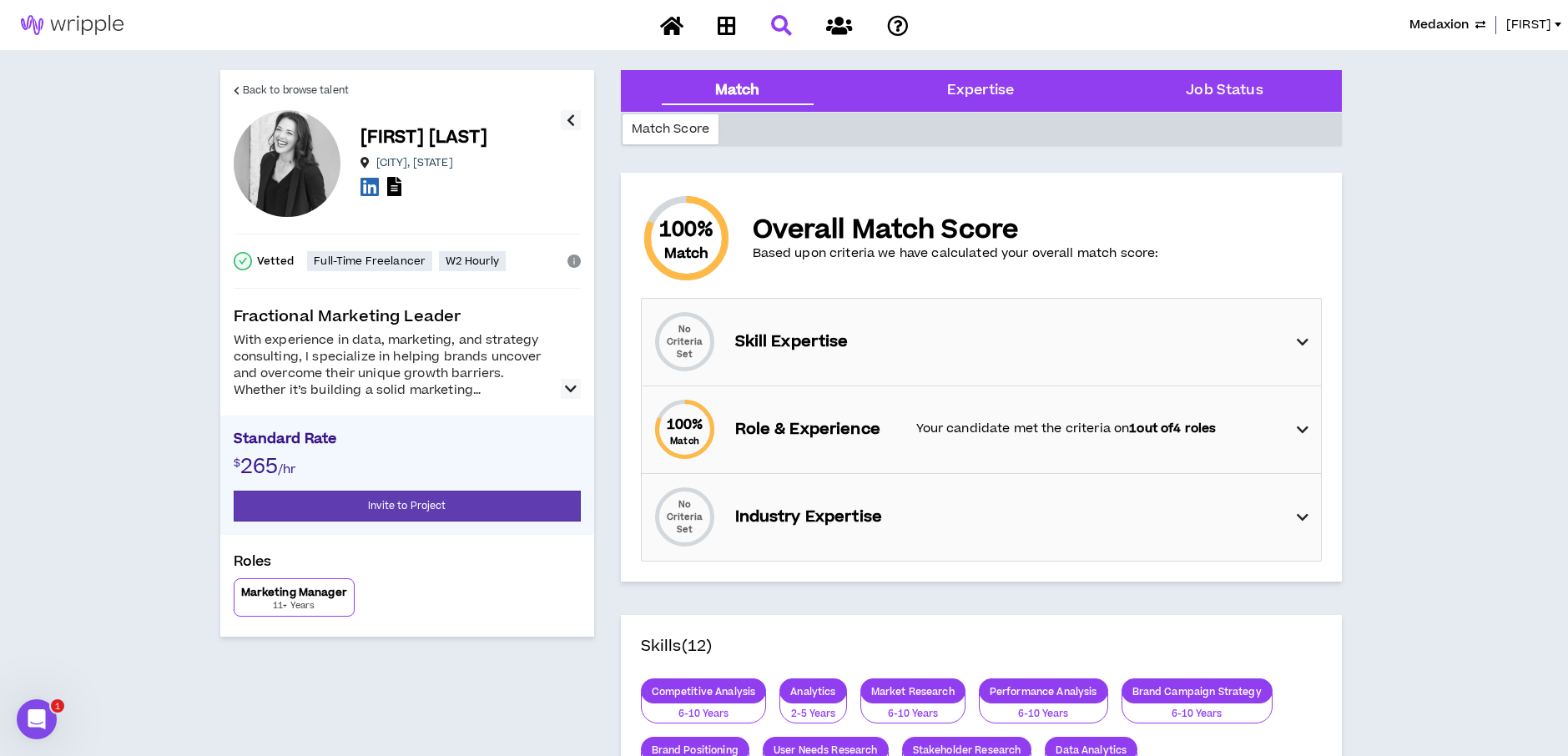 click at bounding box center (571, 389) 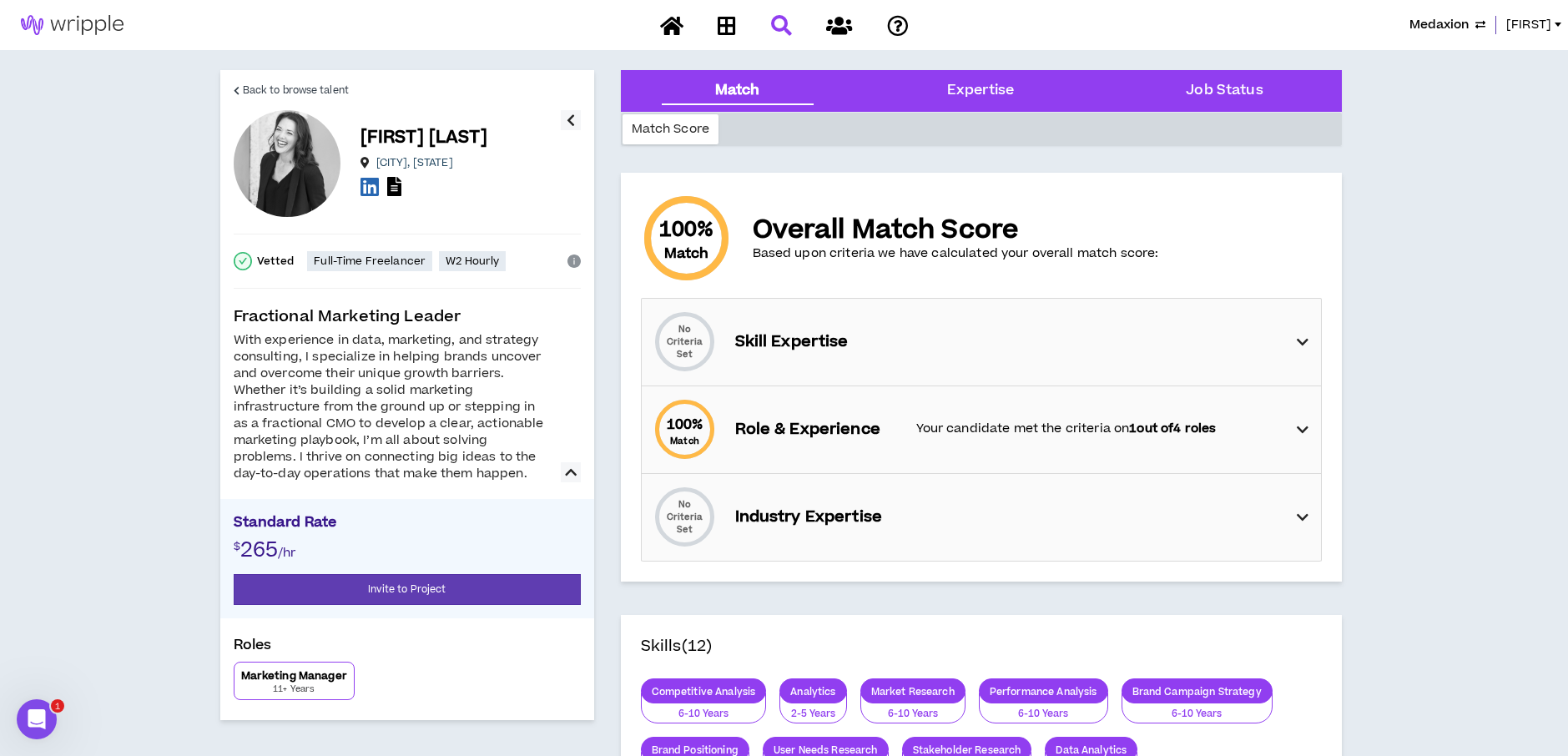 scroll, scrollTop: 7, scrollLeft: 0, axis: vertical 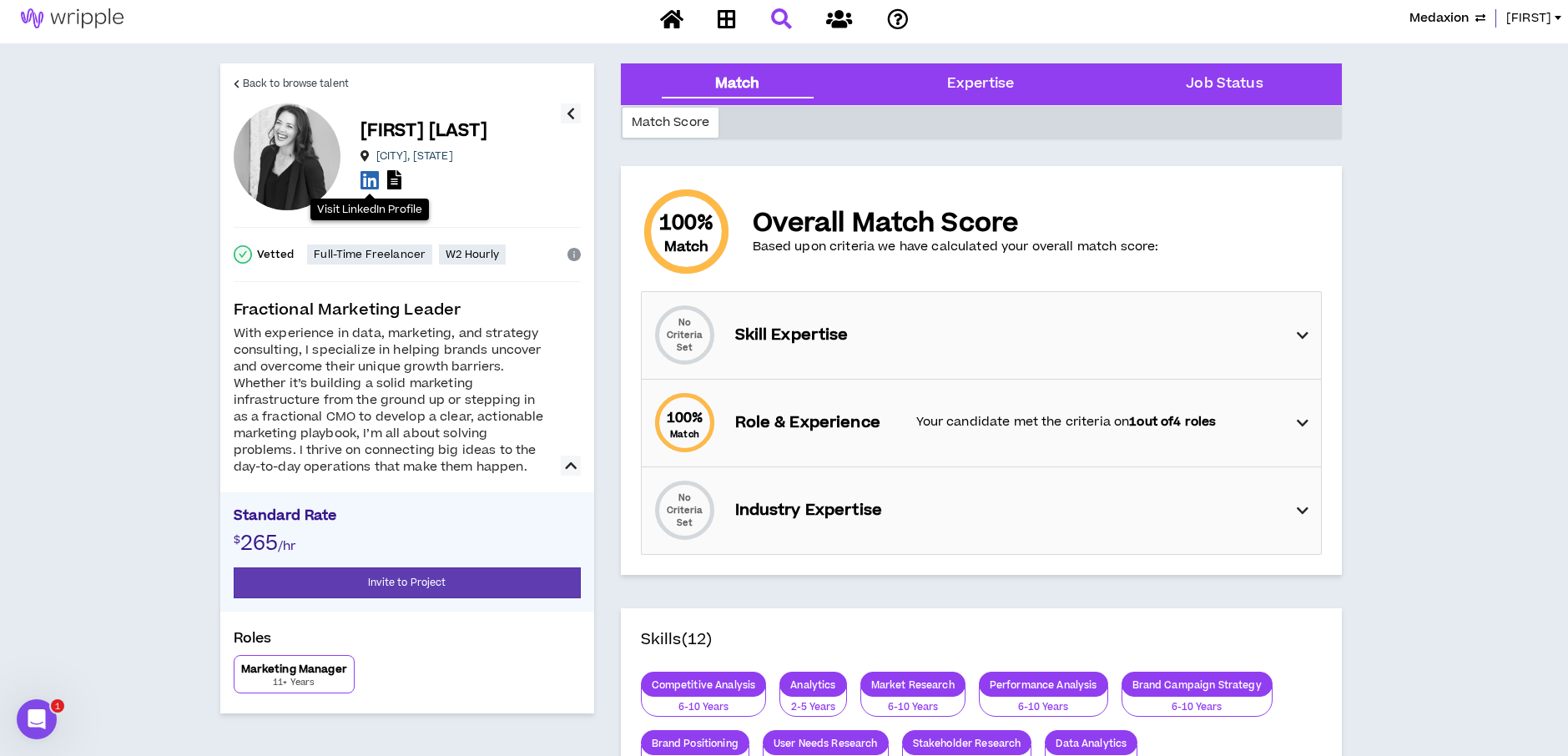 click at bounding box center [370, 179] 